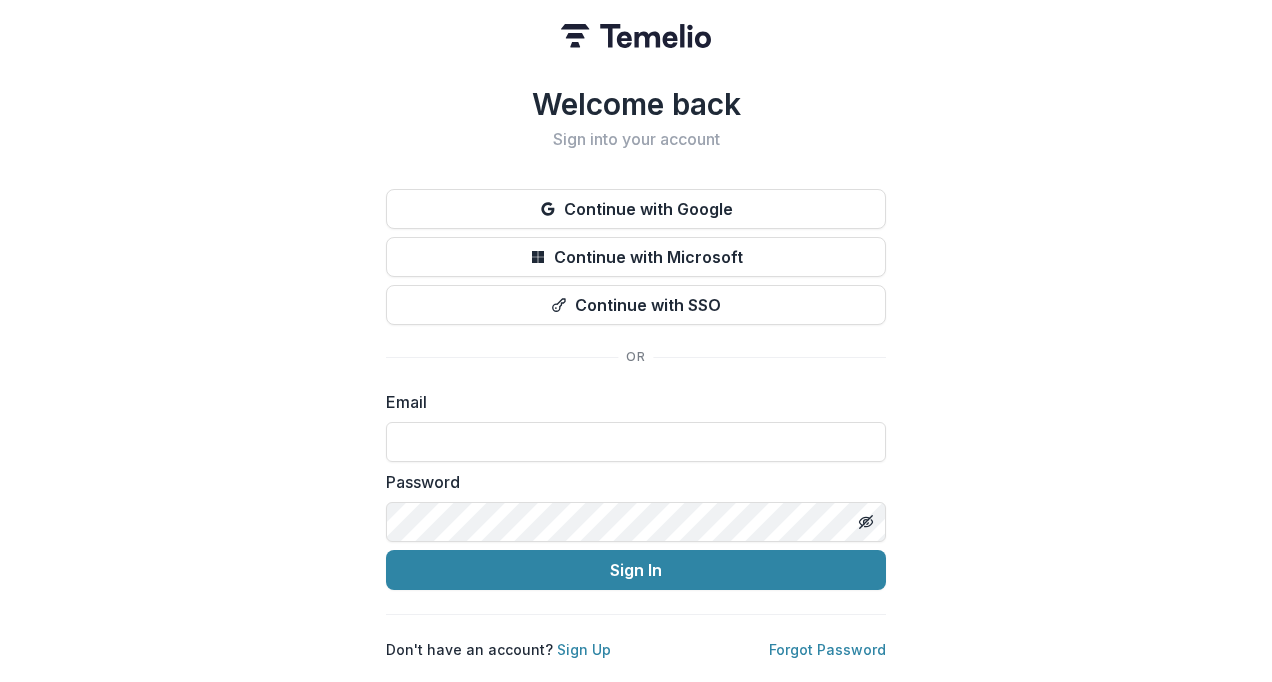 scroll, scrollTop: 0, scrollLeft: 0, axis: both 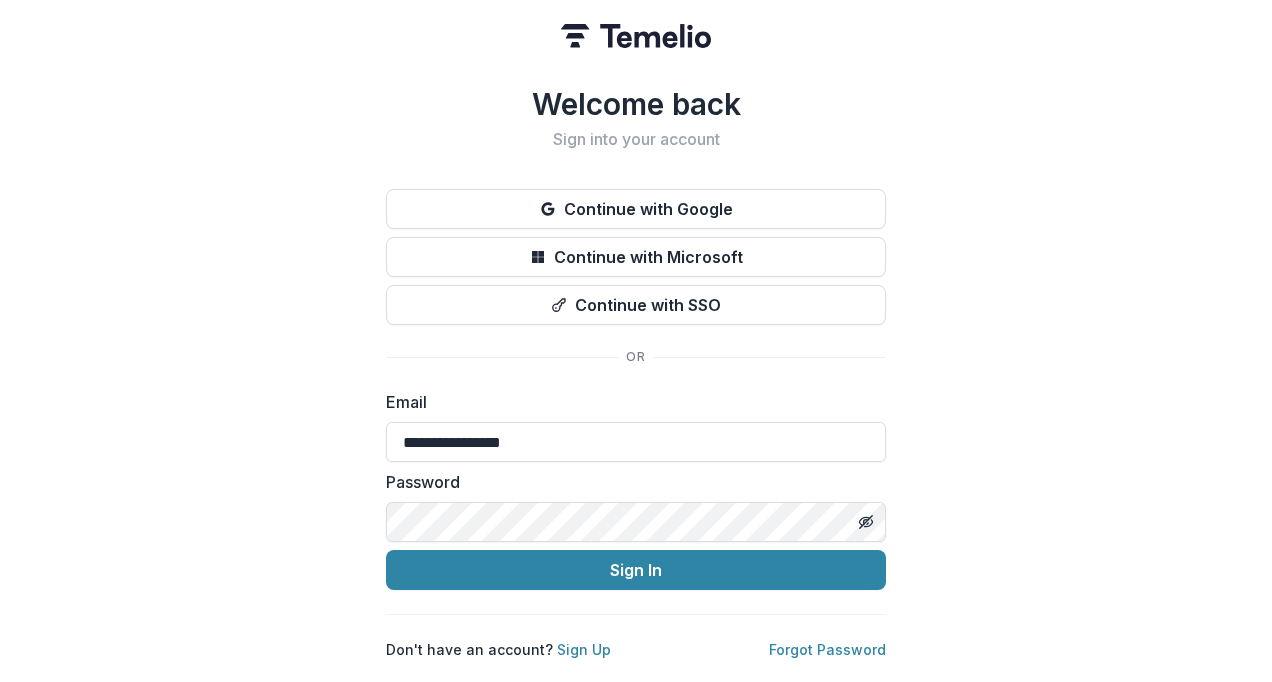 click on "Sign In" at bounding box center [636, 570] 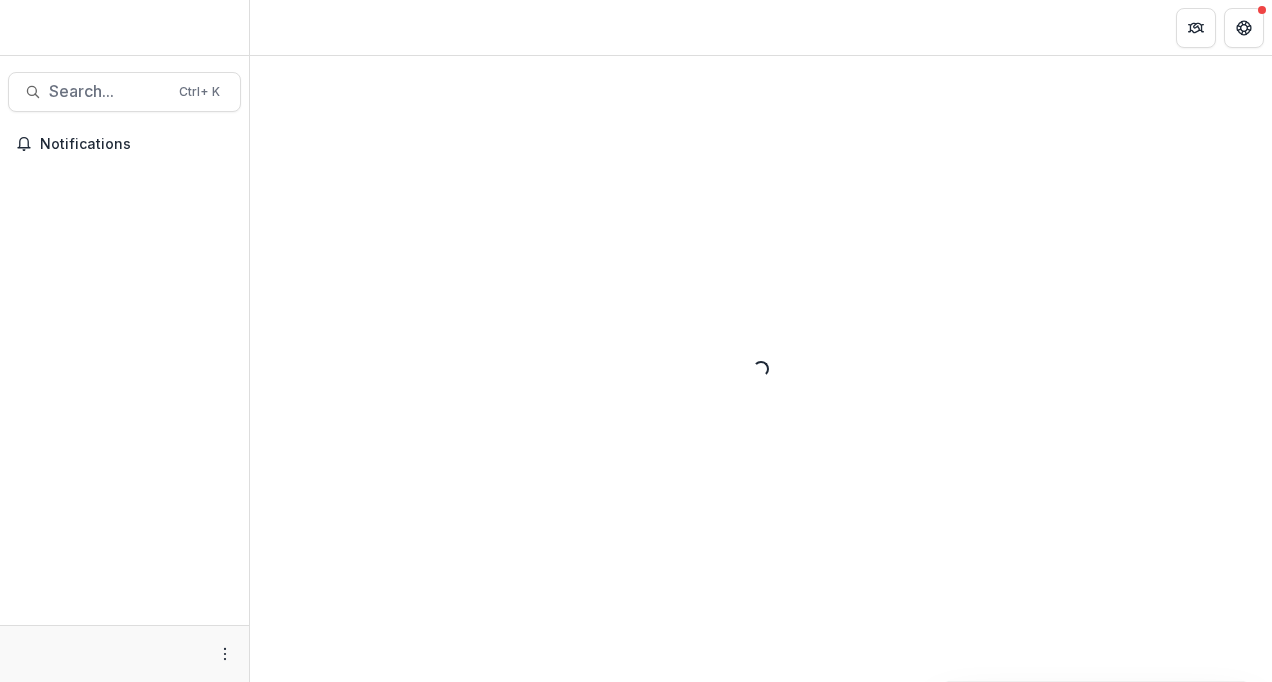scroll, scrollTop: 0, scrollLeft: 0, axis: both 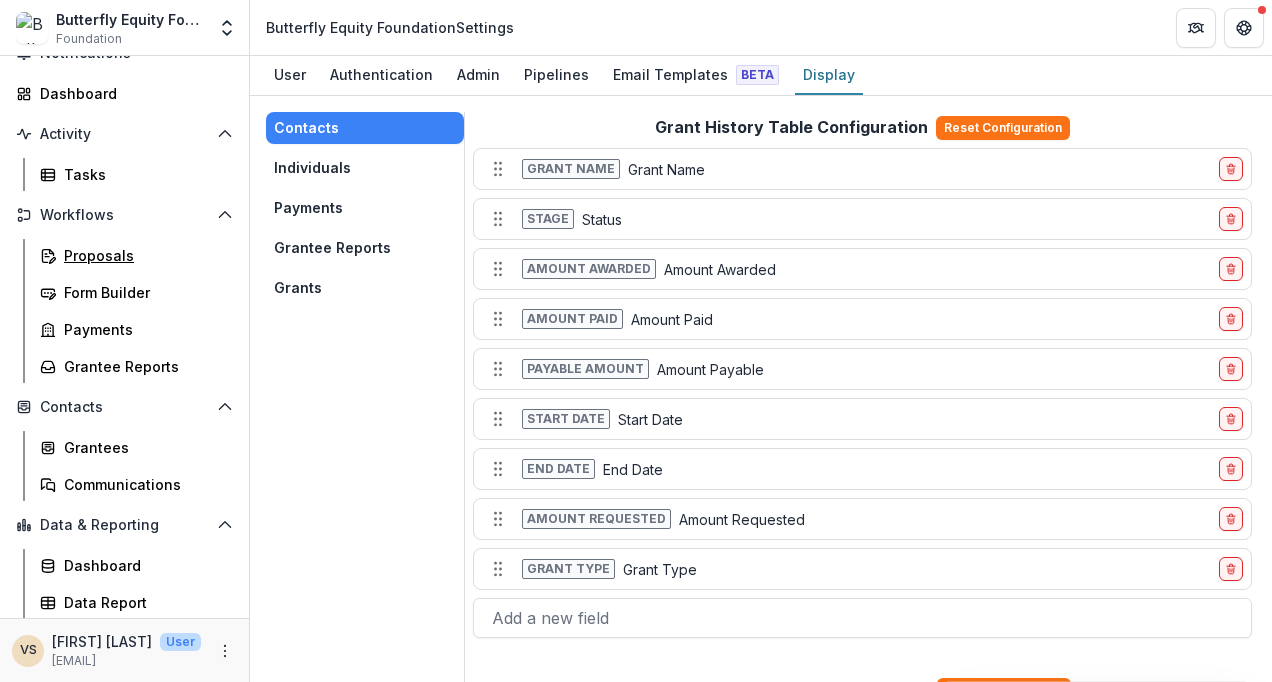 click on "Proposals" at bounding box center [144, 255] 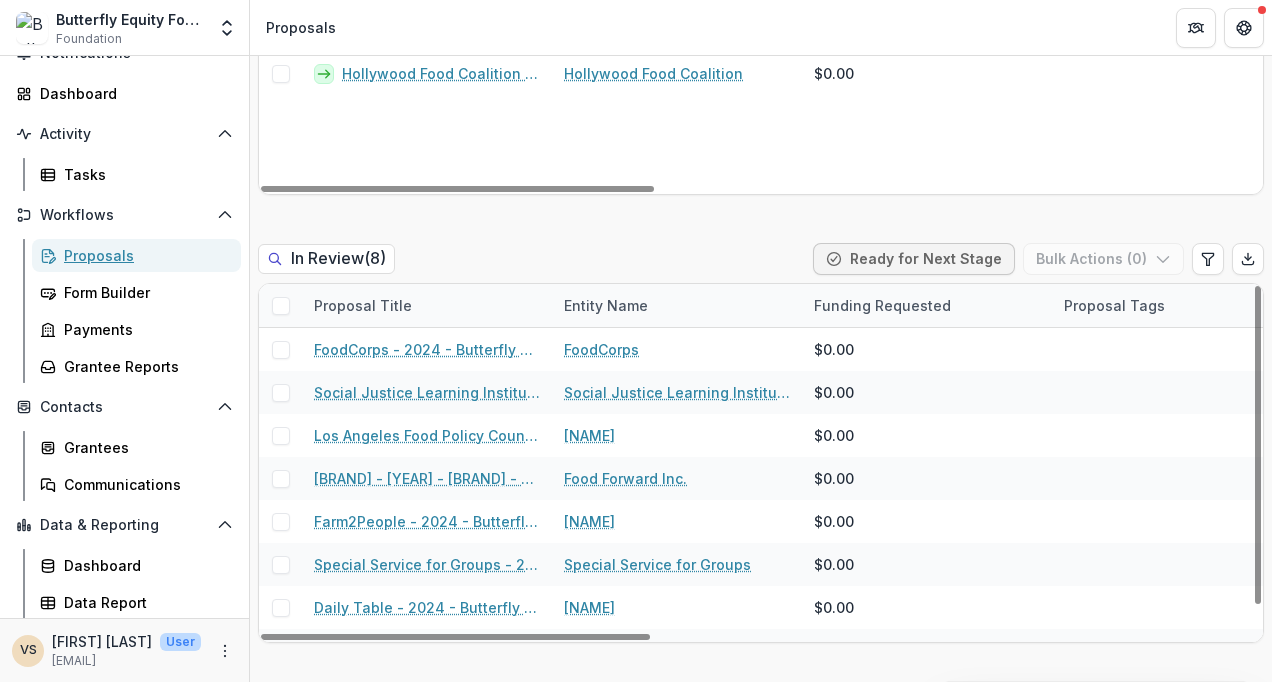 scroll, scrollTop: 1368, scrollLeft: 0, axis: vertical 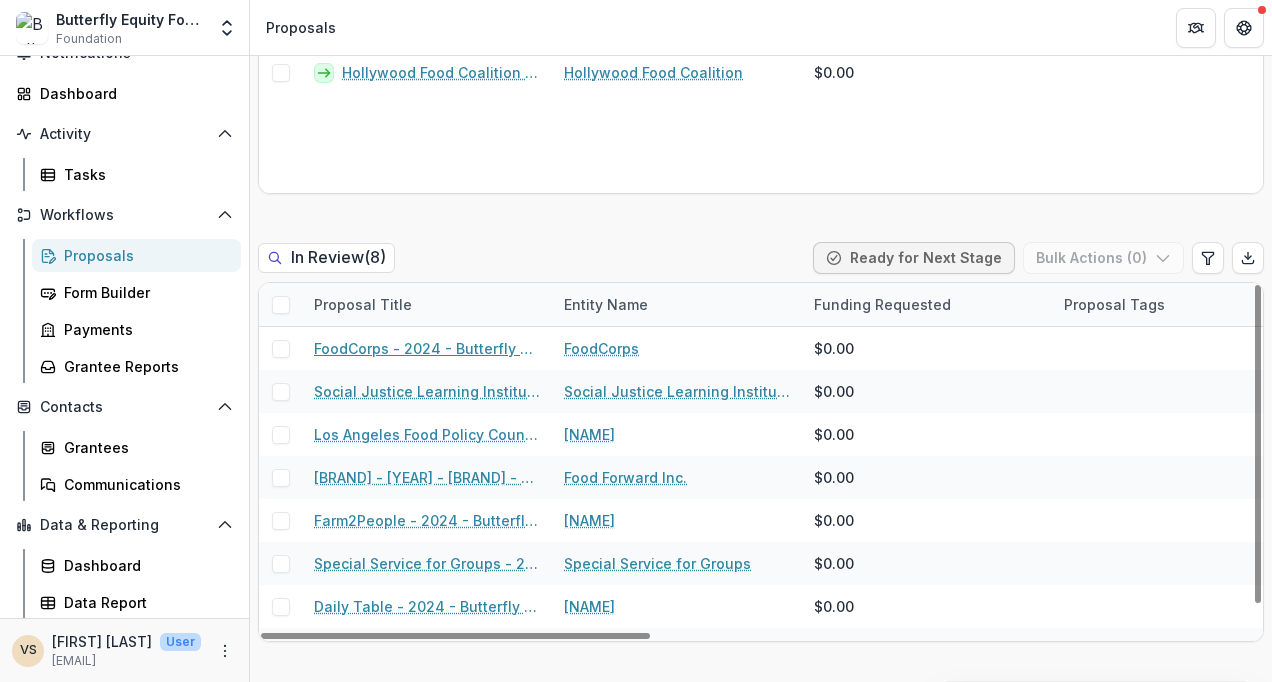click on "FoodCorps - 2024 - Butterfly Equity Foundation - Annual Info Sheet, Goals, & Renewal Attachments" at bounding box center (427, 348) 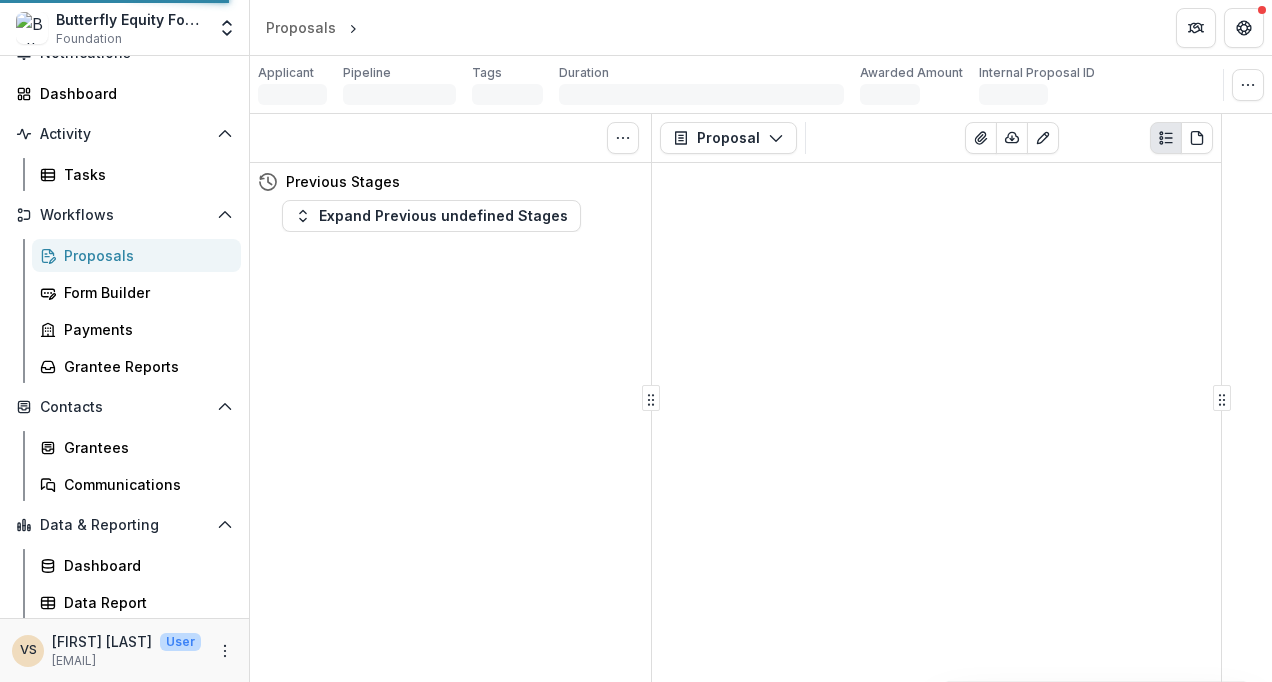 scroll, scrollTop: 0, scrollLeft: 0, axis: both 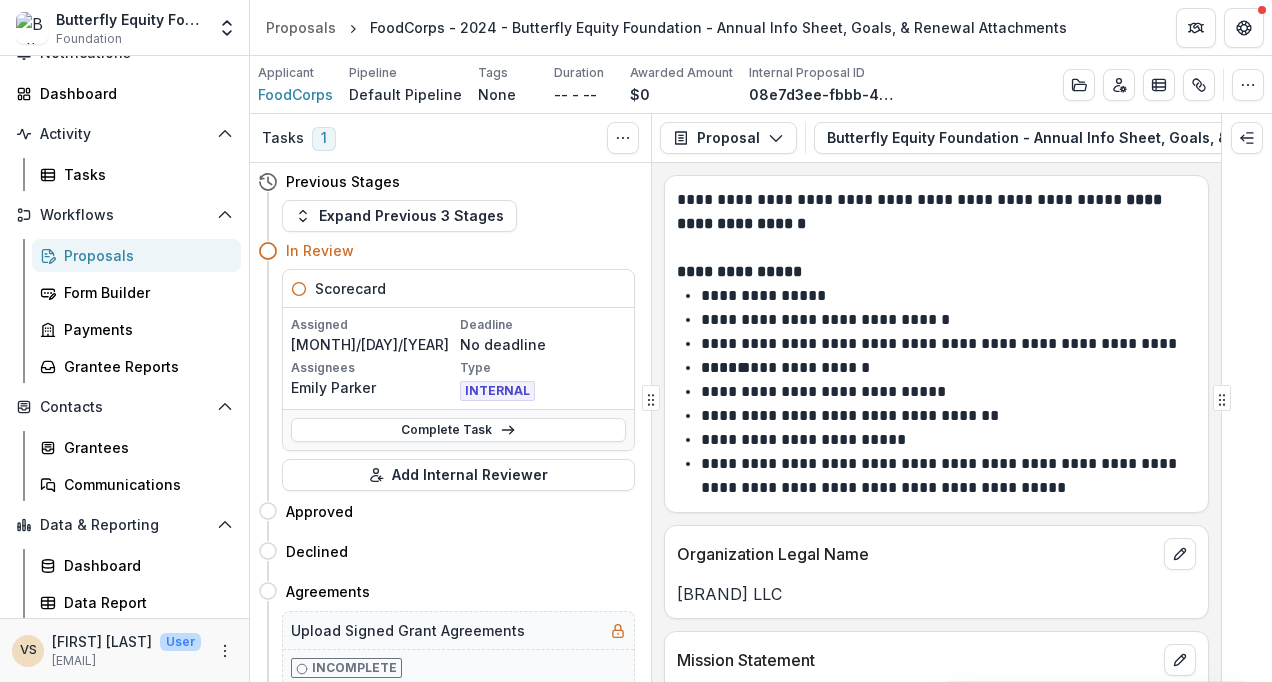 click on "Complete Task" at bounding box center [458, 430] 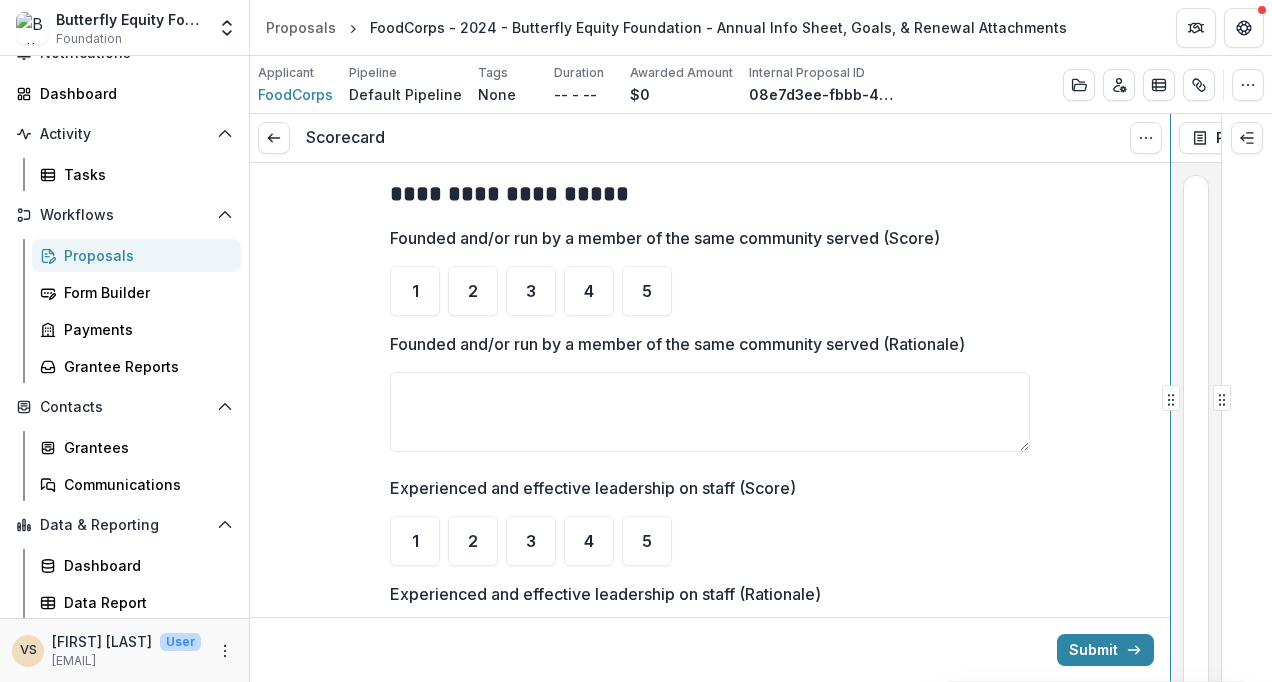 click on "**********" at bounding box center (761, 398) 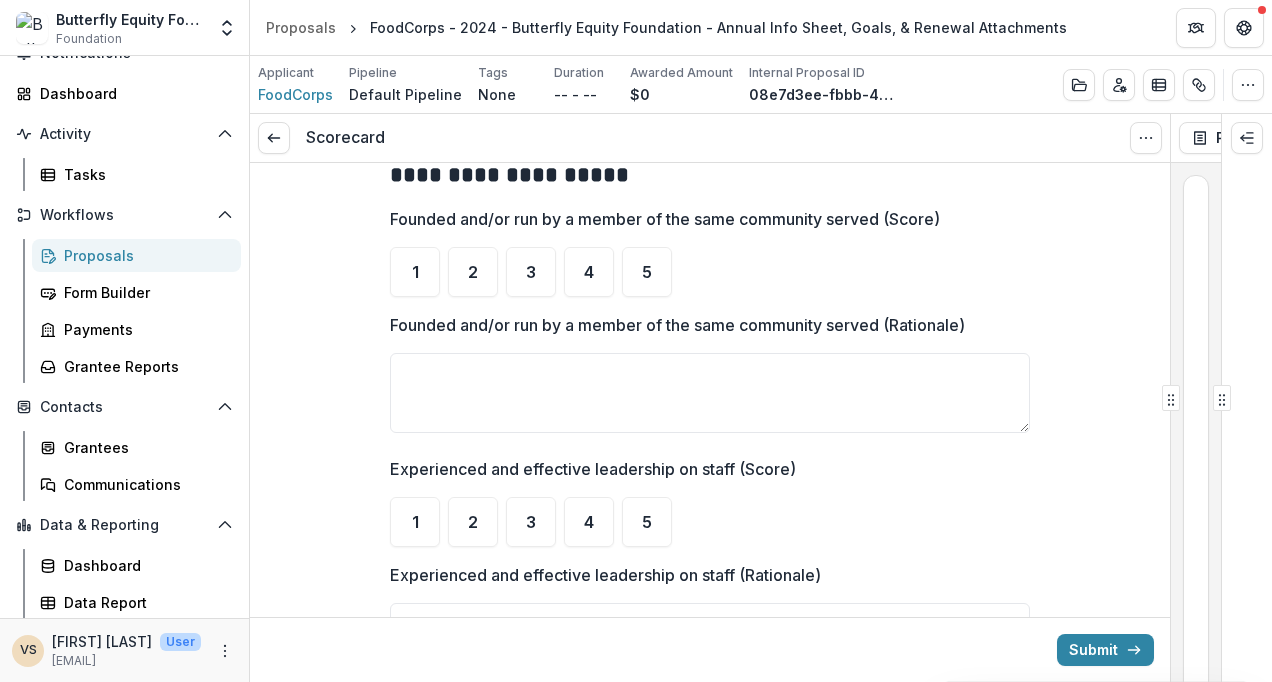scroll, scrollTop: 0, scrollLeft: 0, axis: both 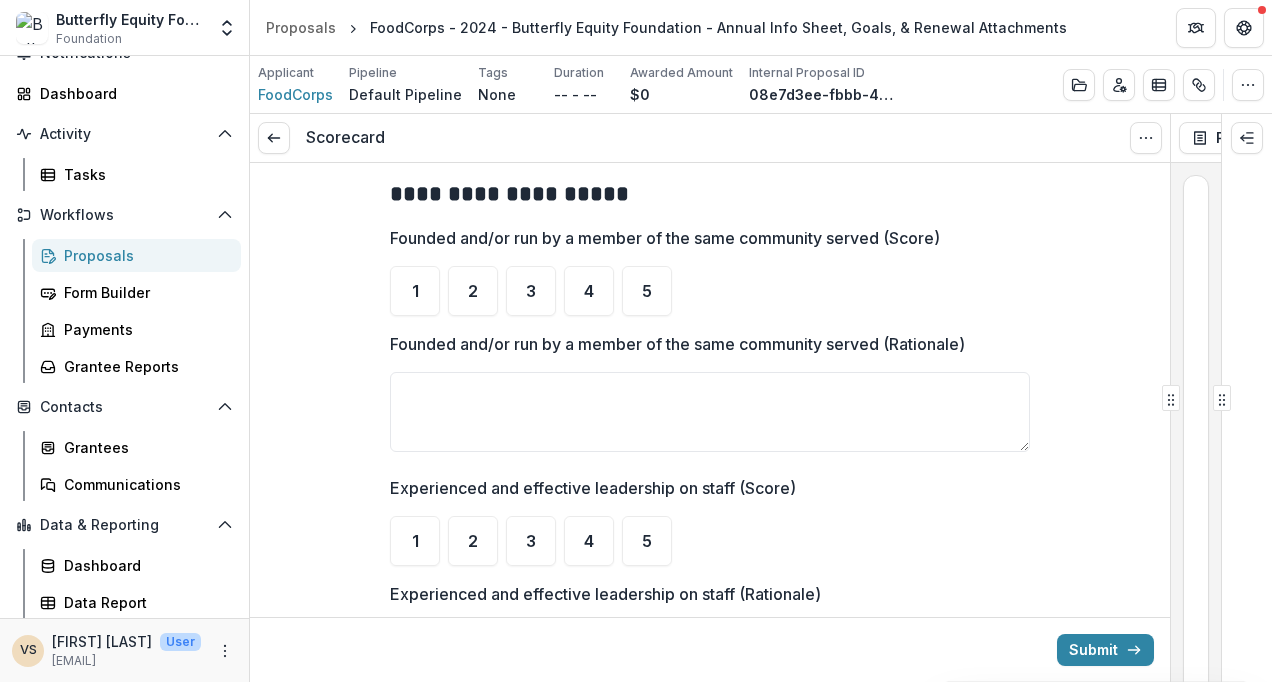 click 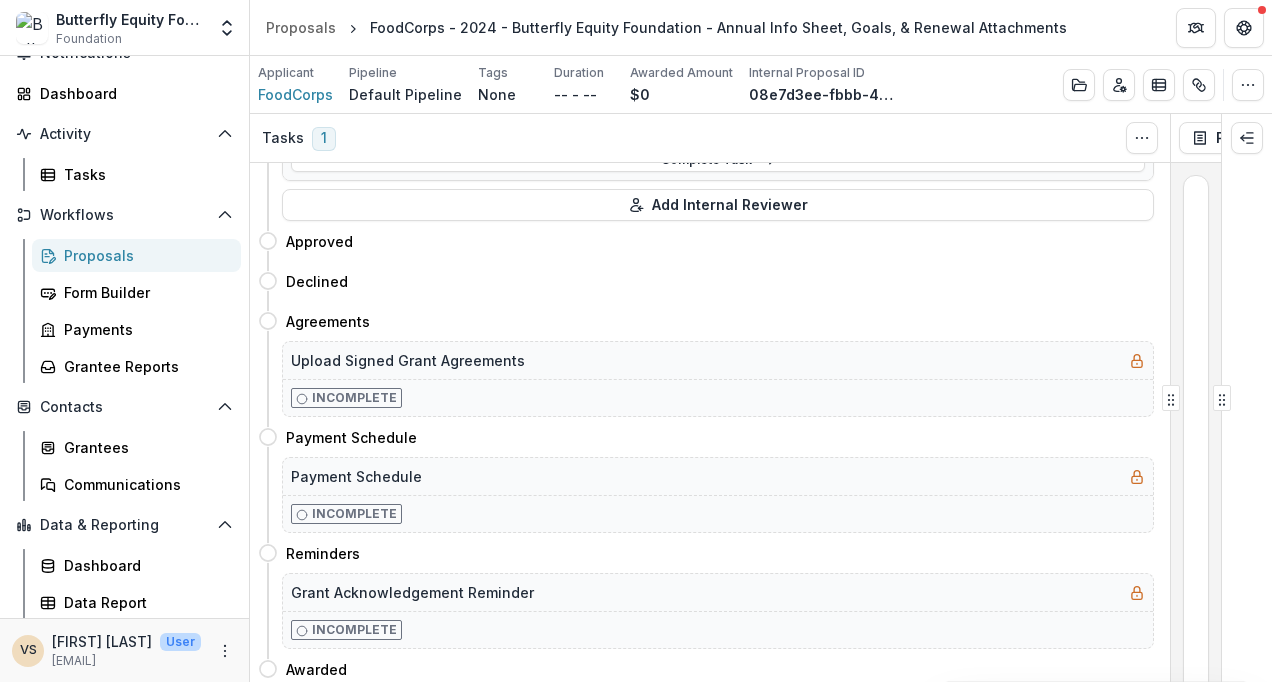 scroll, scrollTop: 0, scrollLeft: 0, axis: both 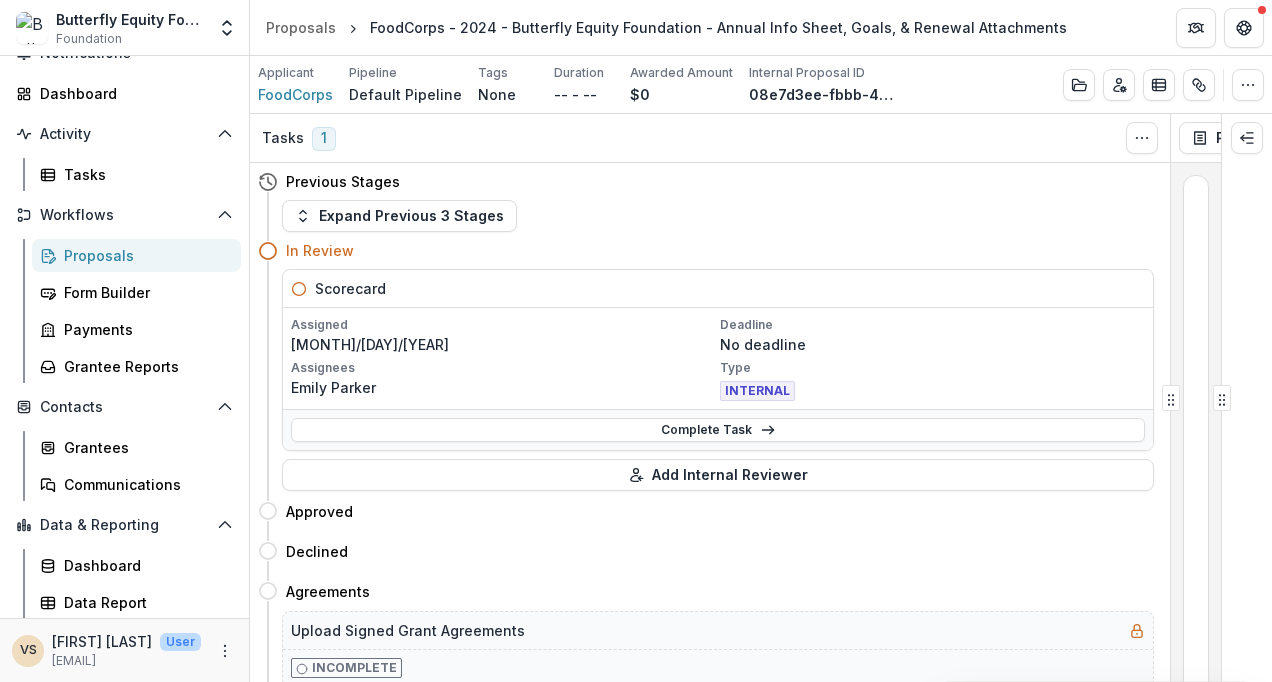 click on "Complete Task" at bounding box center [718, 430] 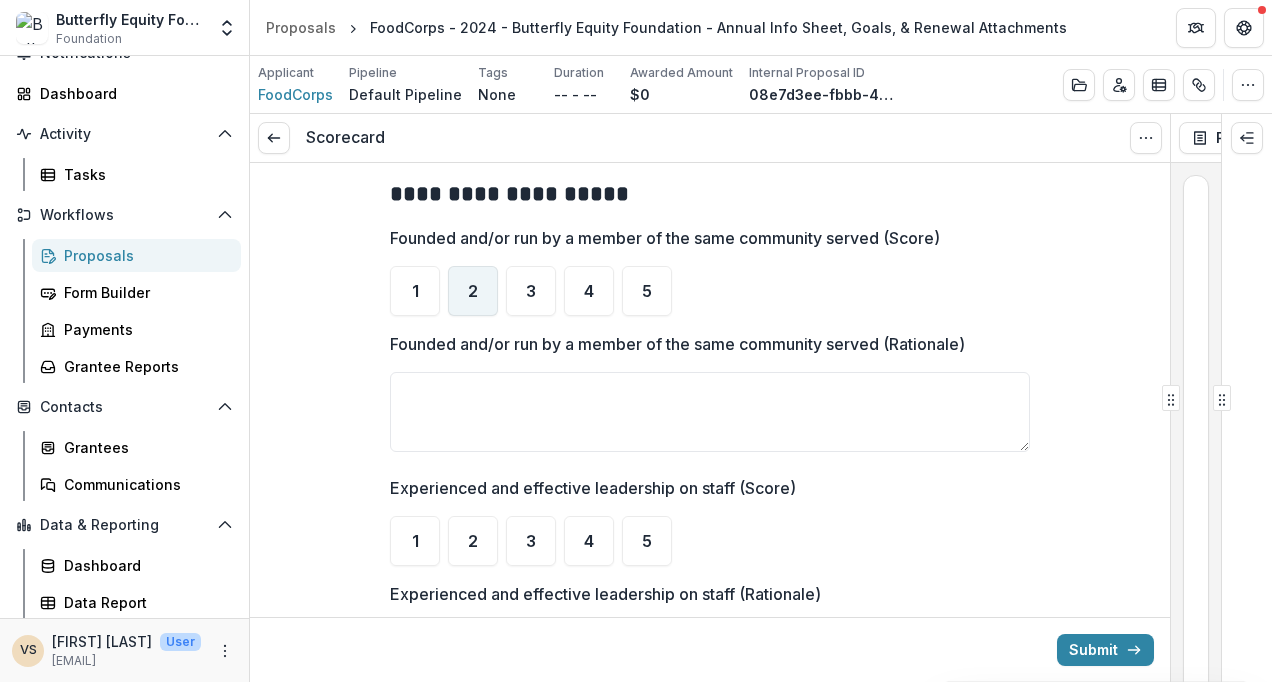 click on "2" at bounding box center [473, 291] 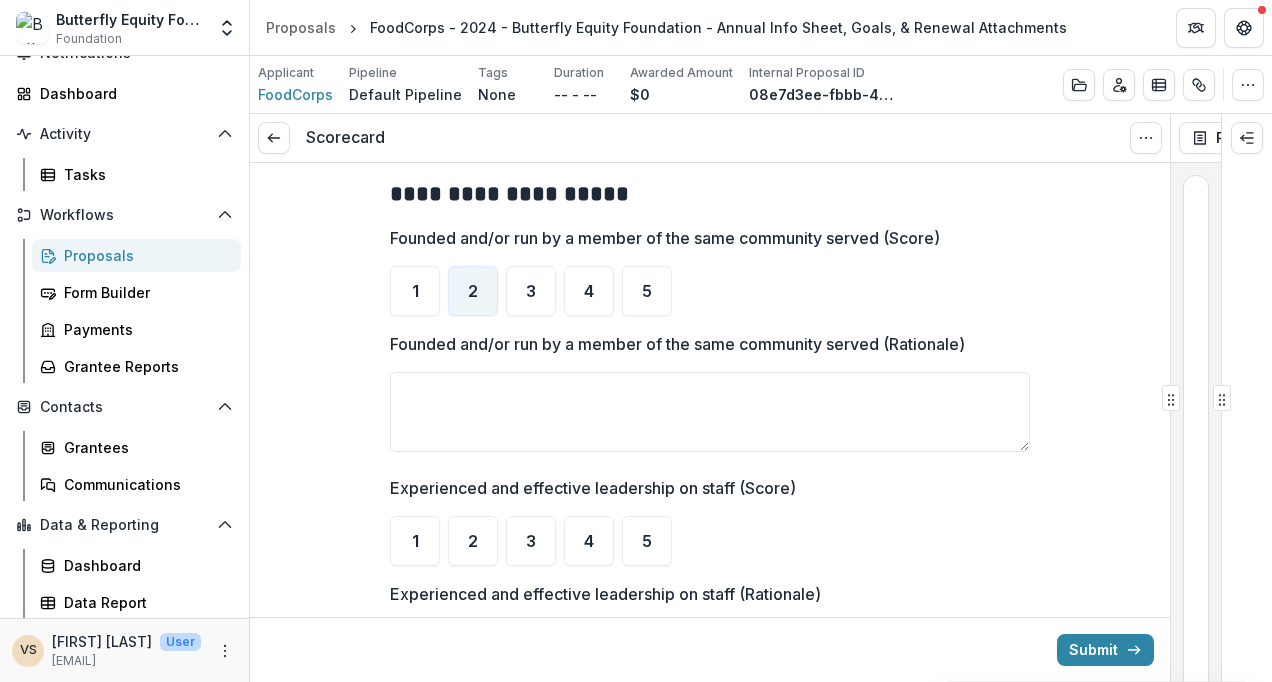click on "Founded and/or run by a member of the same community served (Rationale)" at bounding box center (710, 412) 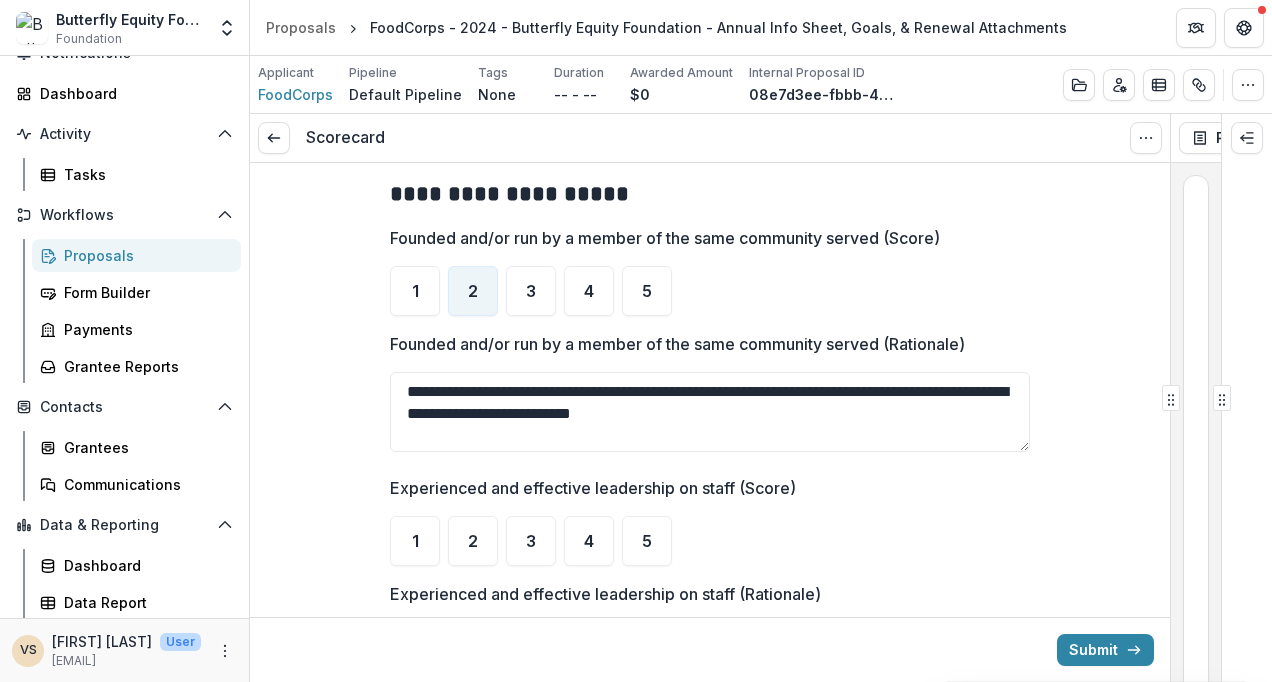 type on "**********" 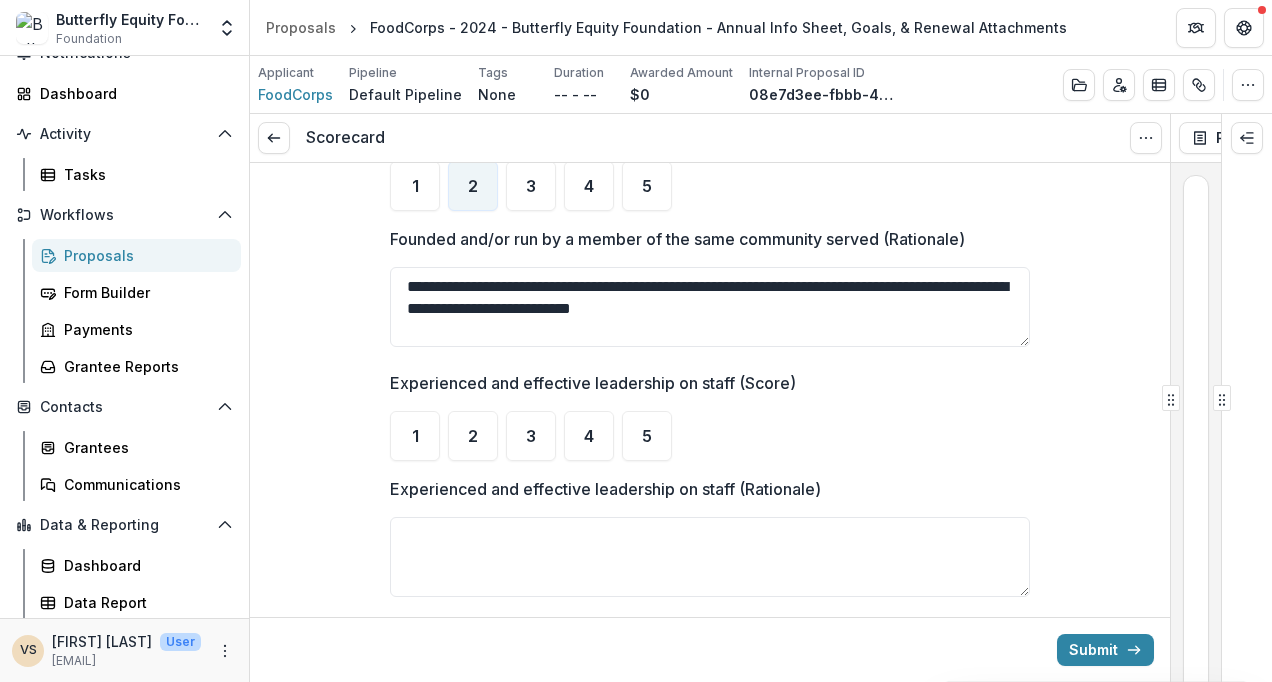 scroll, scrollTop: 106, scrollLeft: 0, axis: vertical 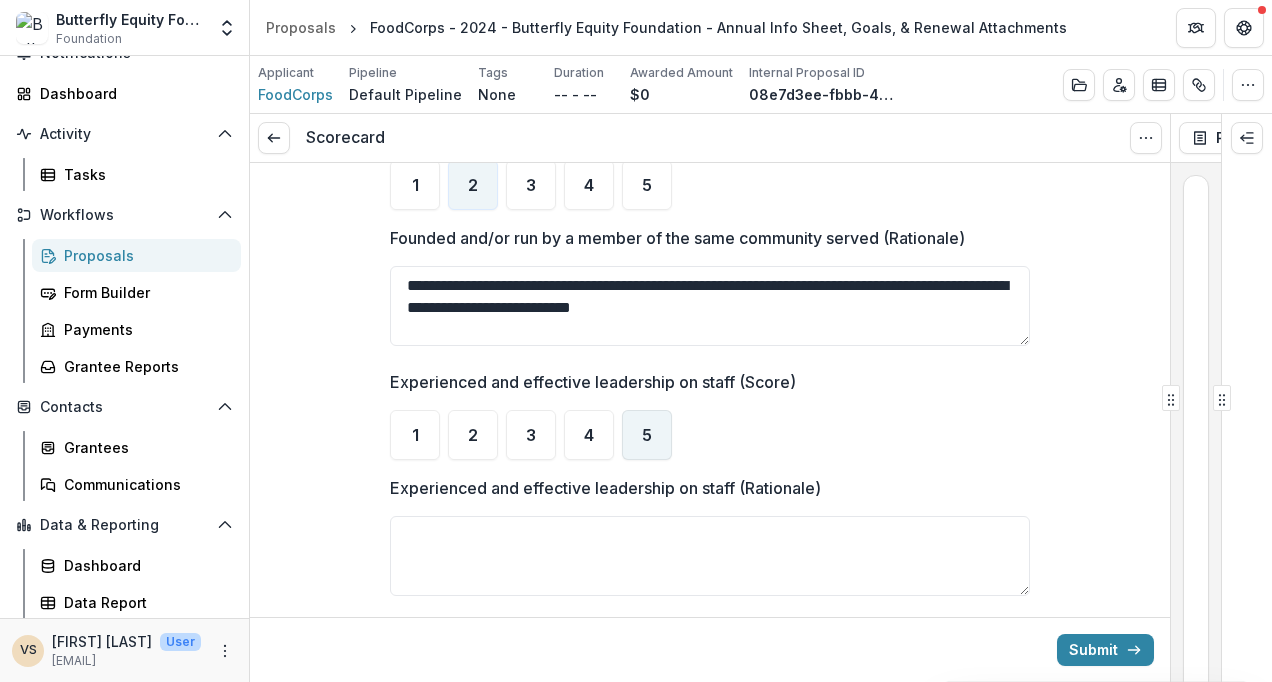 click on "5" at bounding box center [647, 435] 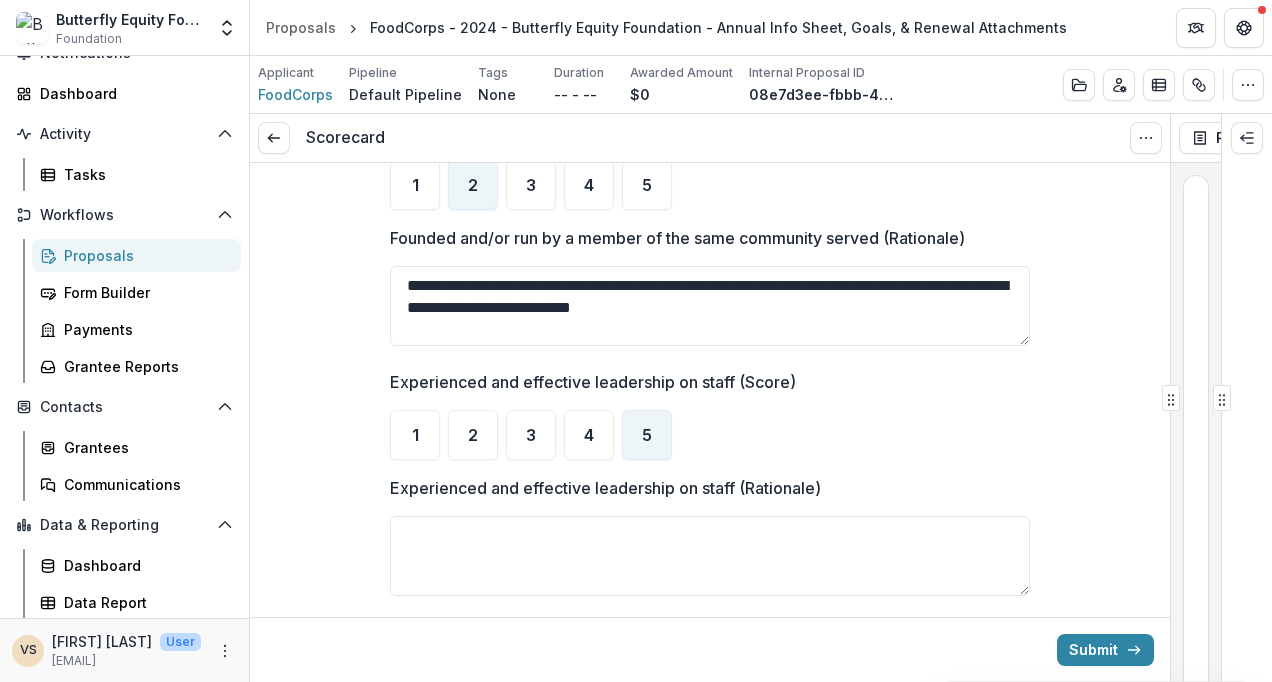 click on "Experienced and effective leadership on staff (Rationale)" at bounding box center (710, 556) 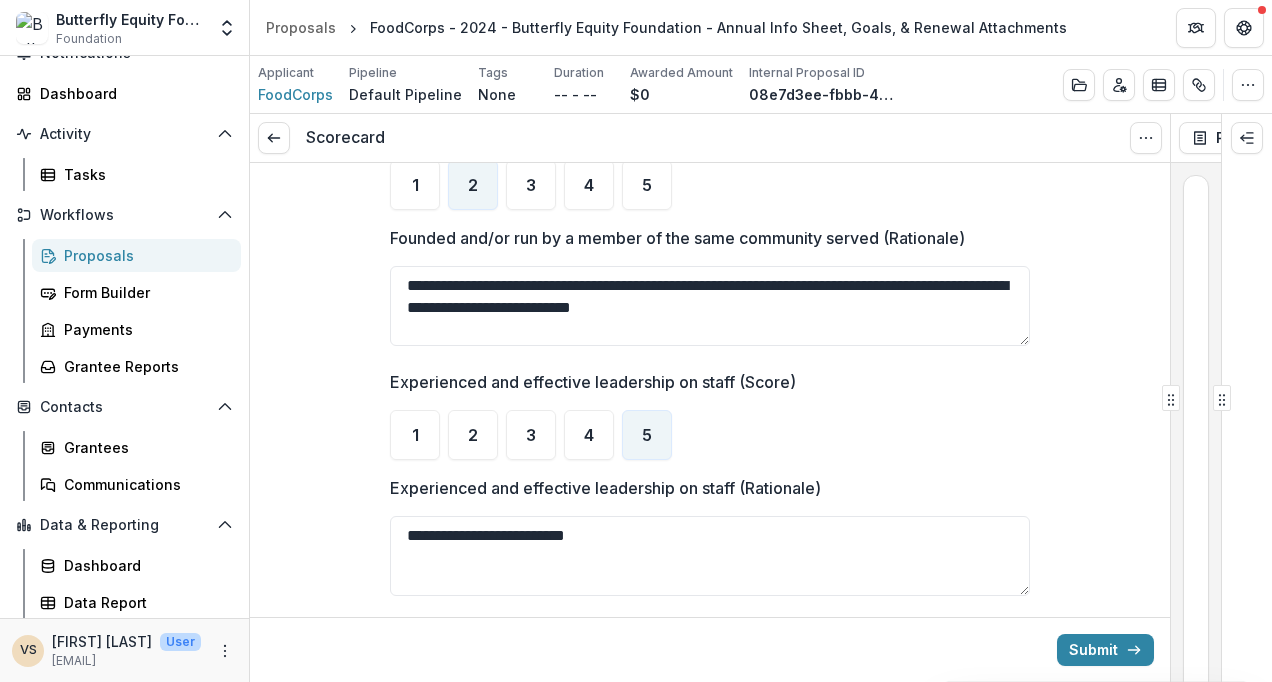 type on "**********" 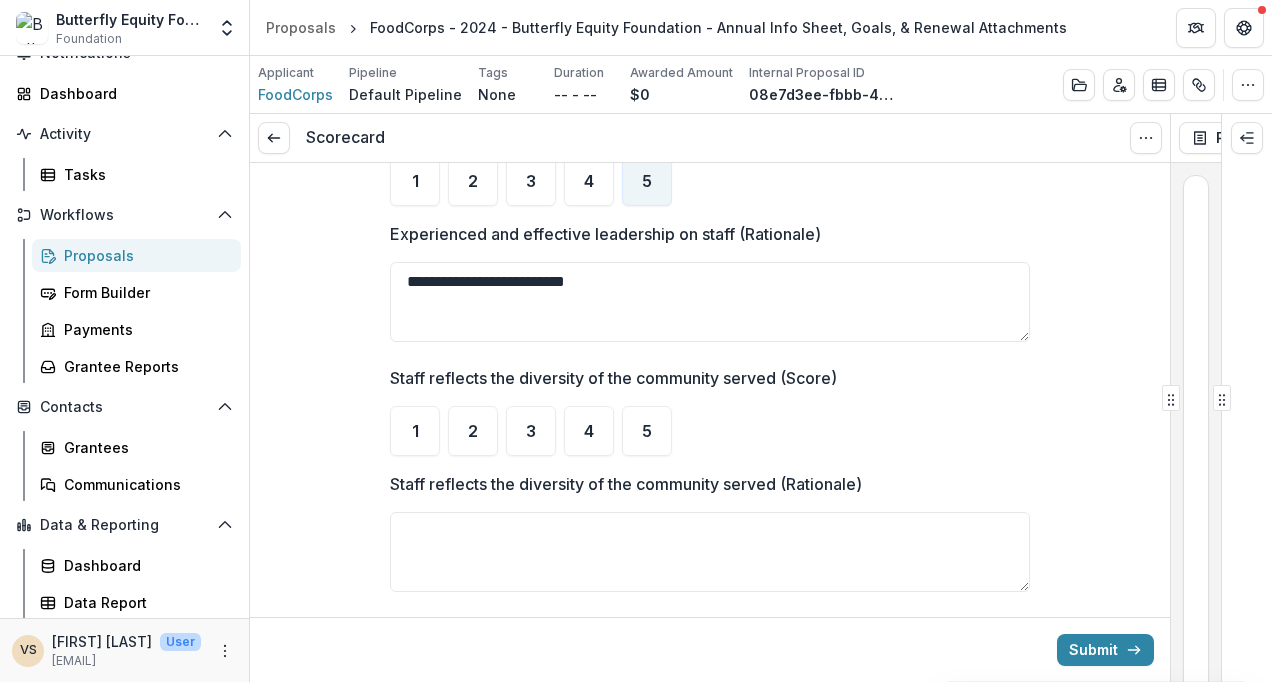 scroll, scrollTop: 361, scrollLeft: 0, axis: vertical 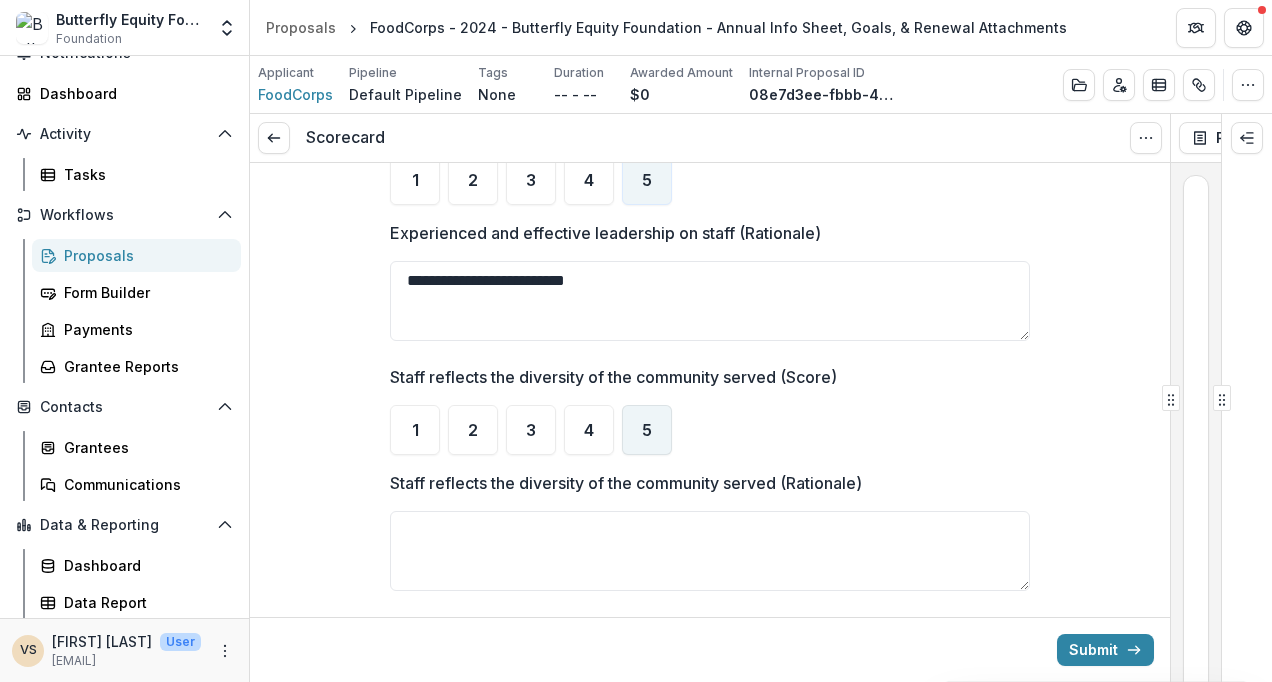 click on "5" at bounding box center (647, 430) 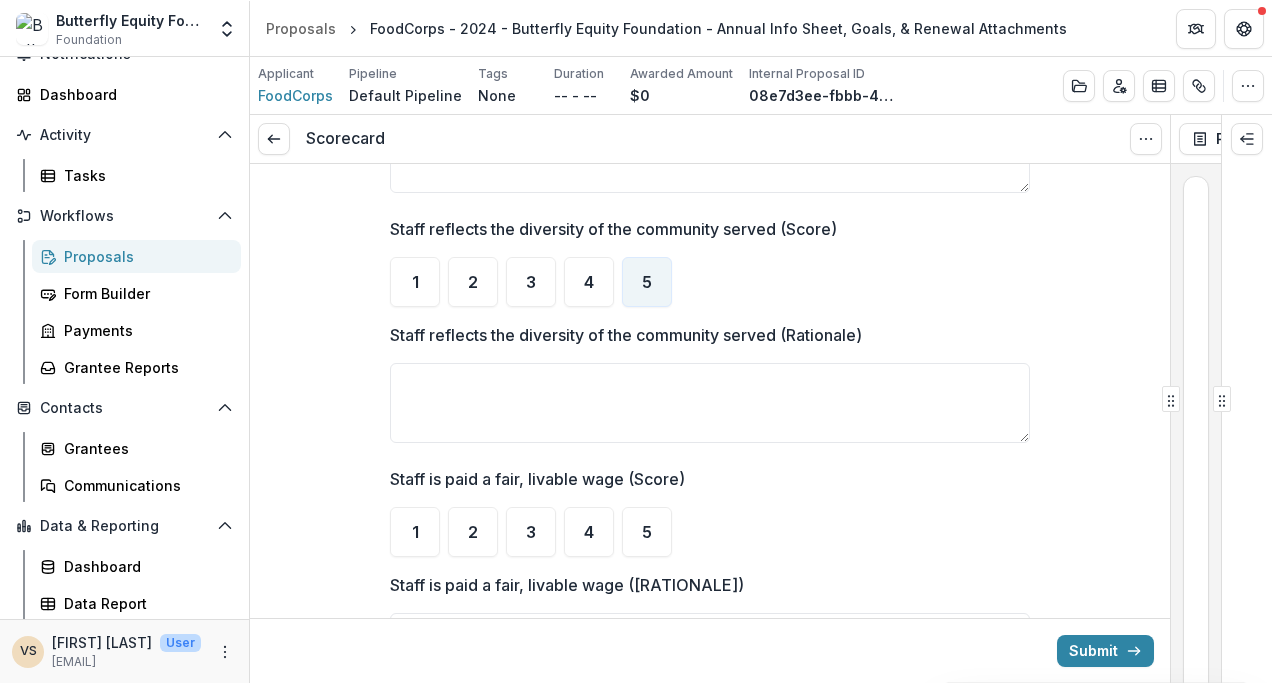 scroll, scrollTop: 511, scrollLeft: 0, axis: vertical 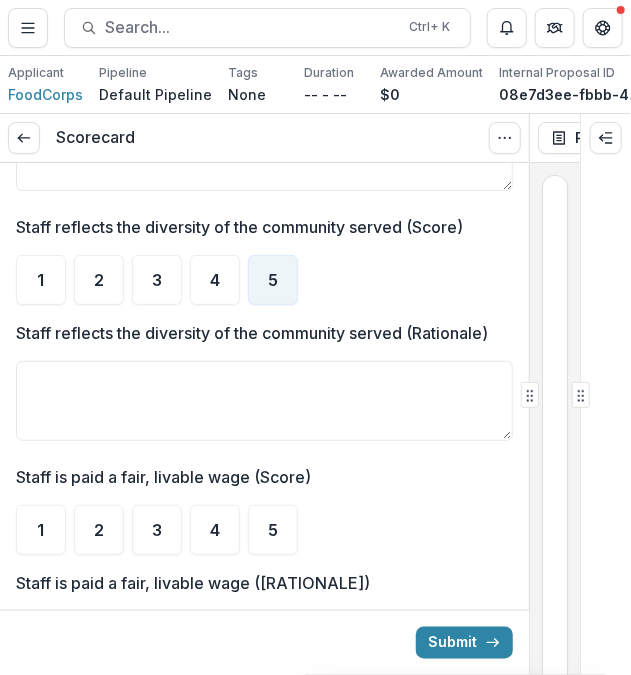 click on "Staff reflects the diversity of the community served (Rationale)" at bounding box center (264, 401) 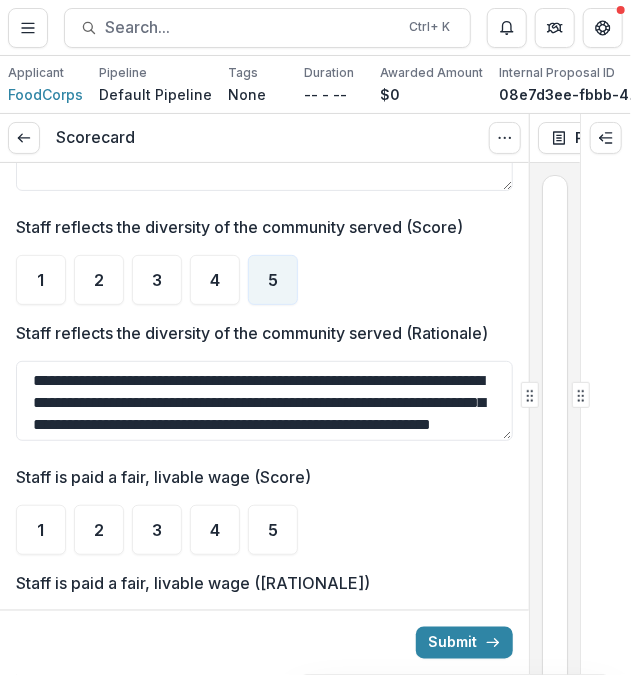 scroll, scrollTop: 38, scrollLeft: 0, axis: vertical 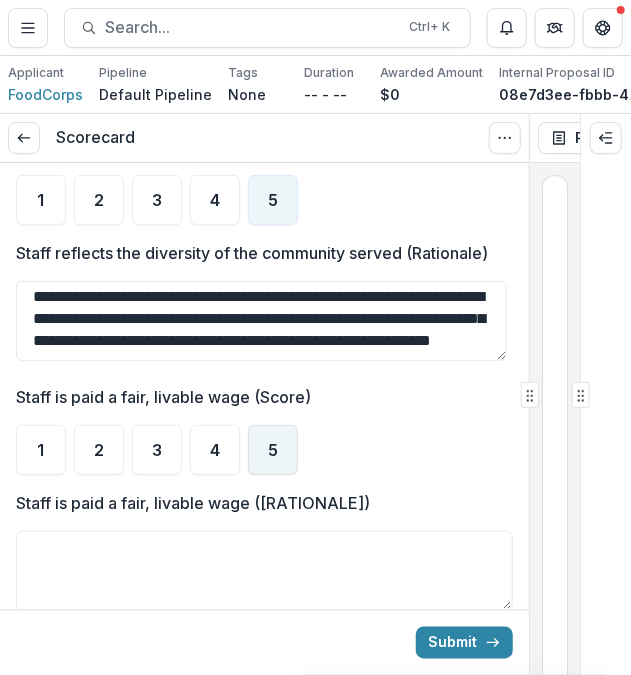 type on "**********" 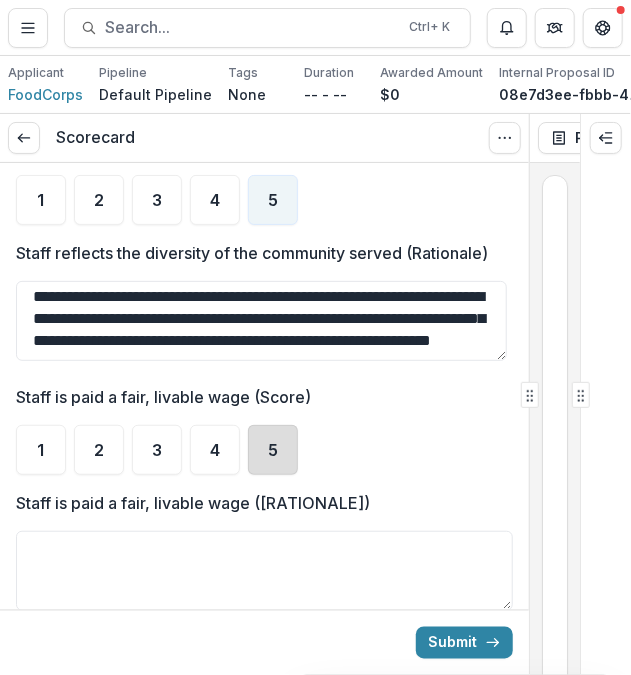 click on "5" at bounding box center (273, 450) 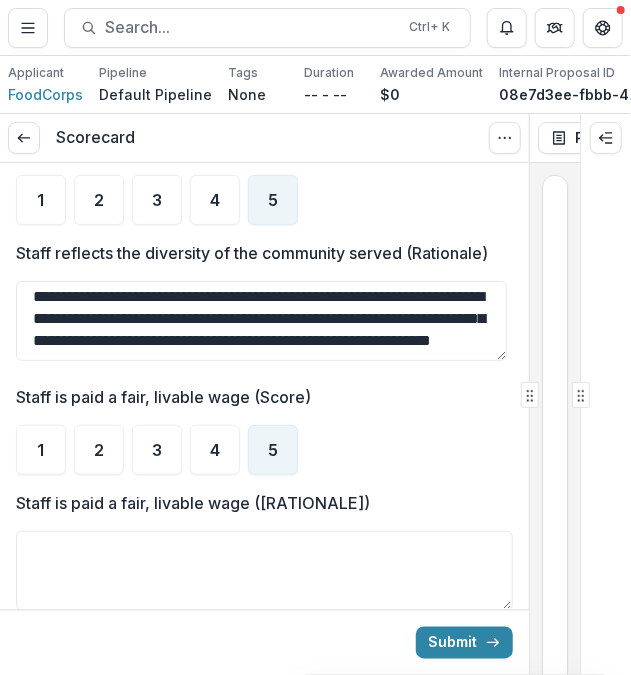 click on "1 2 3 4 5" at bounding box center (264, 450) 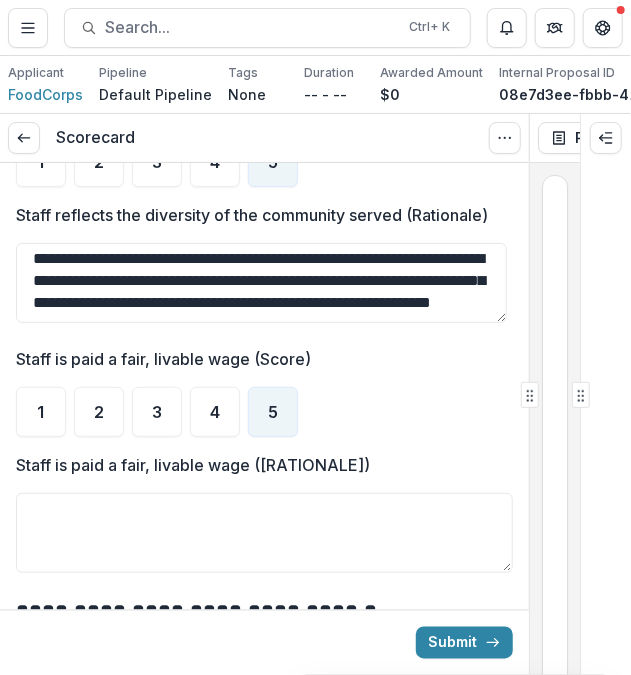 click on "Staff is paid a fair, livable wage ([RATIONALE])" at bounding box center [264, 533] 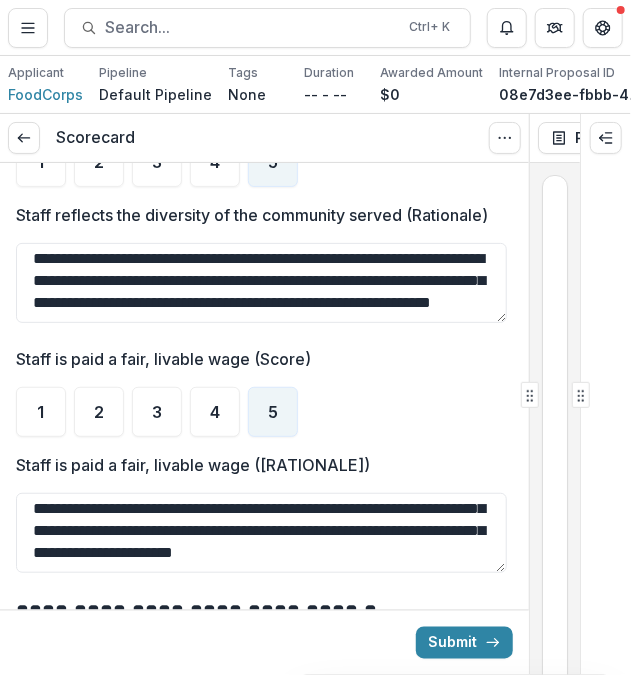 scroll, scrollTop: 69, scrollLeft: 0, axis: vertical 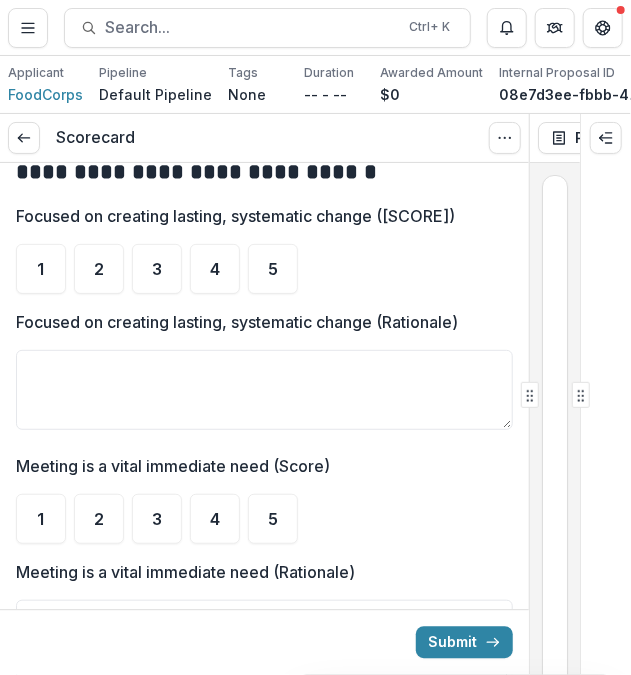 type on "**********" 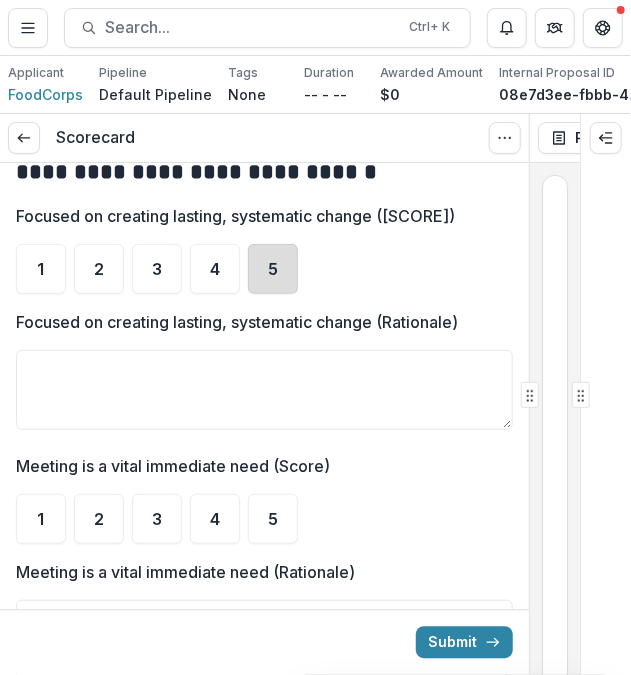 click on "5" at bounding box center (273, 269) 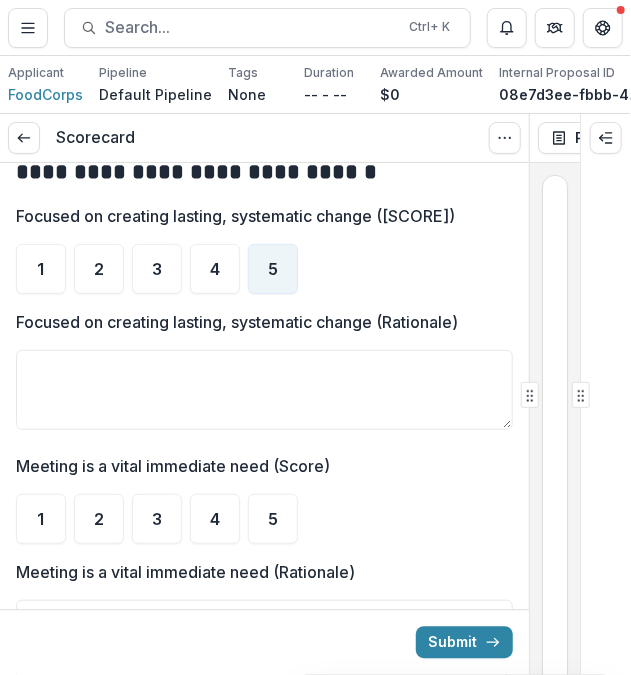 click on "Focused on creating lasting, systematic change (Rationale)" at bounding box center [264, 390] 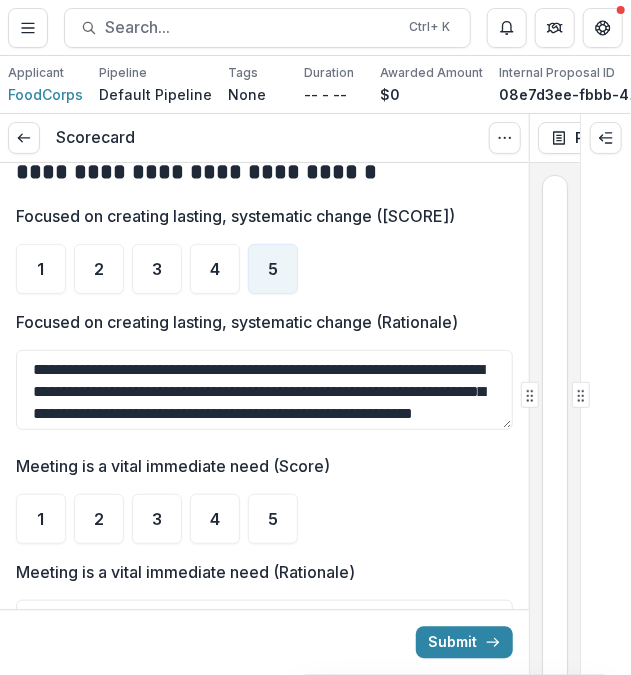 scroll, scrollTop: 38, scrollLeft: 0, axis: vertical 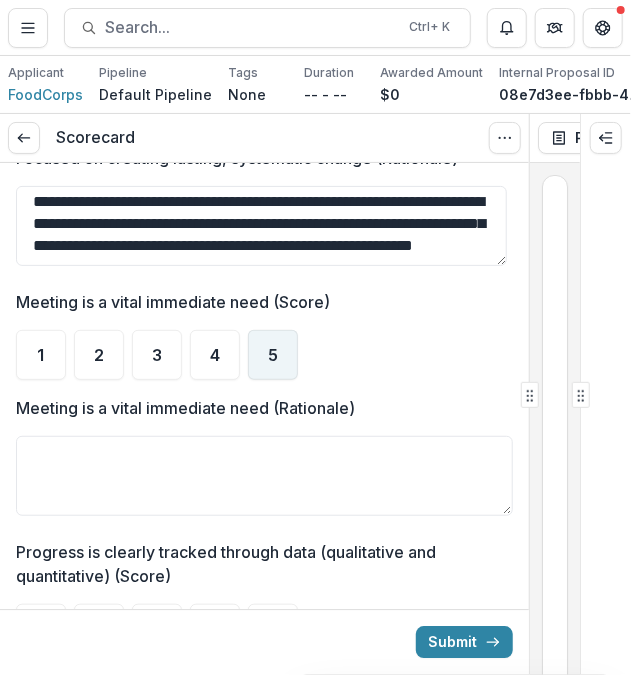 type on "**********" 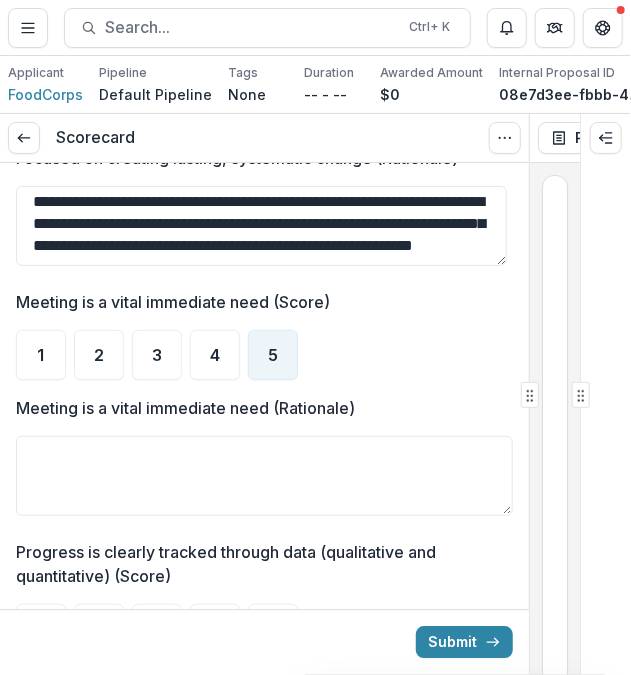 click on "Meeting is a vital immediate need (Rationale)" at bounding box center [264, 476] 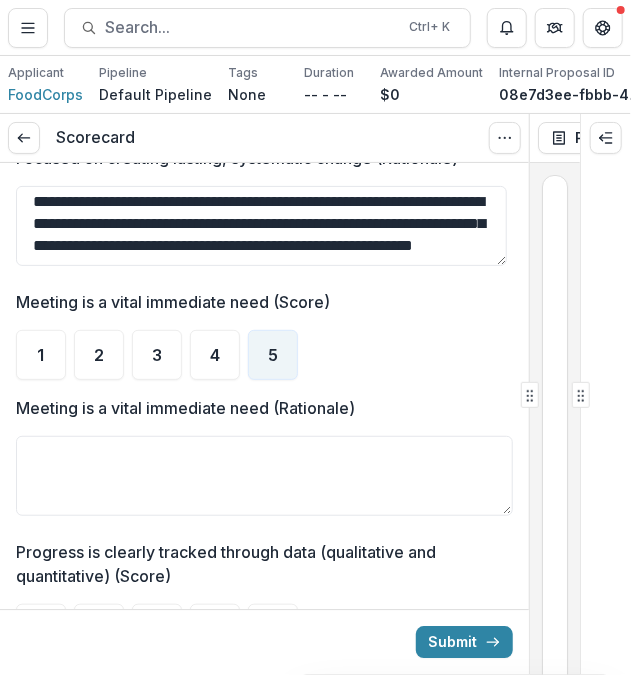 click on "Meeting is a vital immediate need (Rationale)" at bounding box center (264, 476) 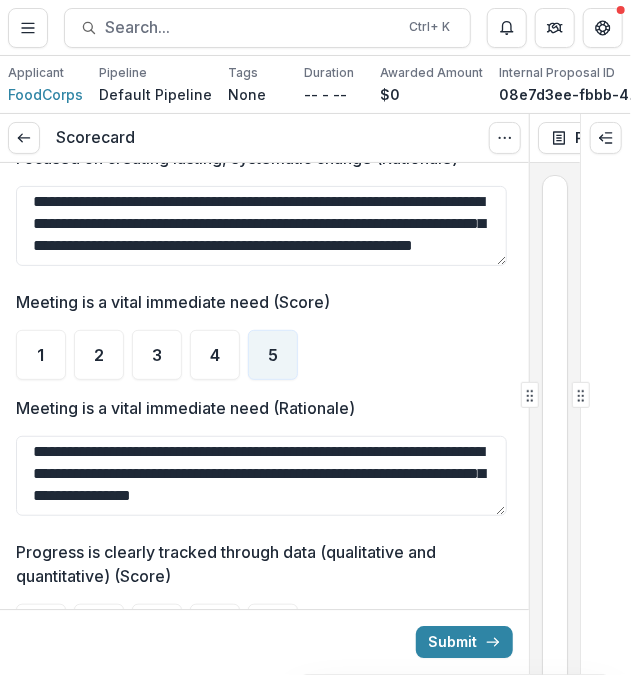 scroll, scrollTop: 3, scrollLeft: 0, axis: vertical 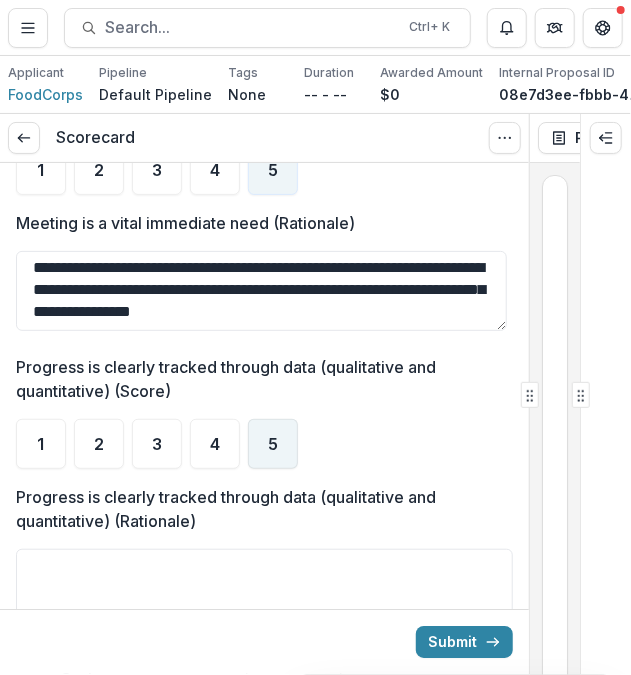 type on "**********" 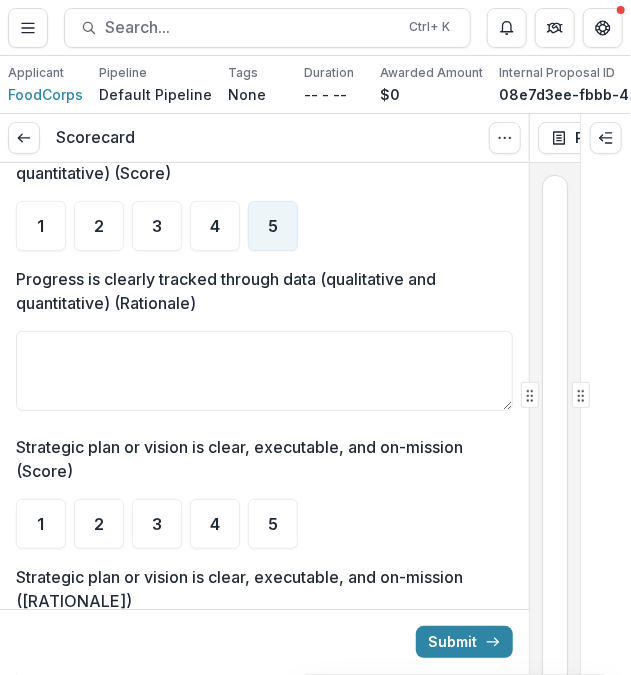 scroll, scrollTop: 1686, scrollLeft: 0, axis: vertical 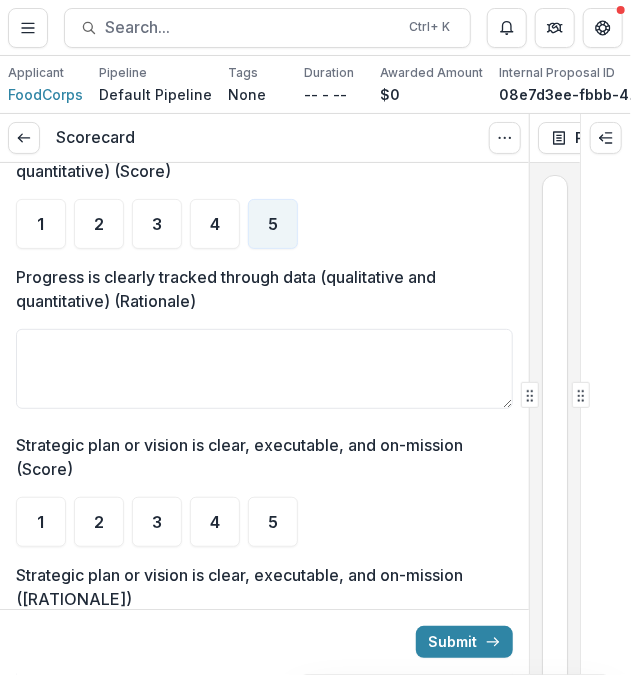 click on "Progress is clearly tracked through data (qualitative and quantitative) (Rationale)" at bounding box center [264, 369] 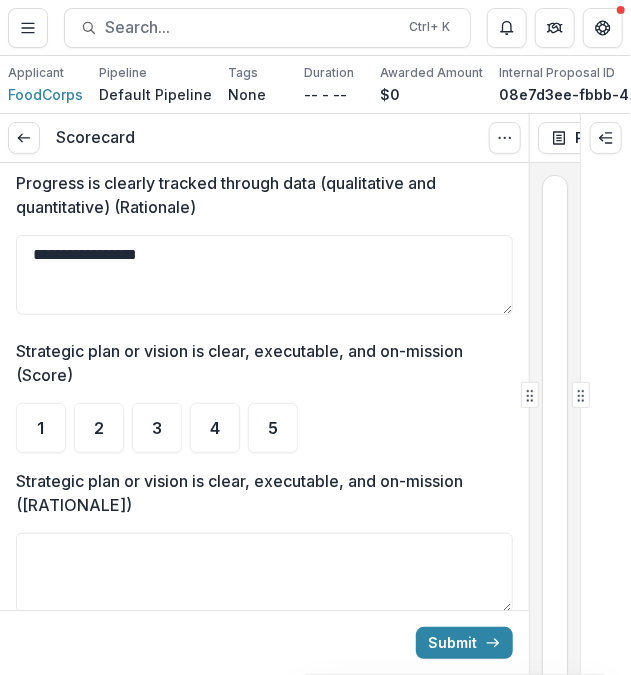 scroll, scrollTop: 1782, scrollLeft: 0, axis: vertical 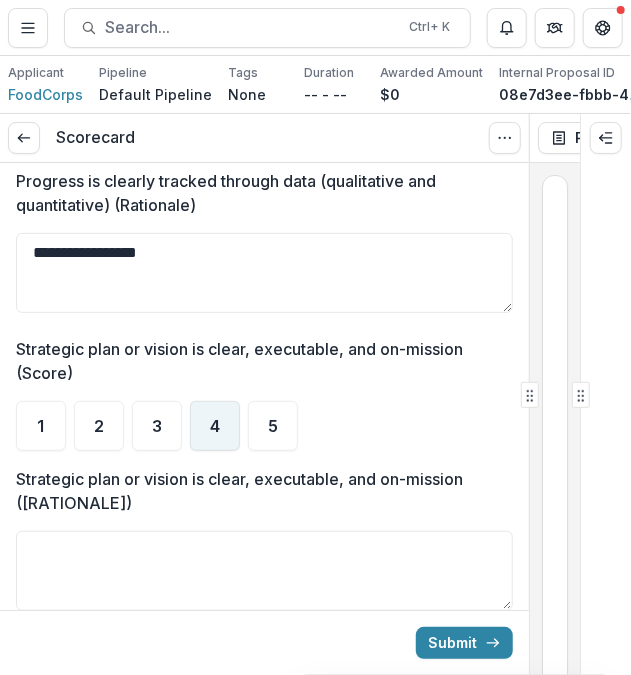 click on "4" at bounding box center (215, 426) 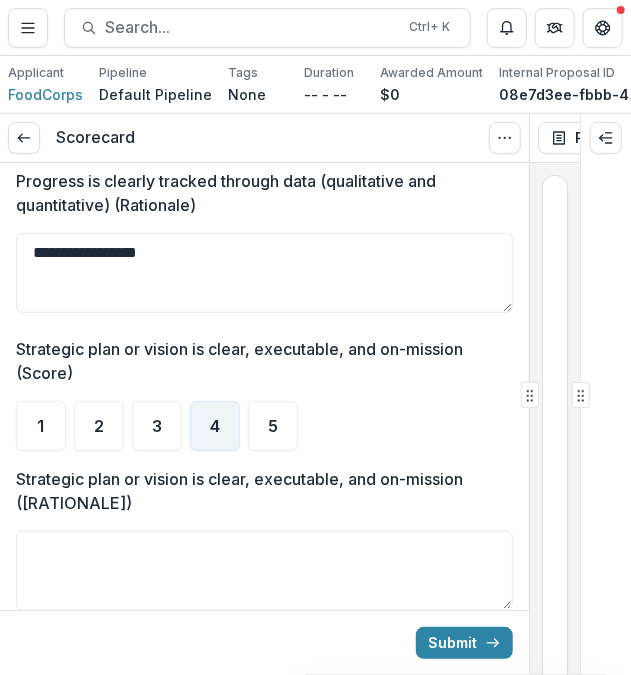 type on "**********" 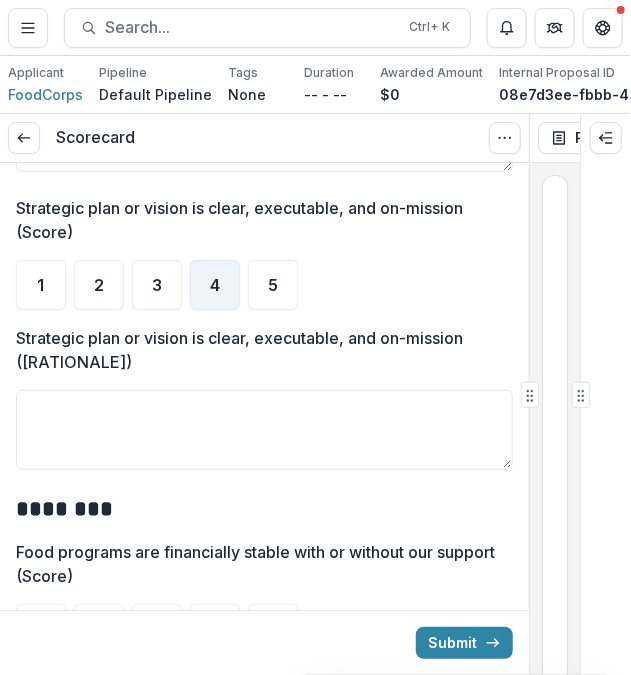 scroll, scrollTop: 1924, scrollLeft: 0, axis: vertical 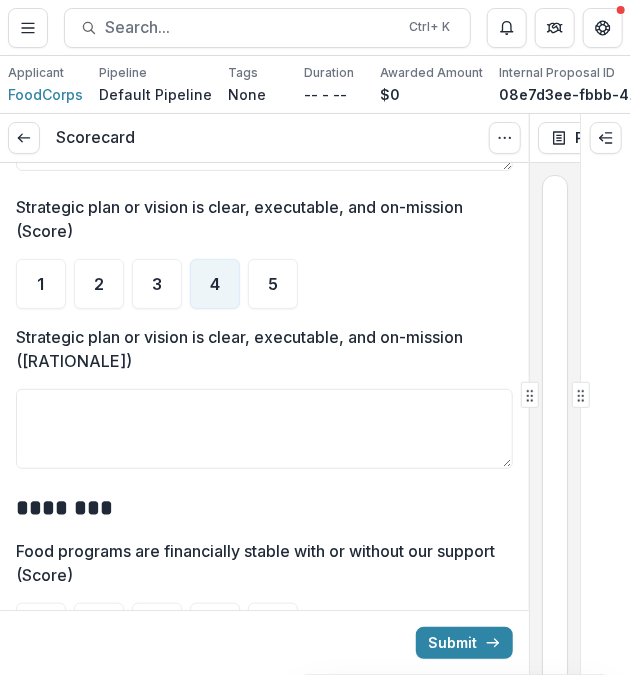 click on "Strategic plan or vision is clear, executable, and on-mission ([RATIONALE])" at bounding box center [264, 429] 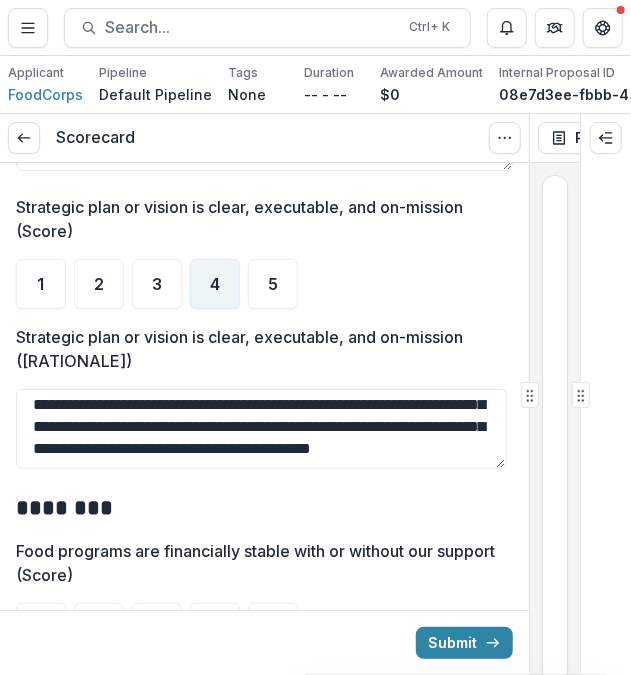 scroll, scrollTop: 135, scrollLeft: 0, axis: vertical 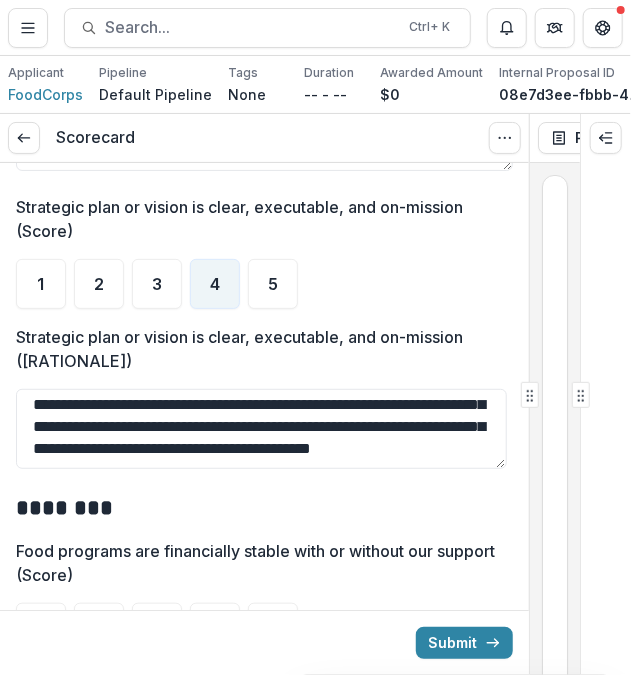 type on "**********" 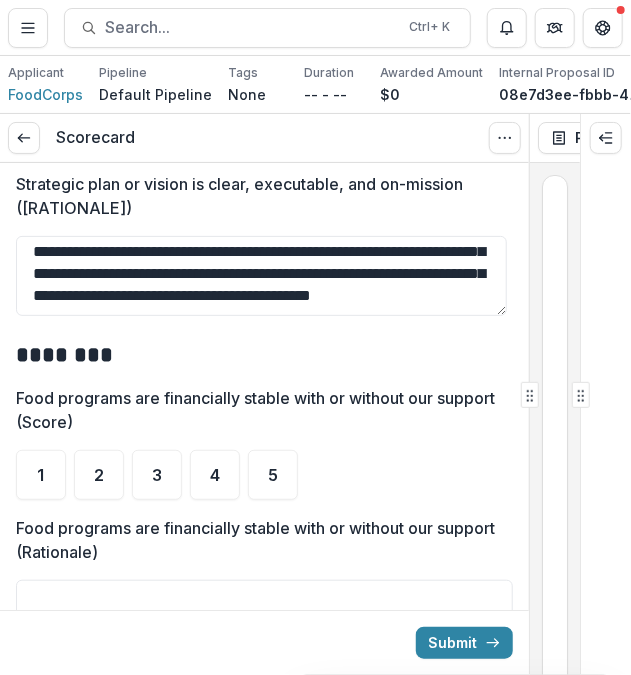 scroll, scrollTop: 2078, scrollLeft: 0, axis: vertical 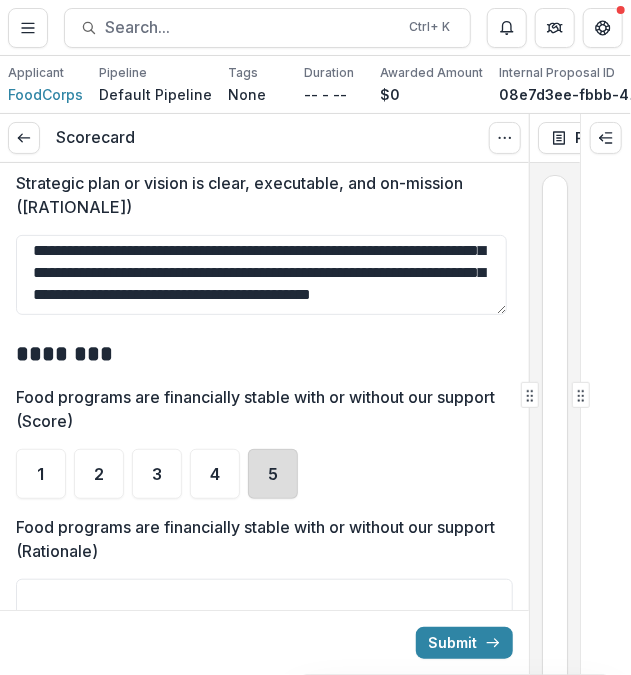 click on "5" at bounding box center (273, 474) 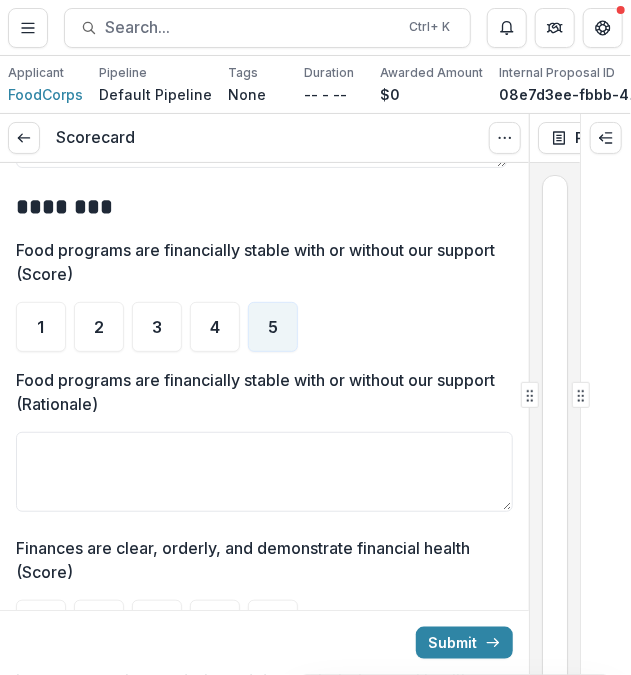 scroll, scrollTop: 2227, scrollLeft: 0, axis: vertical 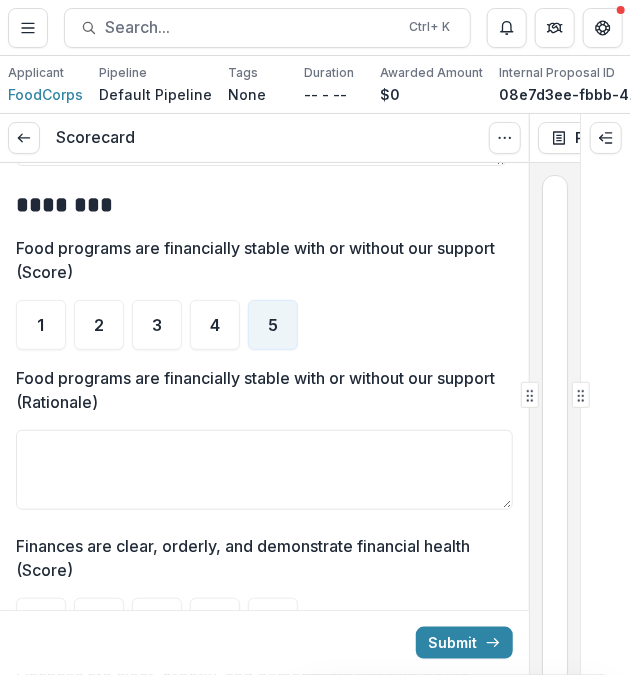 click on "Food programs are financially stable with or without our support (Rationale)" at bounding box center [264, 470] 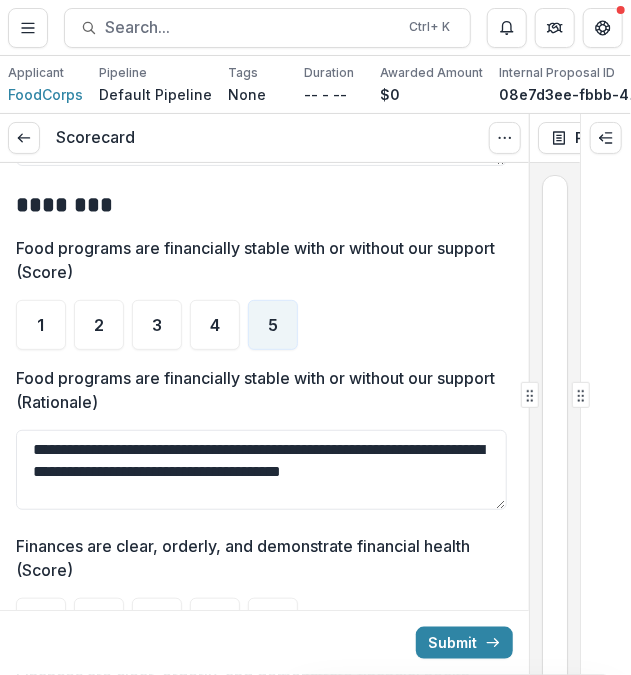 scroll, scrollTop: 3, scrollLeft: 0, axis: vertical 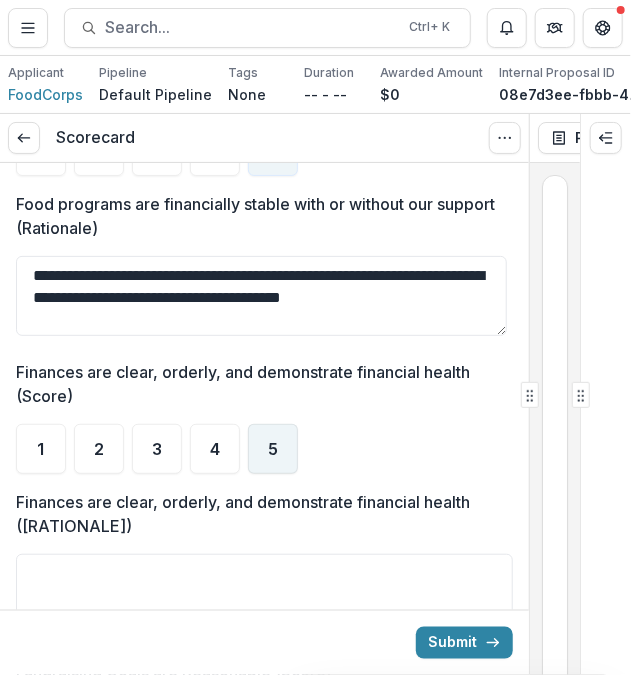 type on "**********" 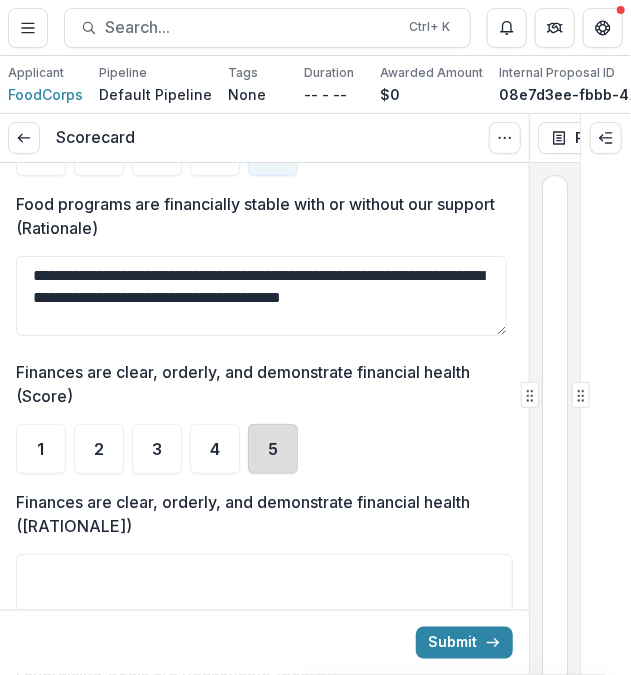 click on "5" at bounding box center [273, 449] 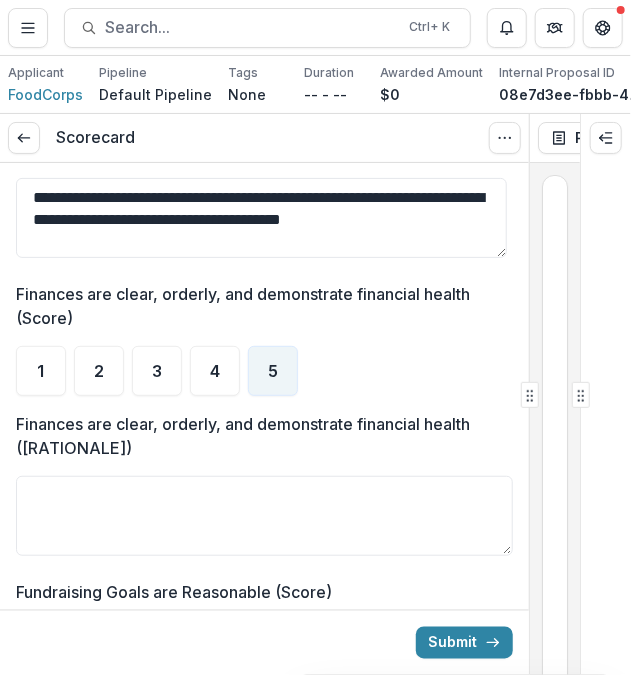 scroll, scrollTop: 2502, scrollLeft: 0, axis: vertical 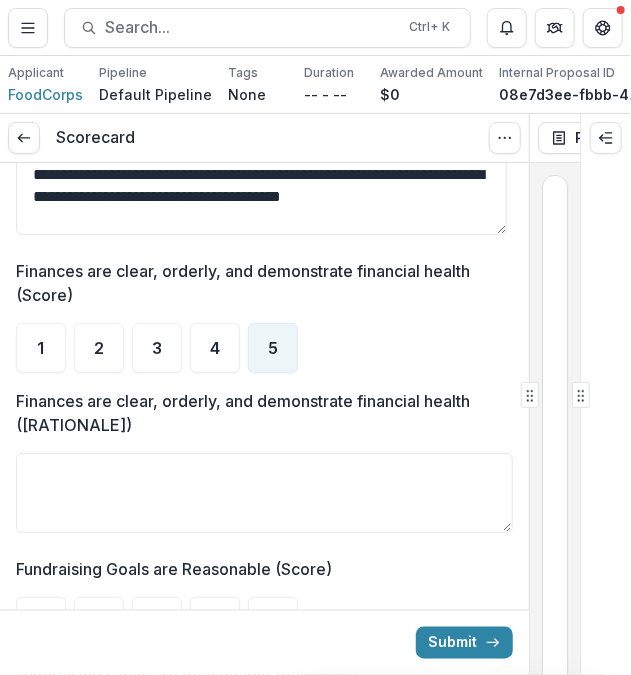 click on "Finances are clear, orderly, and demonstrate financial health ([RATIONALE])" at bounding box center [264, 493] 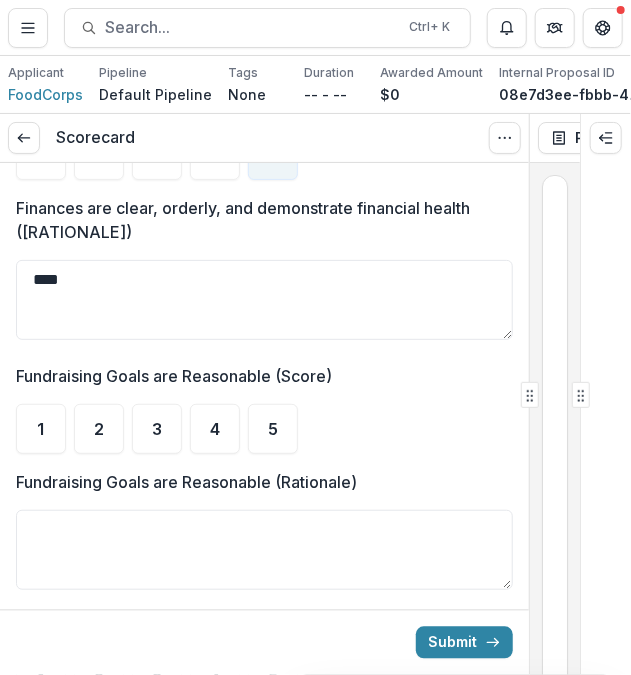 scroll, scrollTop: 2698, scrollLeft: 0, axis: vertical 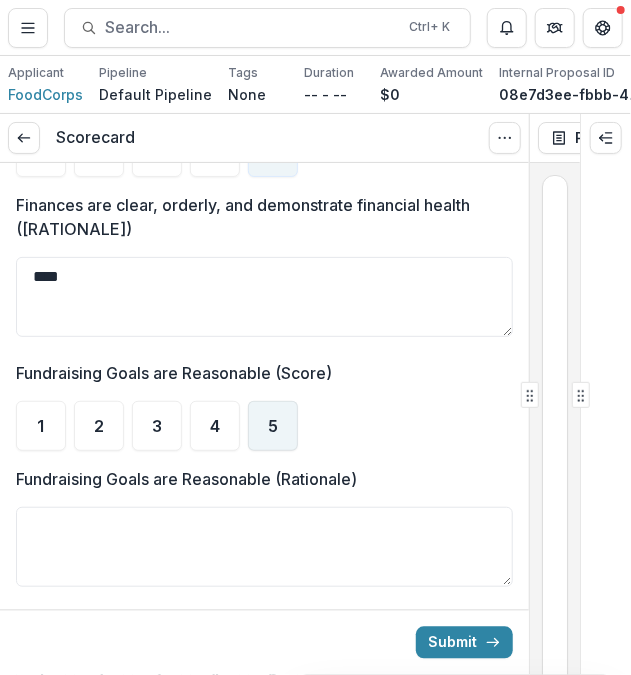 click on "5" at bounding box center (273, 426) 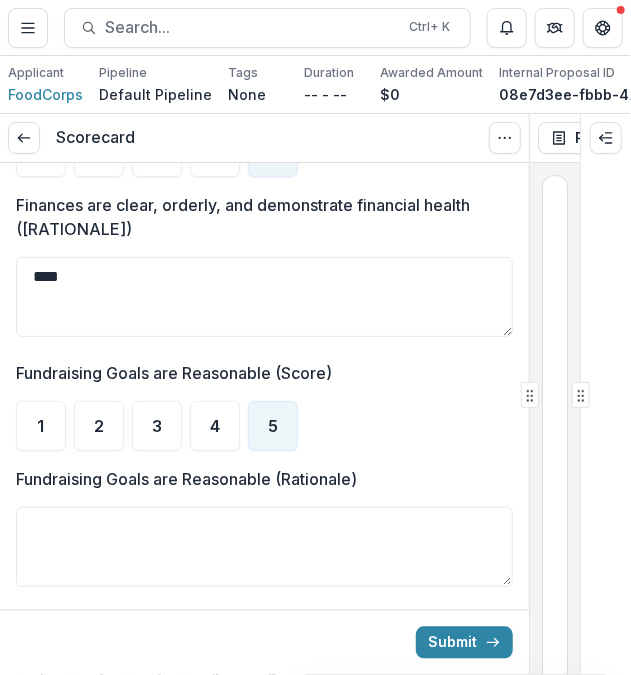 type on "****" 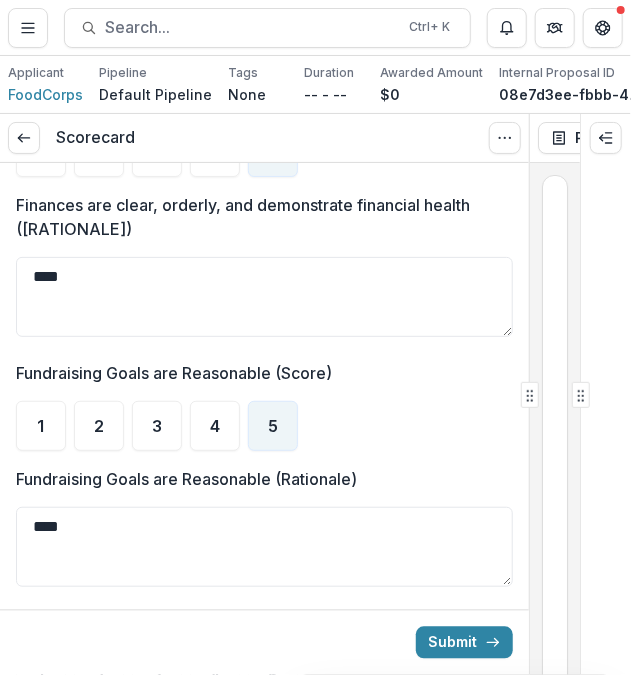 scroll, scrollTop: 3016, scrollLeft: 0, axis: vertical 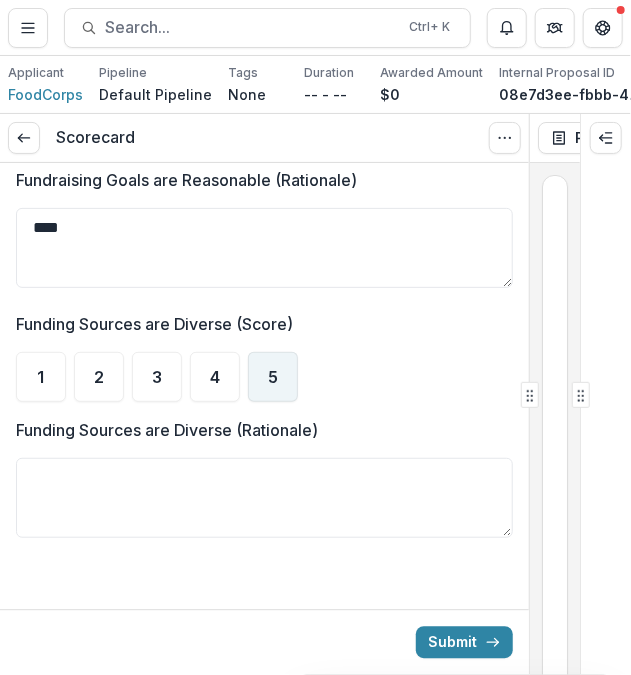 click on "5" at bounding box center (273, 377) 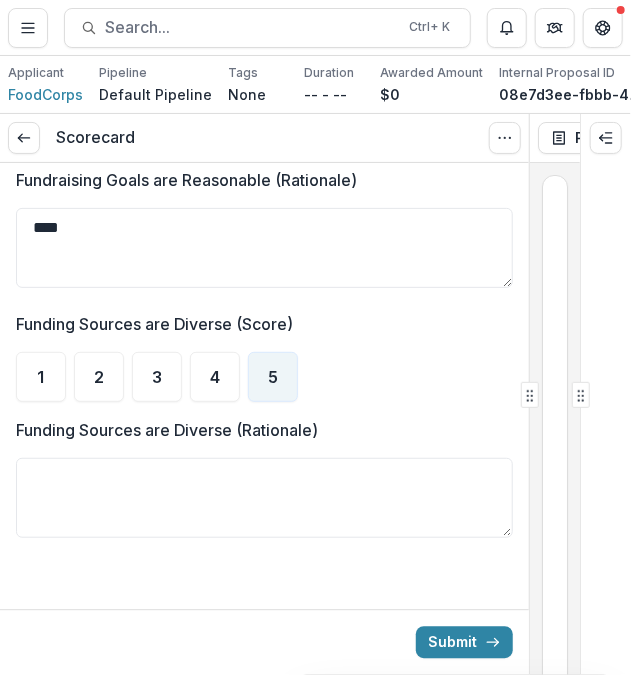 scroll, scrollTop: 3020, scrollLeft: 0, axis: vertical 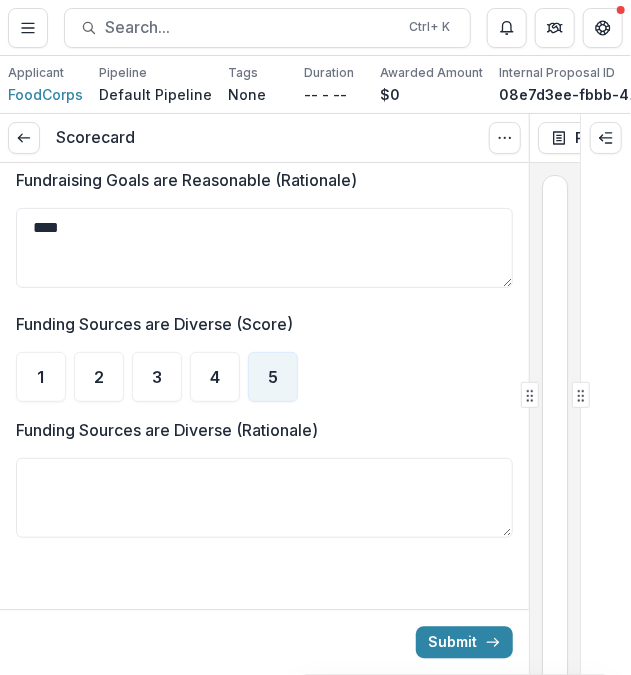 type on "****" 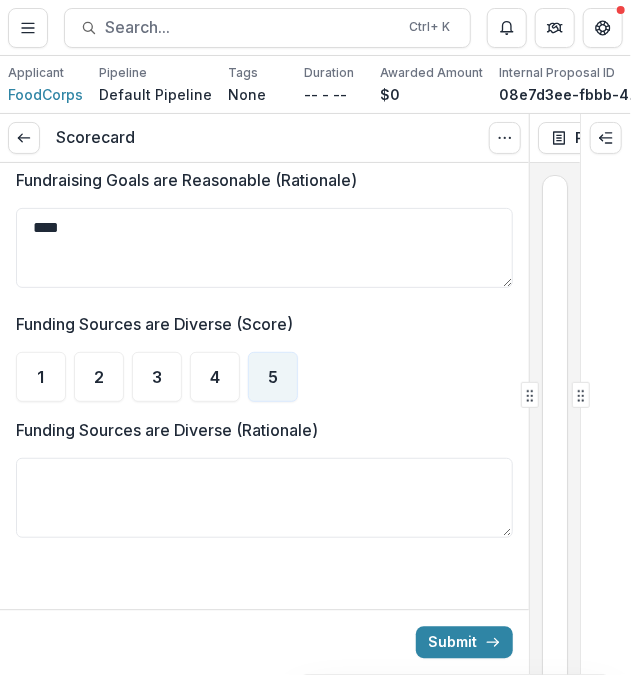 click on "Funding Sources are Diverse (Rationale)" at bounding box center (264, 498) 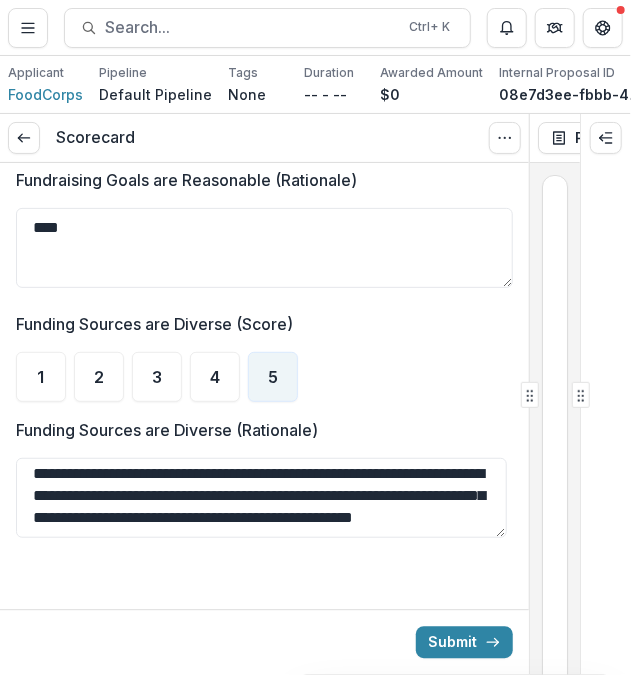 scroll, scrollTop: 0, scrollLeft: 0, axis: both 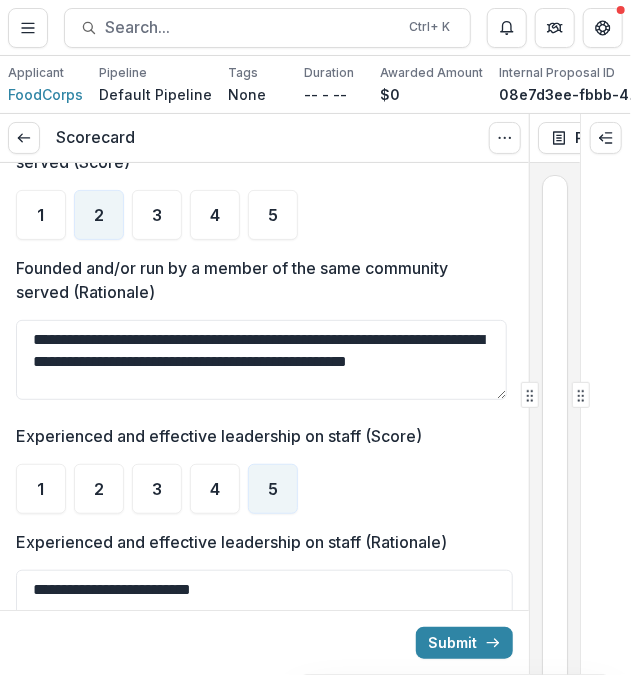 type on "**********" 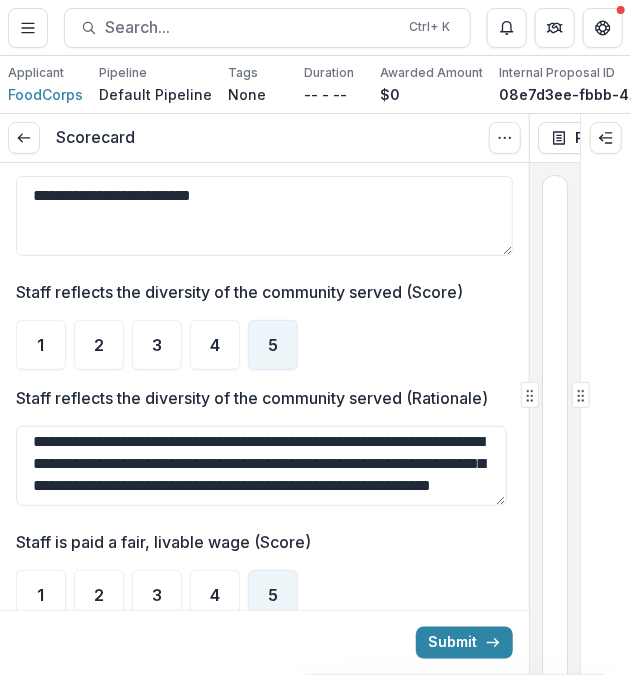 scroll, scrollTop: 495, scrollLeft: 0, axis: vertical 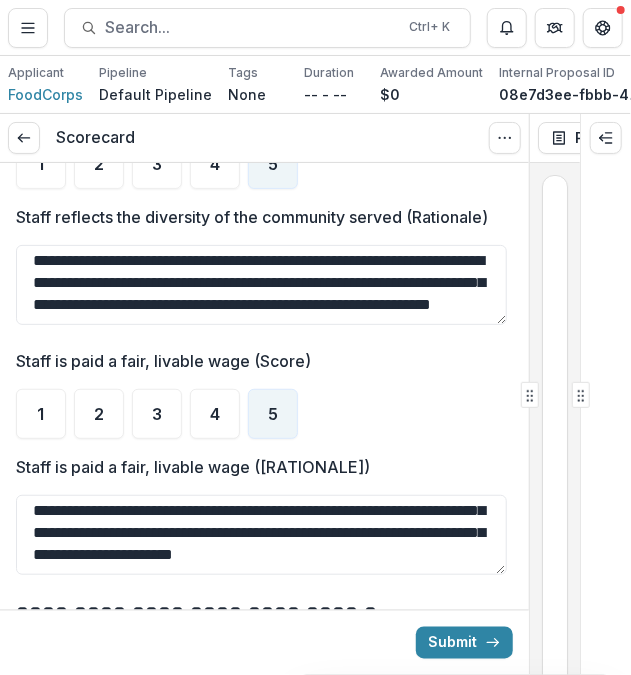 type on "**********" 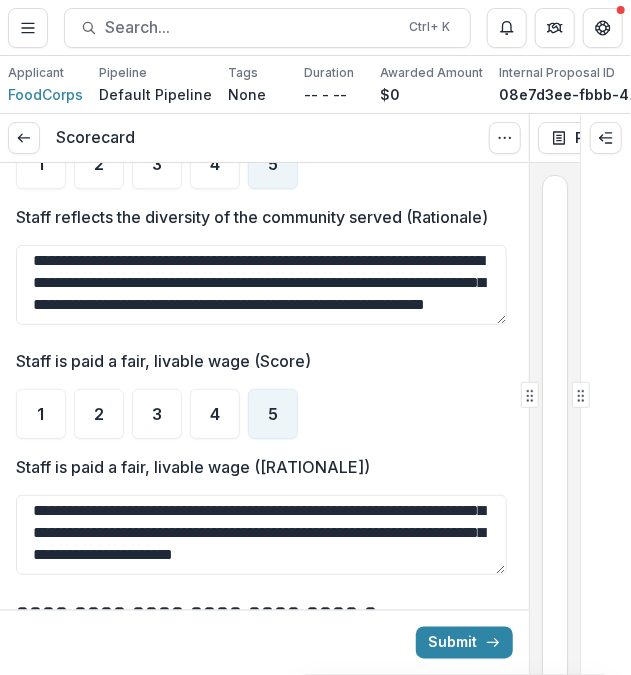 scroll, scrollTop: 25, scrollLeft: 0, axis: vertical 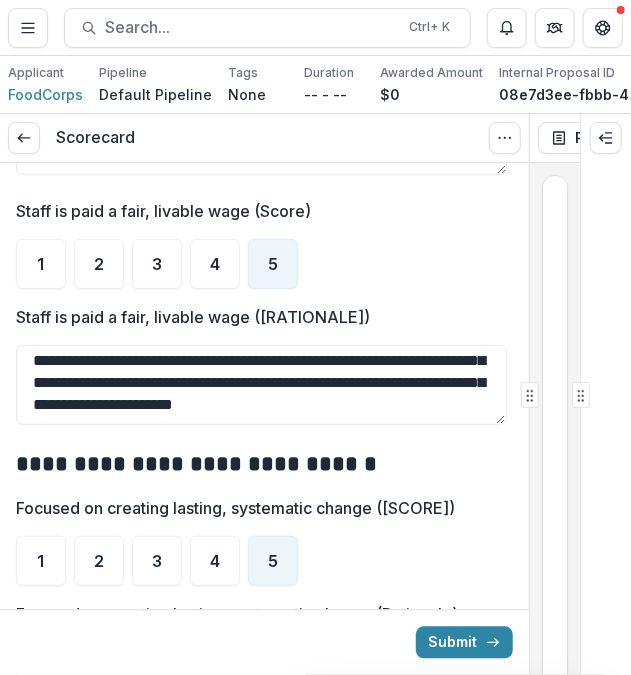 type on "**********" 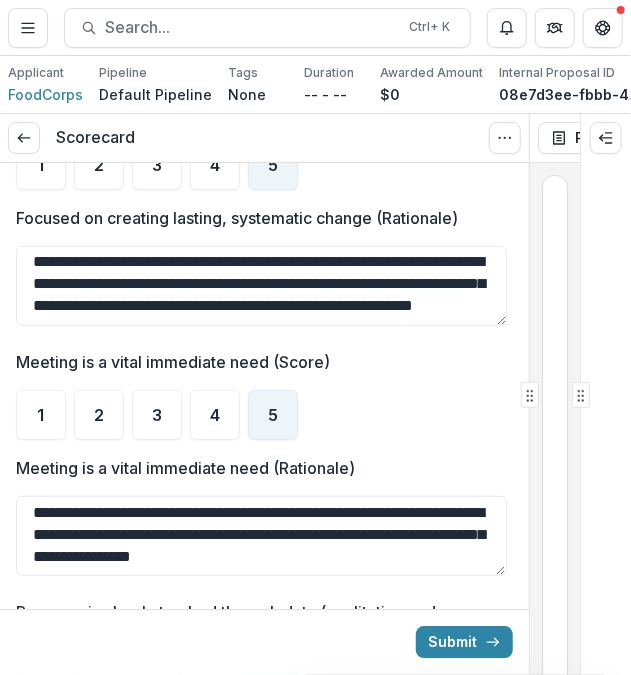 scroll, scrollTop: 1222, scrollLeft: 0, axis: vertical 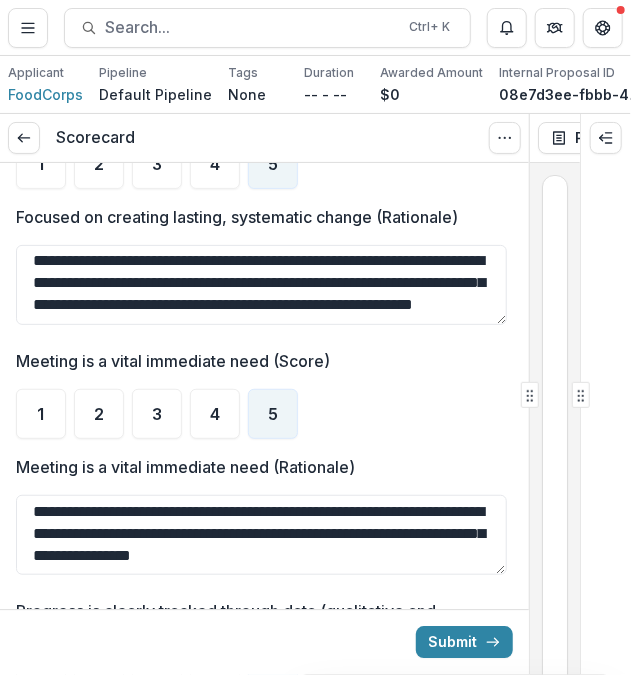 type on "**********" 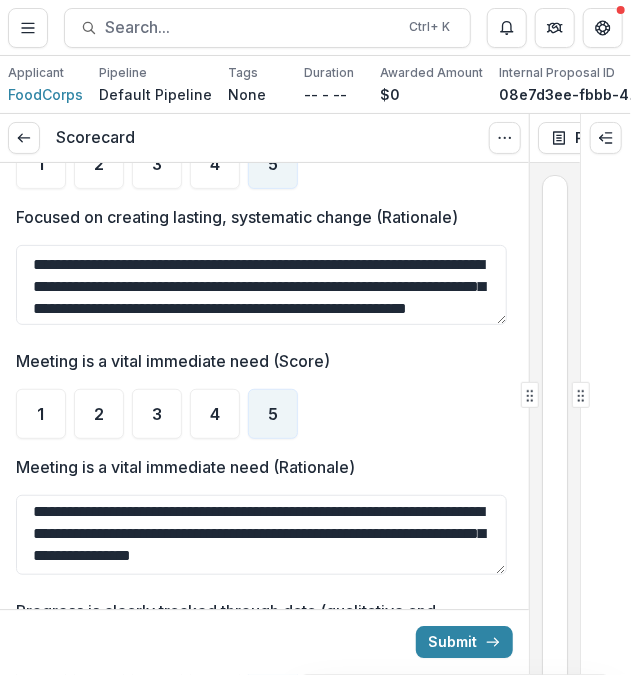 scroll, scrollTop: 25, scrollLeft: 0, axis: vertical 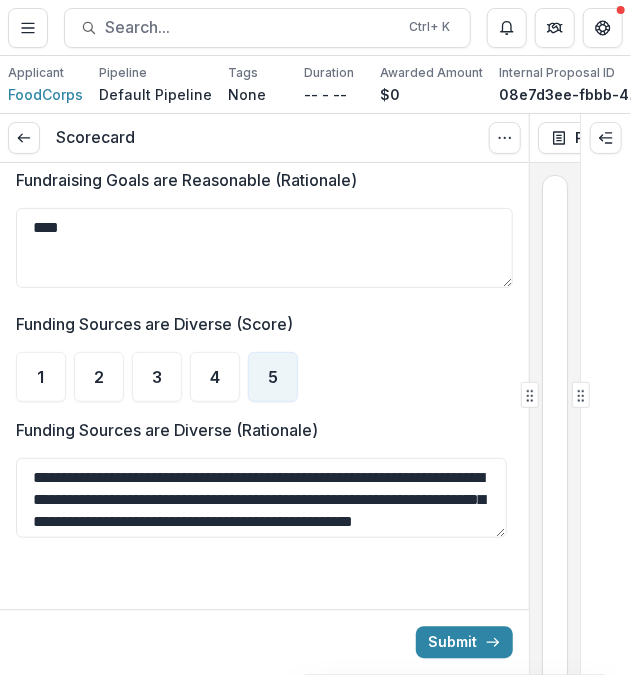type on "**********" 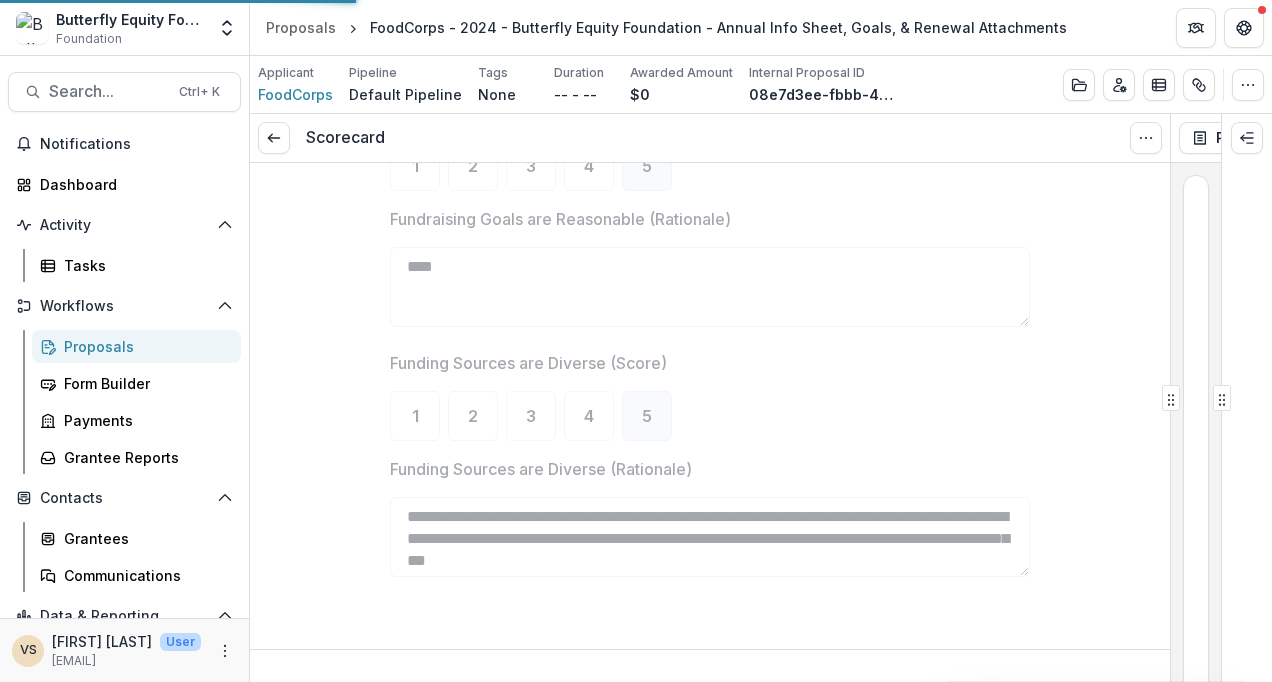 scroll, scrollTop: 2717, scrollLeft: 0, axis: vertical 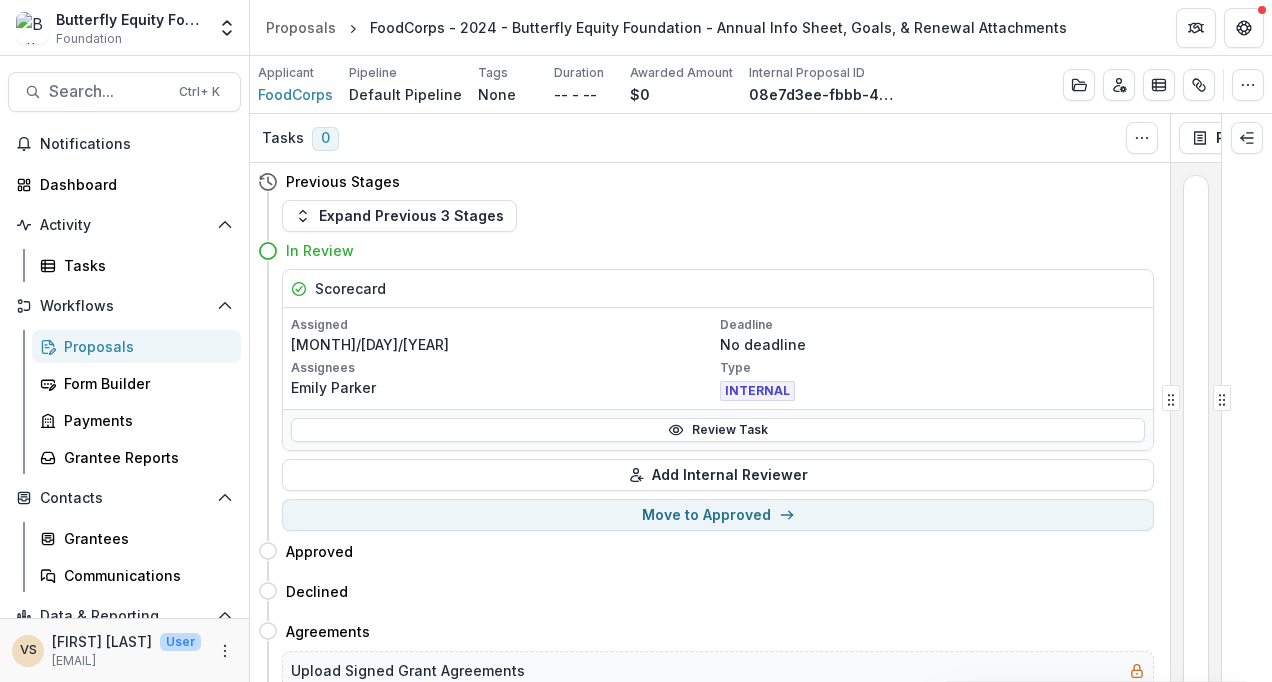 click on "Expand Previous 3 Stages" at bounding box center (399, 216) 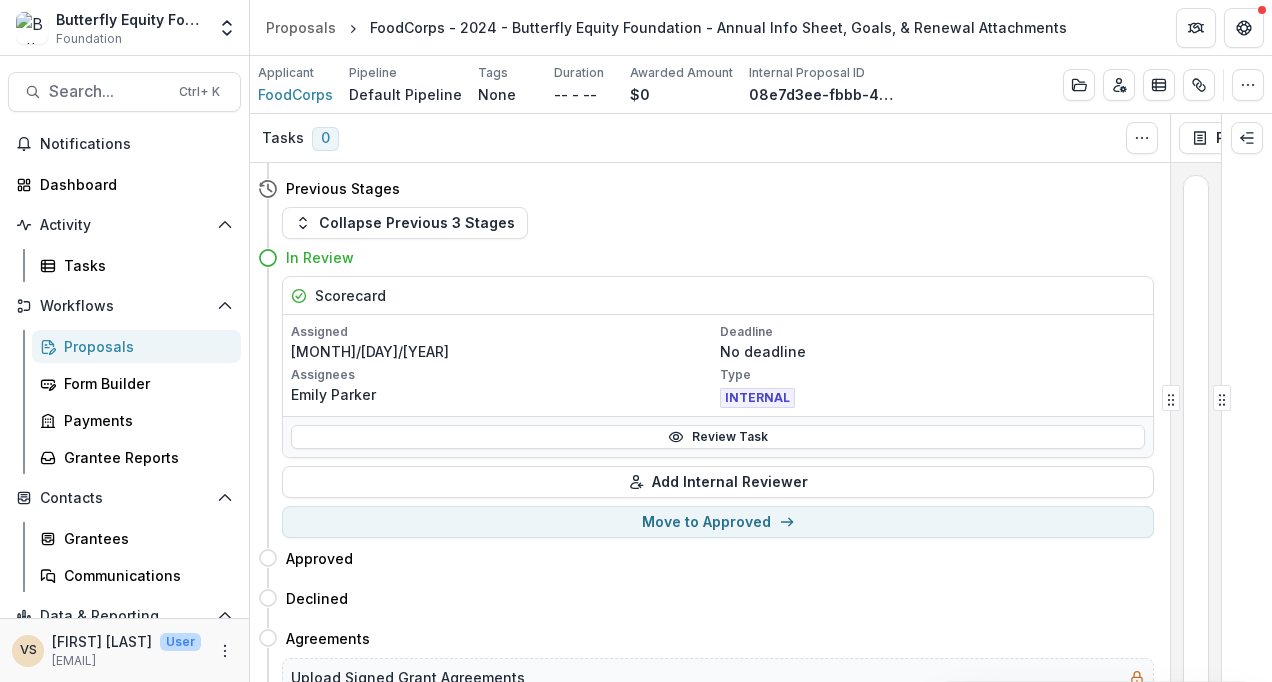 scroll, scrollTop: 163, scrollLeft: 0, axis: vertical 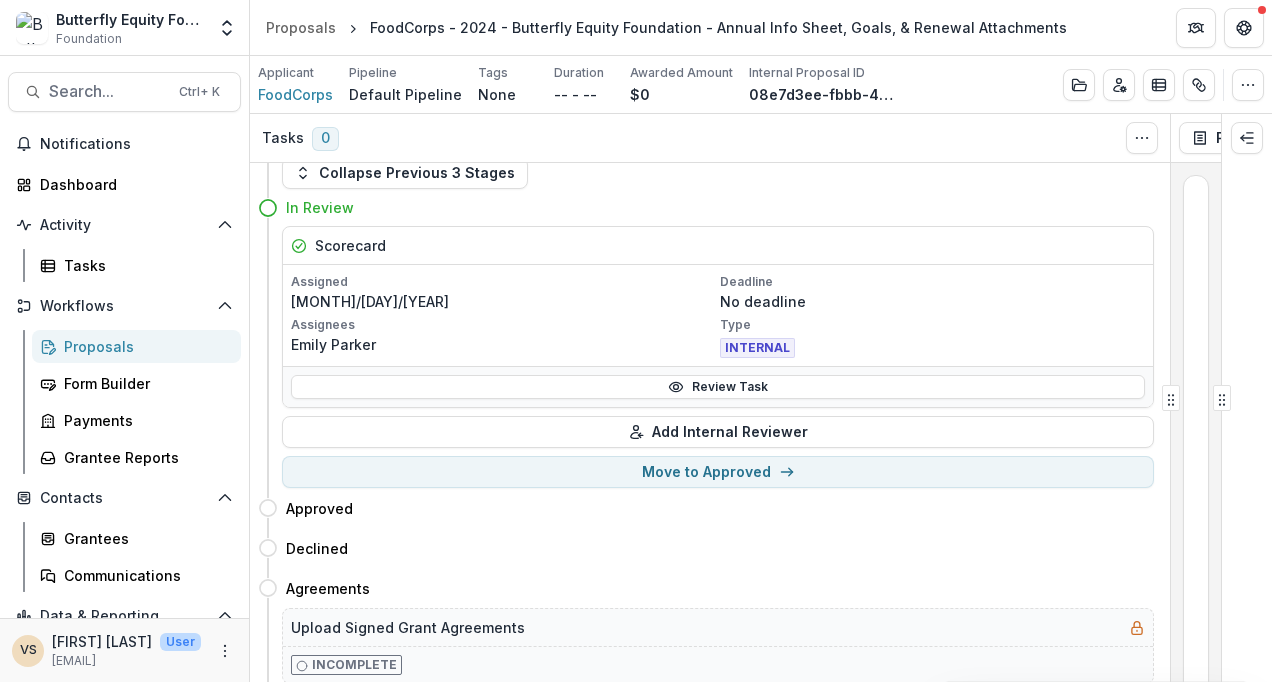 click on "Move to Approved" at bounding box center [718, 472] 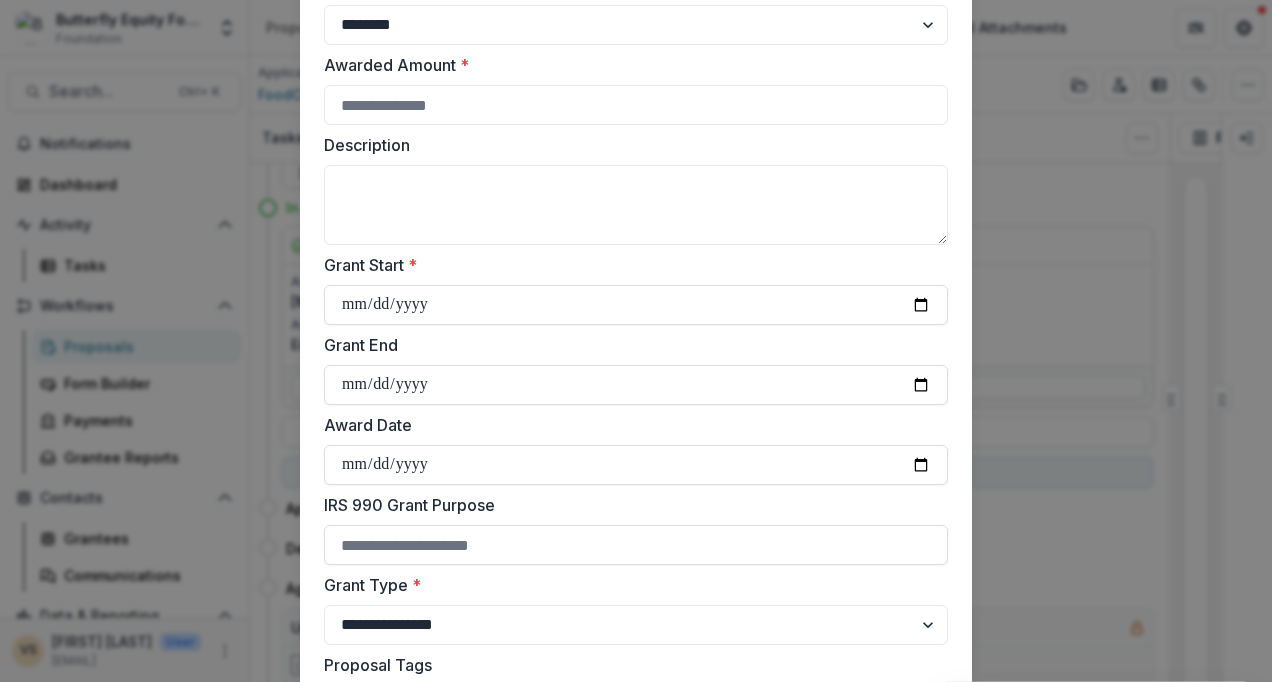 scroll, scrollTop: 0, scrollLeft: 0, axis: both 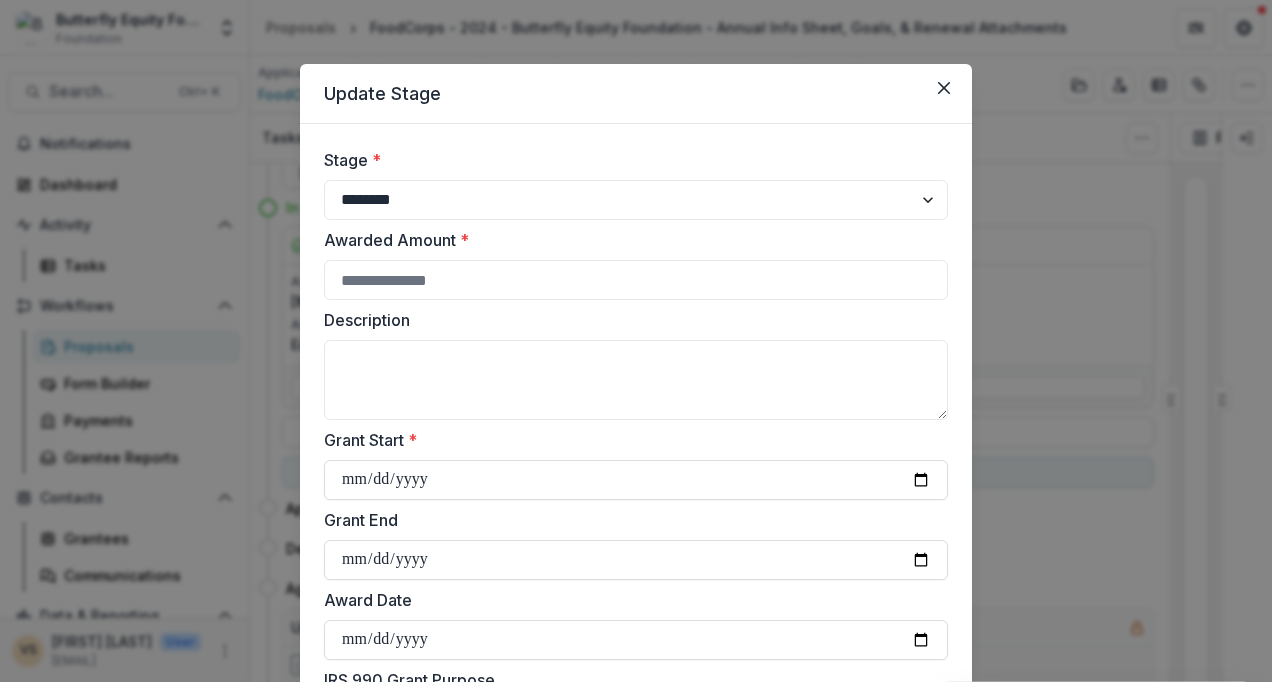 click on "Awarded Amount *" at bounding box center [636, 280] 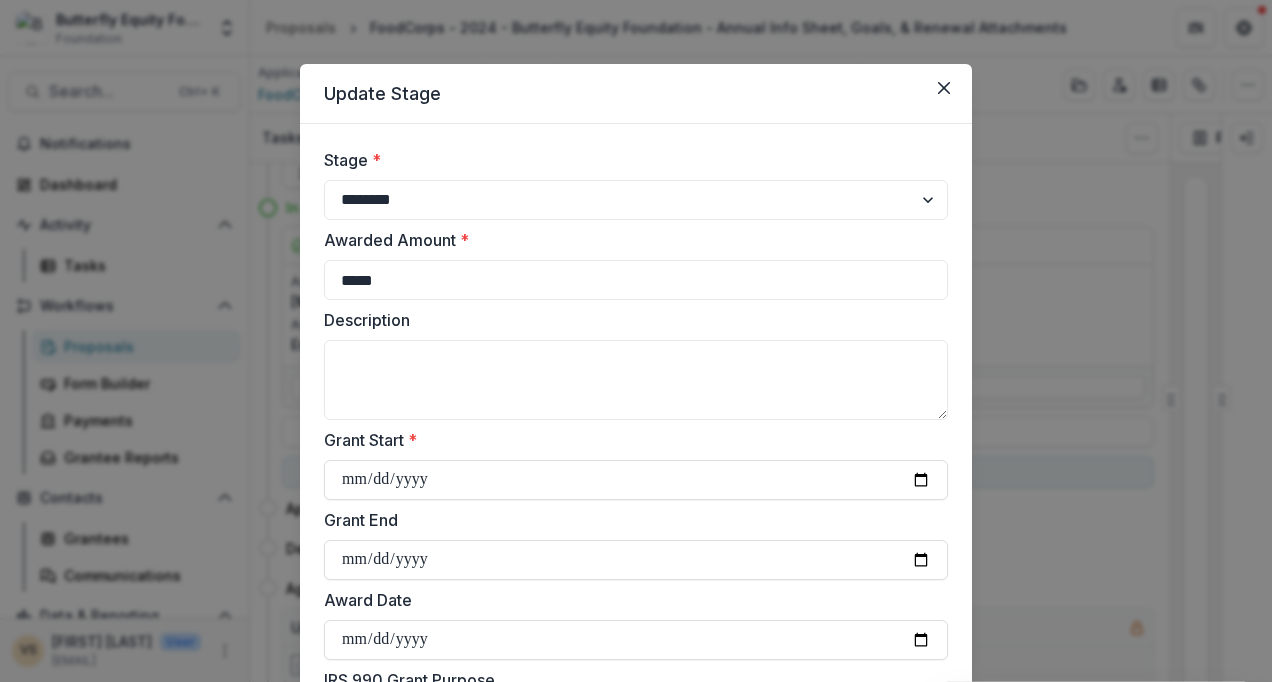 type on "*****" 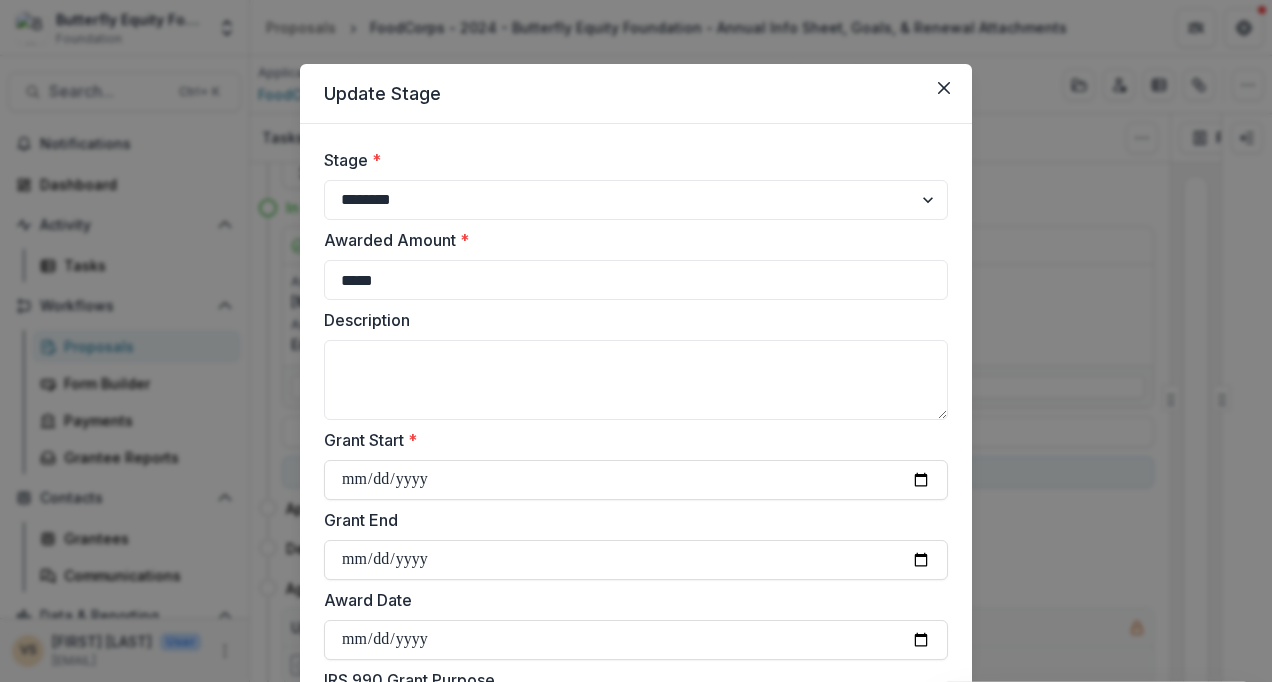 scroll, scrollTop: 140, scrollLeft: 0, axis: vertical 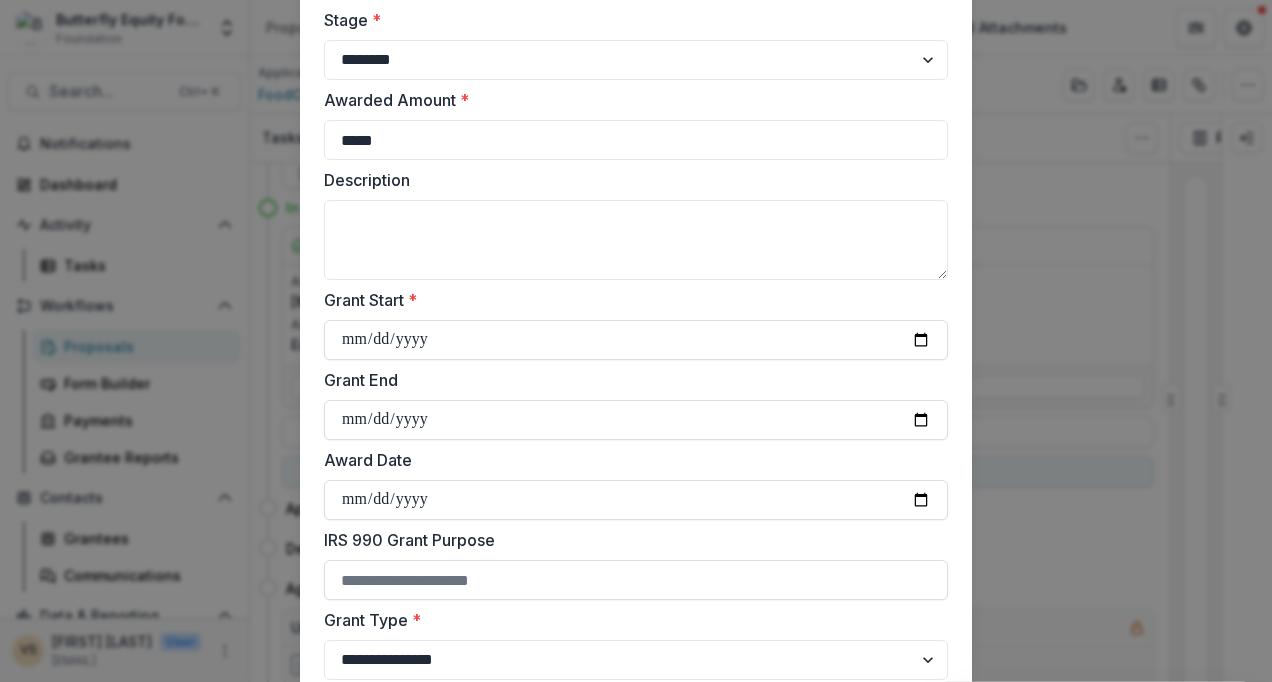 click on "Grant Start *" at bounding box center [636, 340] 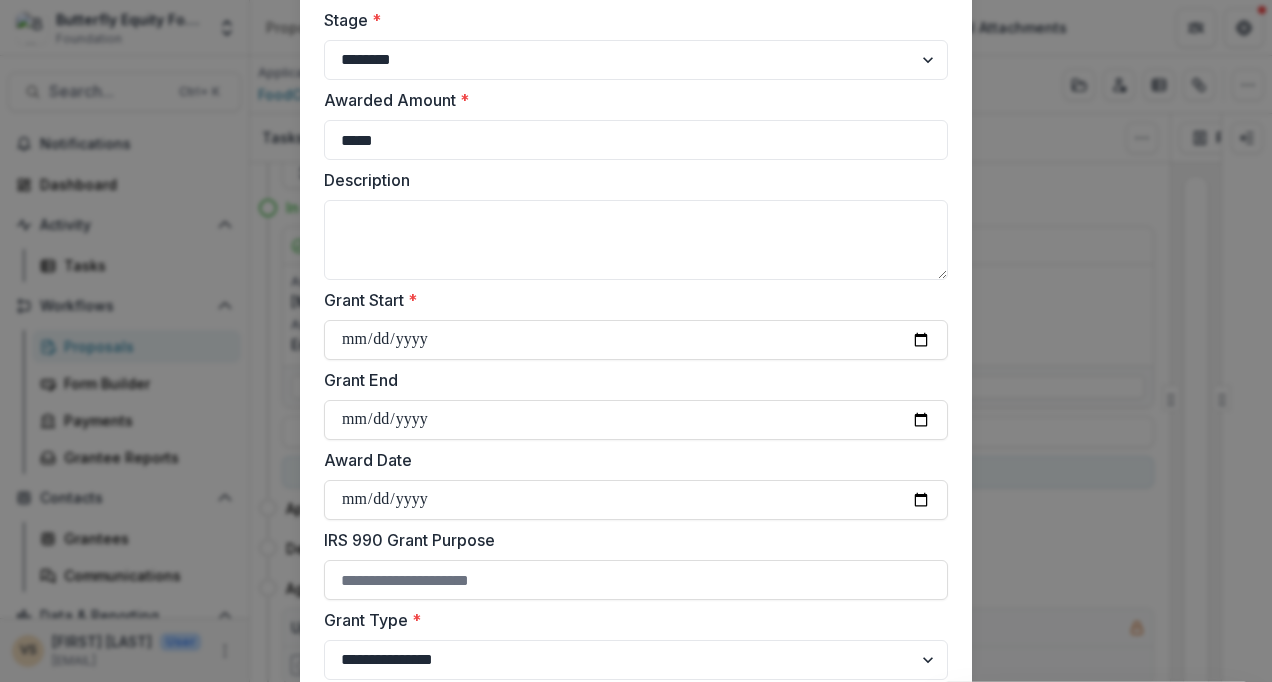 click on "Award Date" at bounding box center (636, 500) 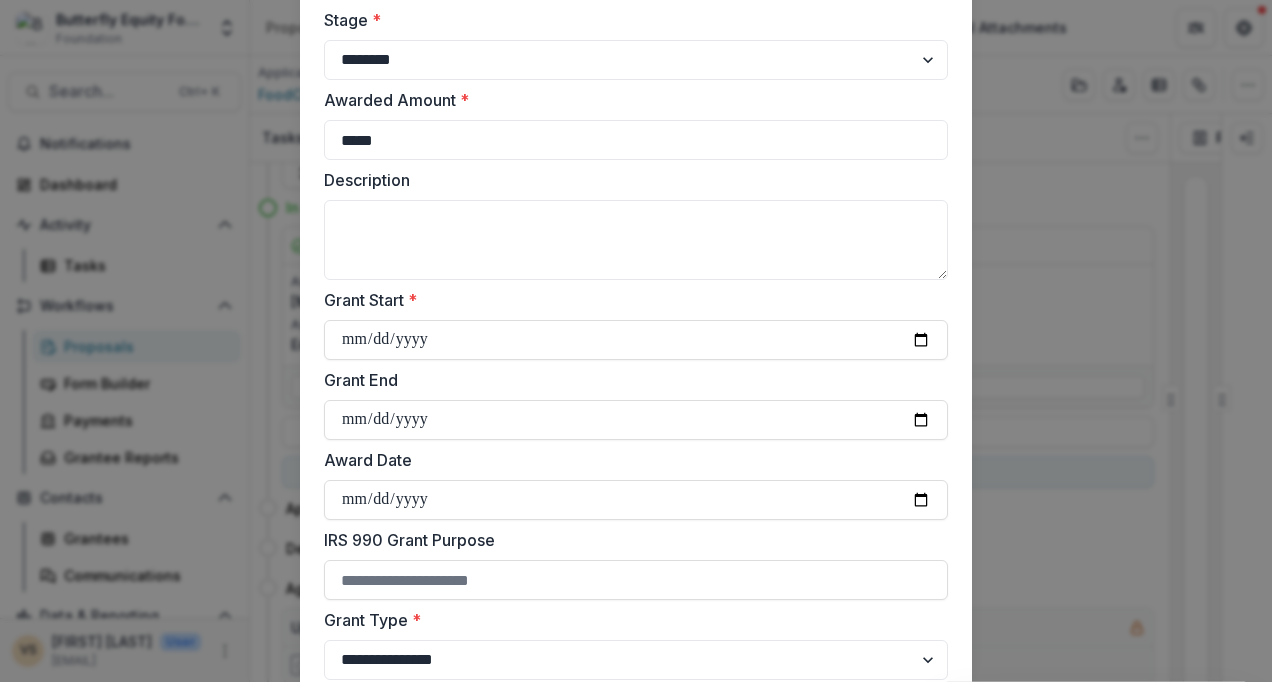 click on "Grant Start *" at bounding box center [636, 340] 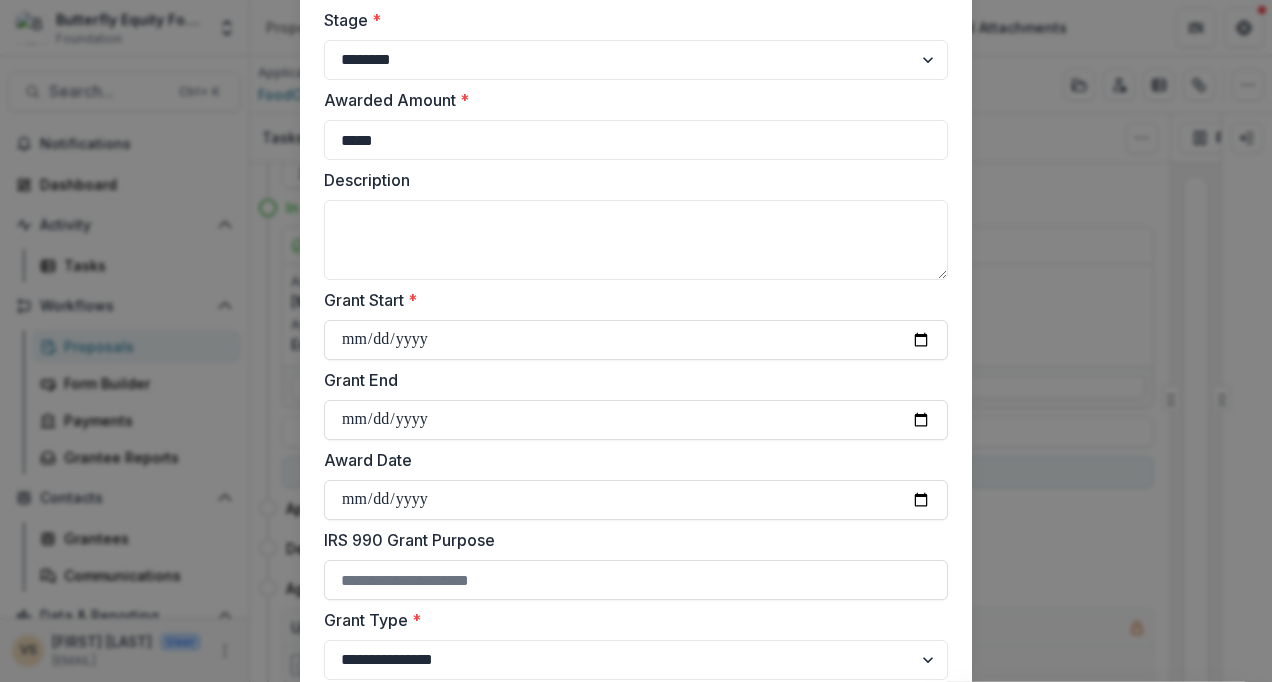 click on "Award Date" at bounding box center (636, 500) 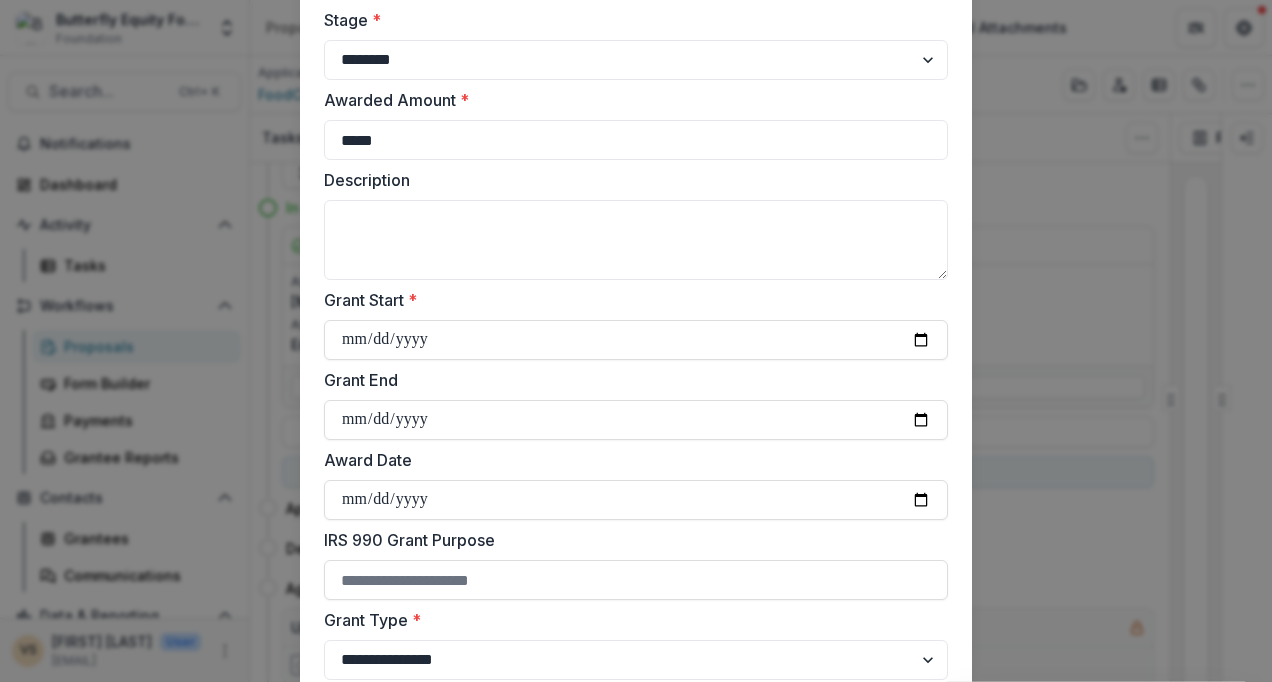 click on "**********" at bounding box center [636, 340] 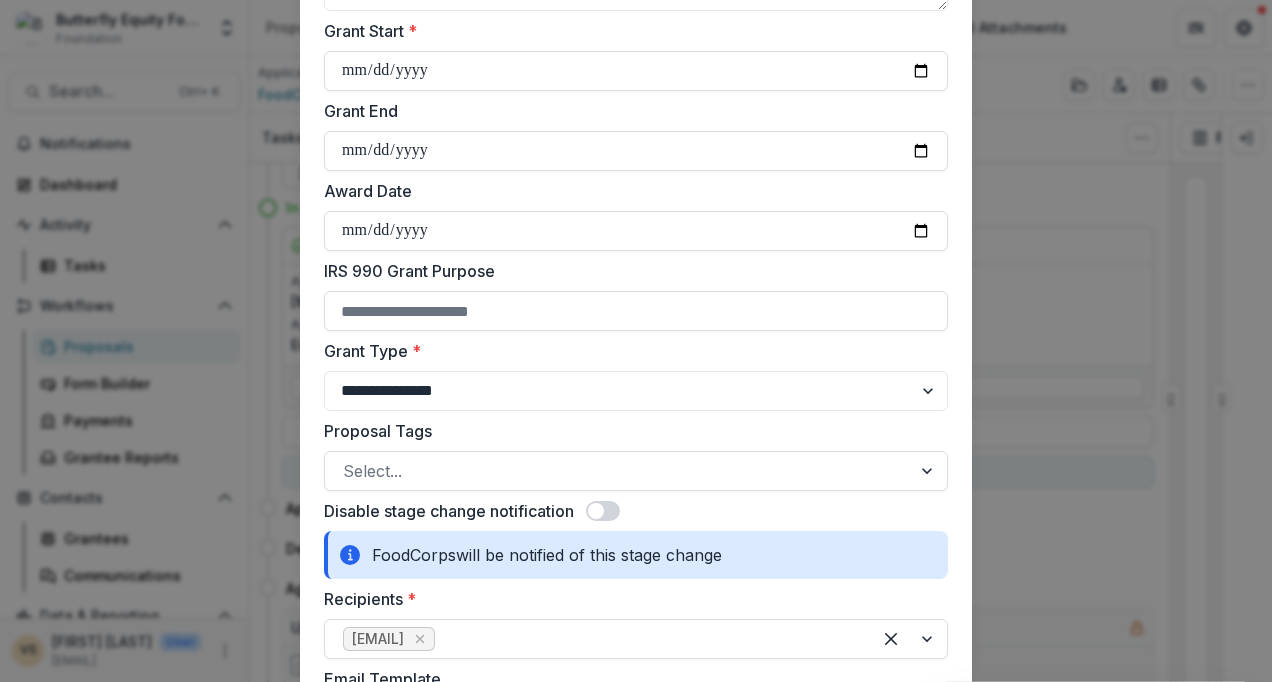 scroll, scrollTop: 334, scrollLeft: 0, axis: vertical 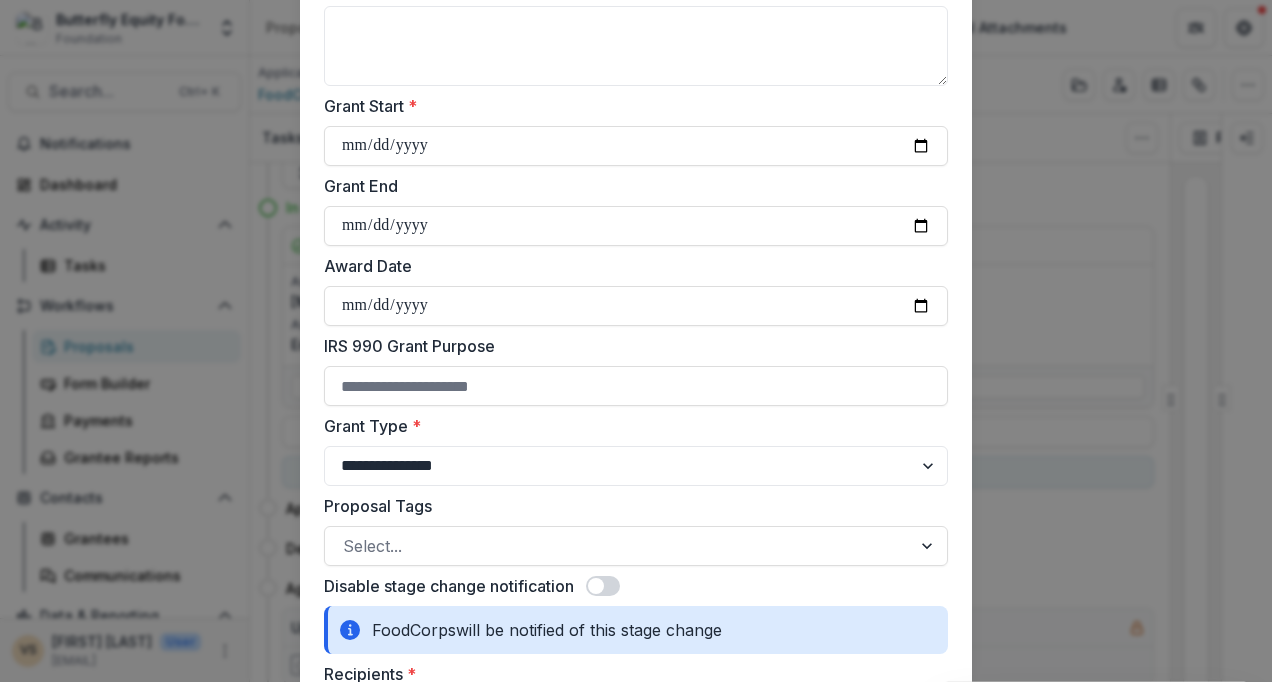 click on "**********" at bounding box center [636, 226] 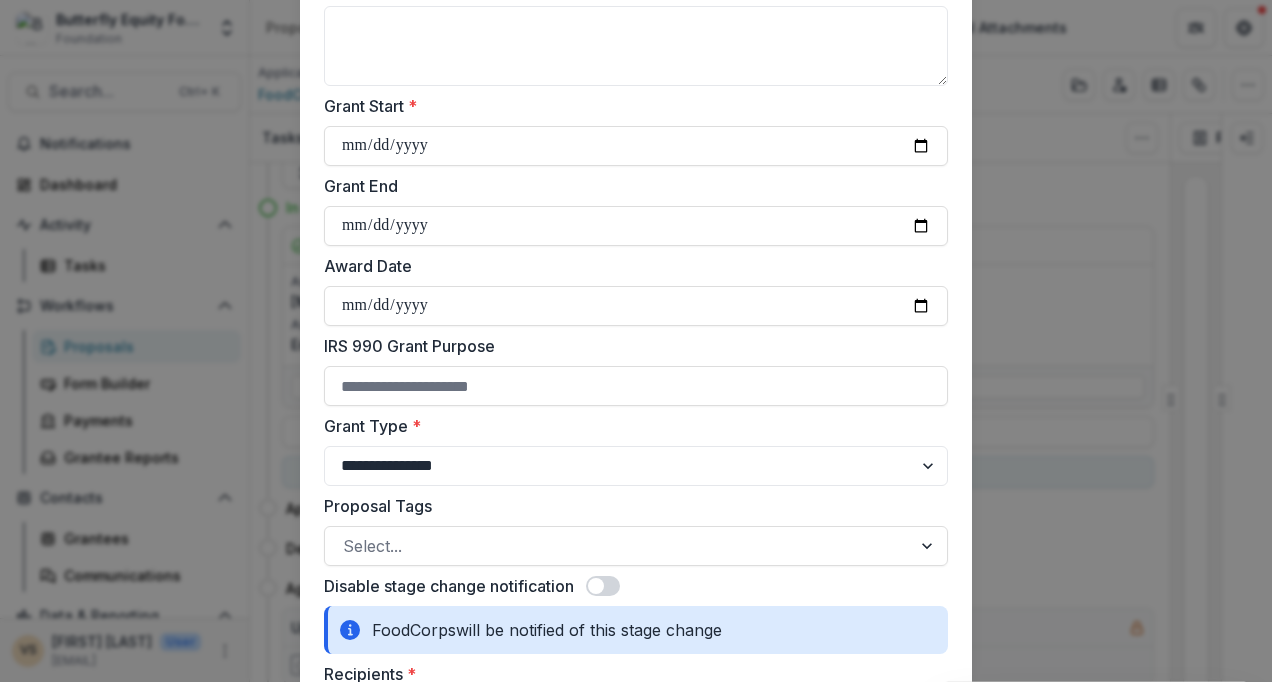 type on "**********" 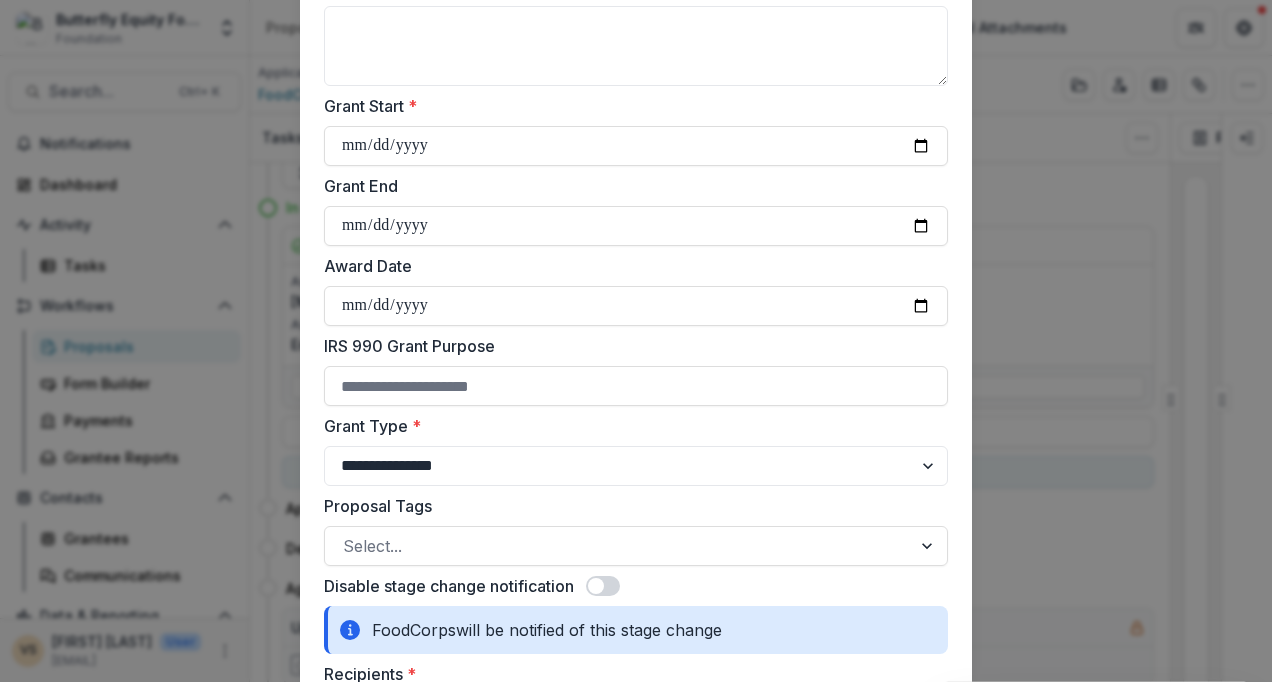 click on "Award Date" at bounding box center [630, 266] 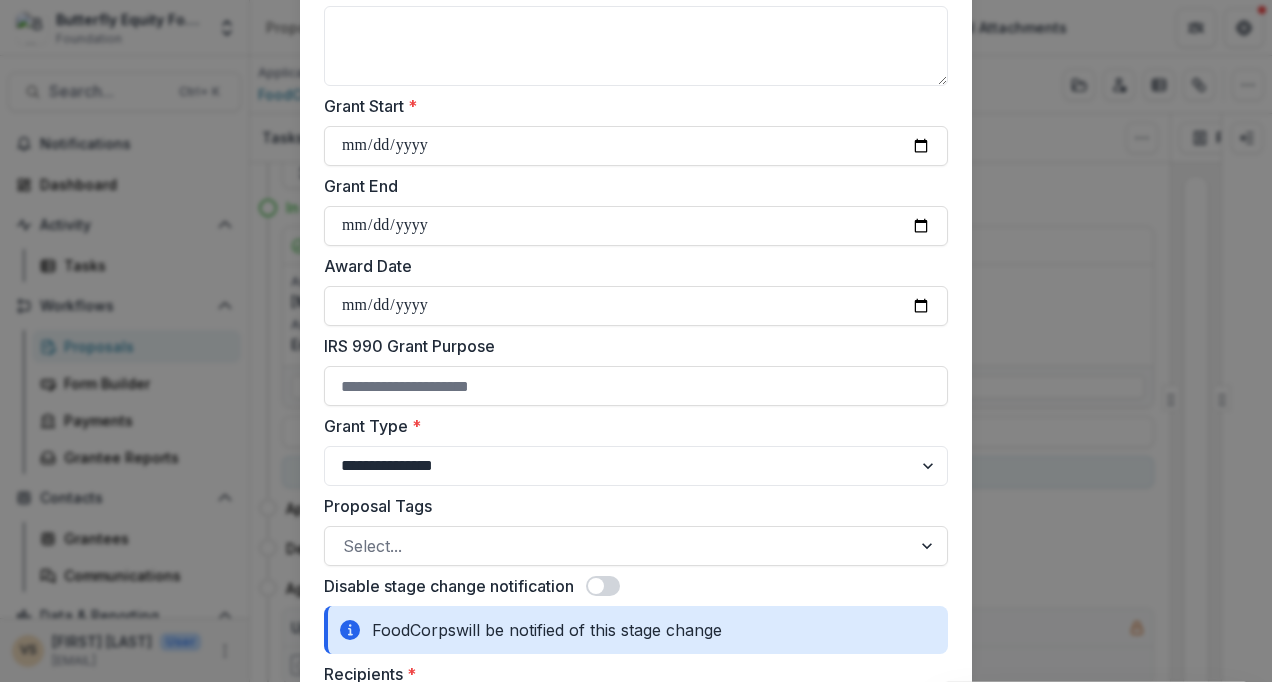 click on "IRS 990 Grant Purpose" at bounding box center [630, 346] 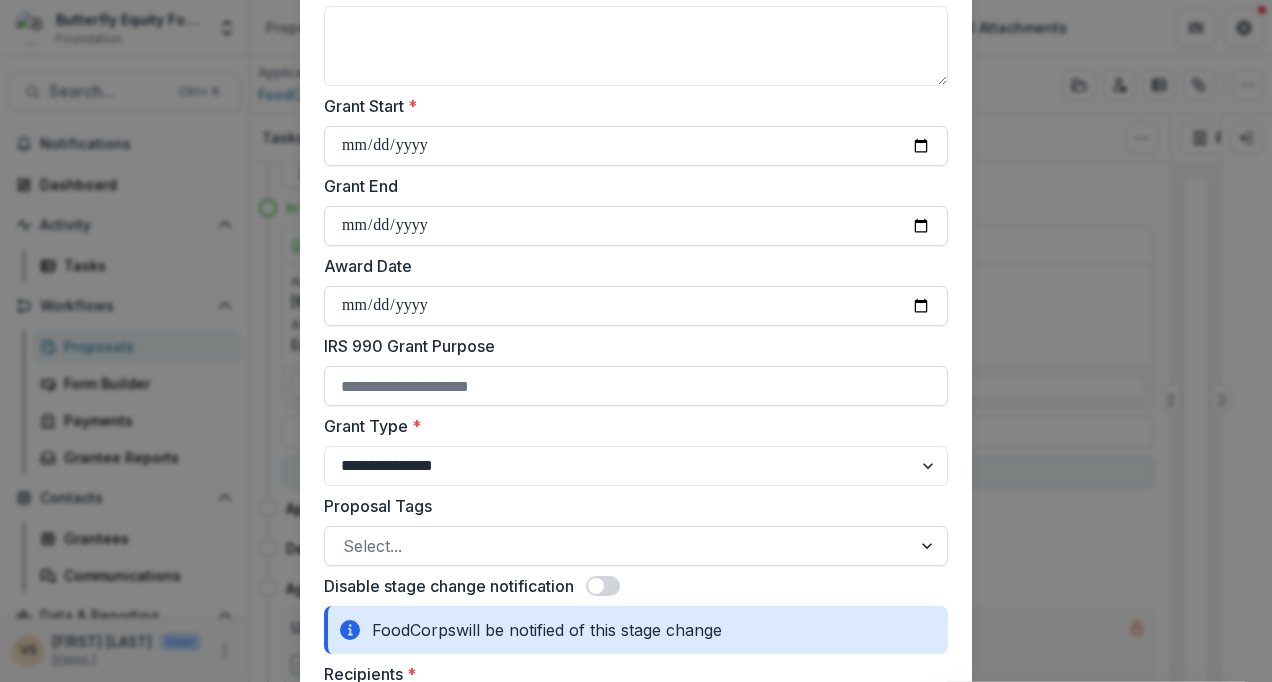 click on "IRS 990 Grant Purpose" at bounding box center (636, 386) 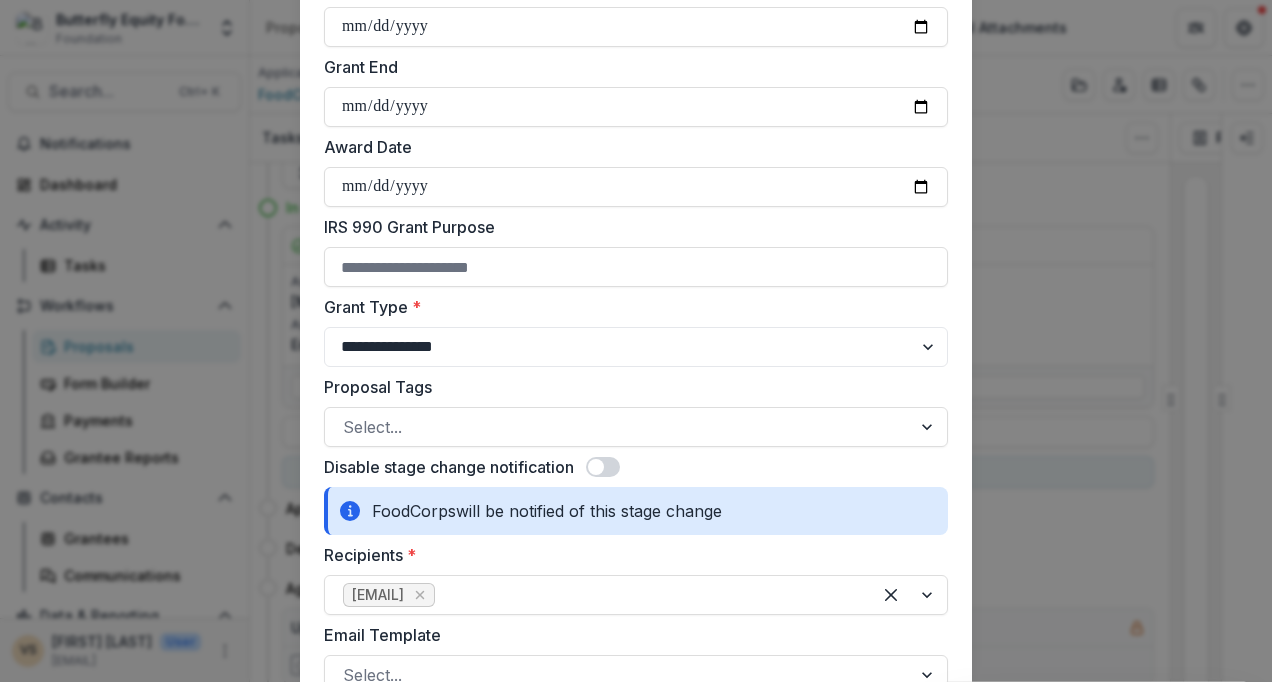 scroll, scrollTop: 455, scrollLeft: 0, axis: vertical 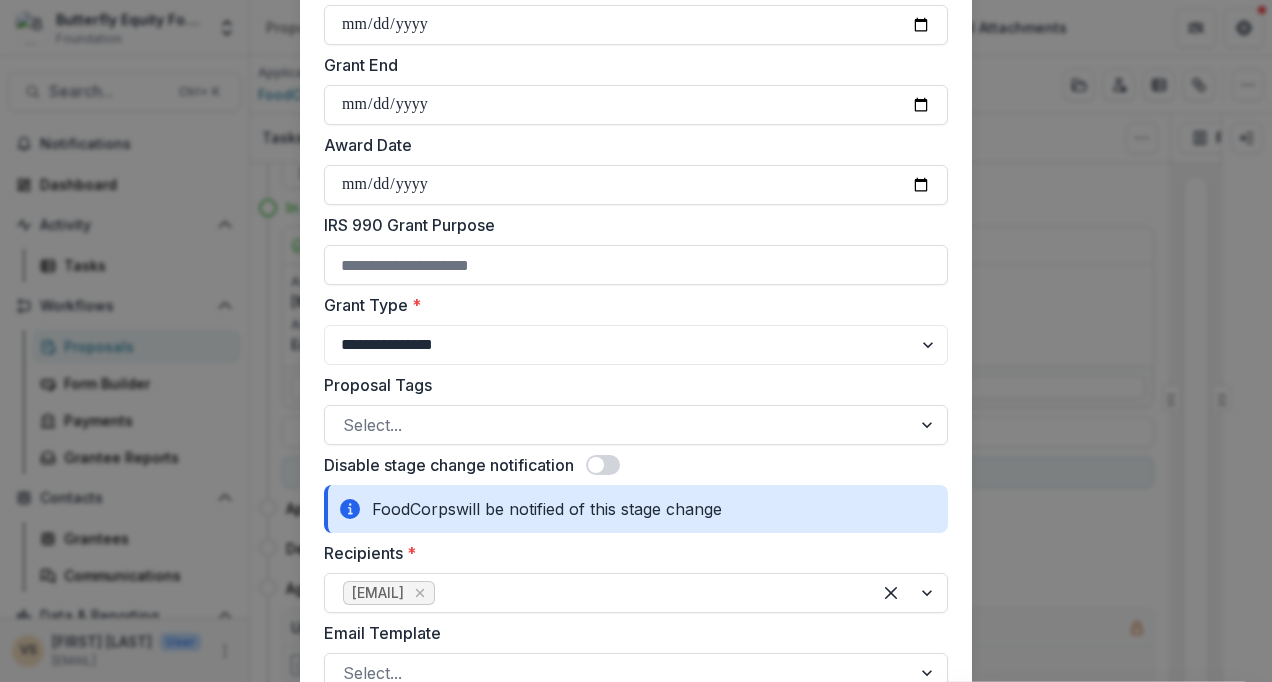 click at bounding box center (618, 425) 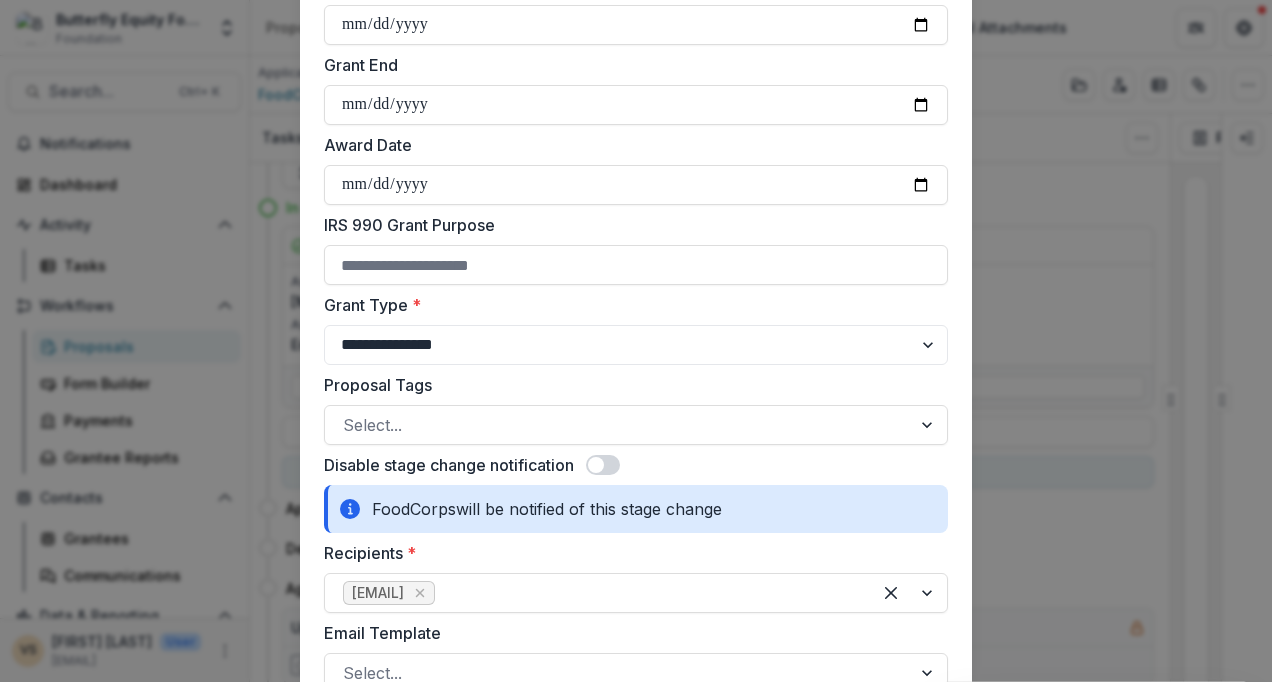 click on "Proposal Tags" at bounding box center [630, 385] 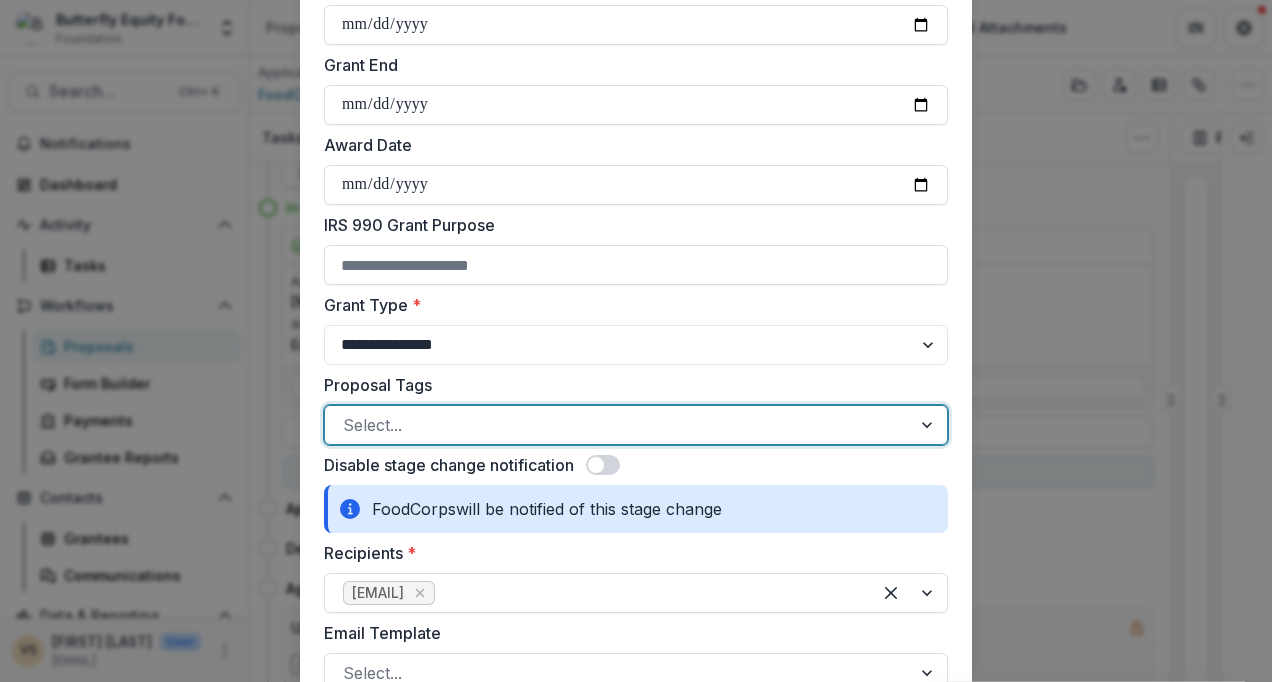 scroll, scrollTop: 477, scrollLeft: 0, axis: vertical 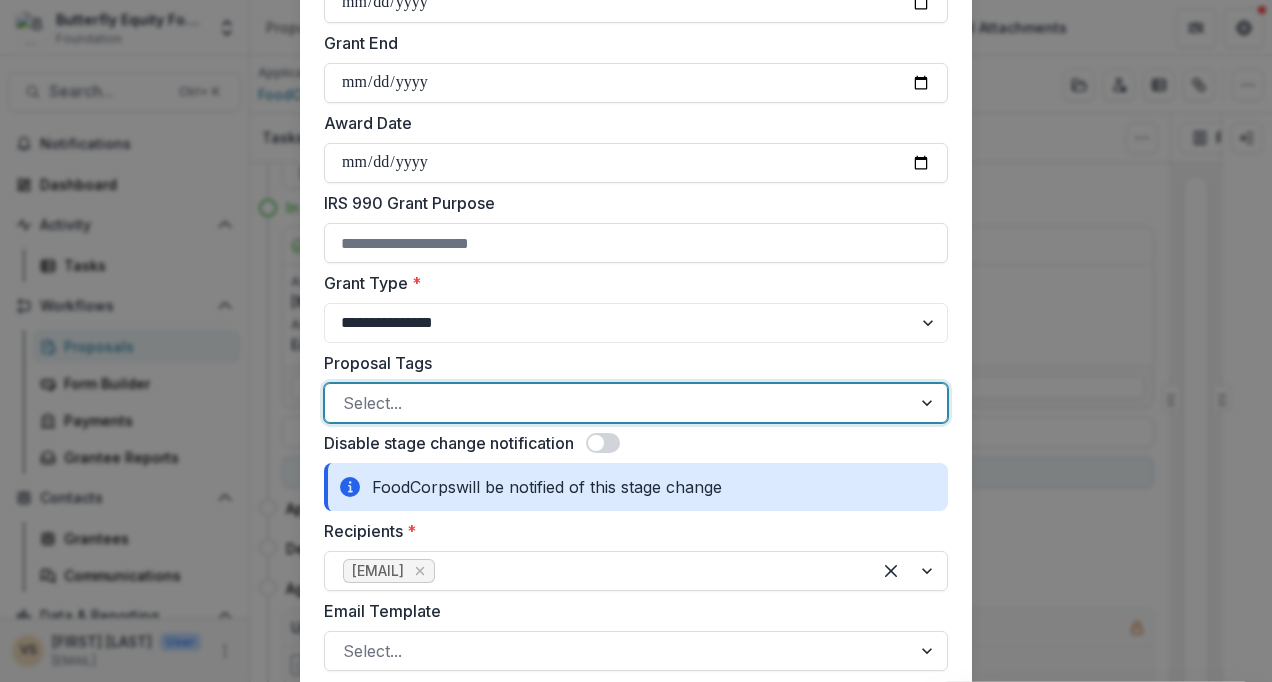 click at bounding box center (618, 403) 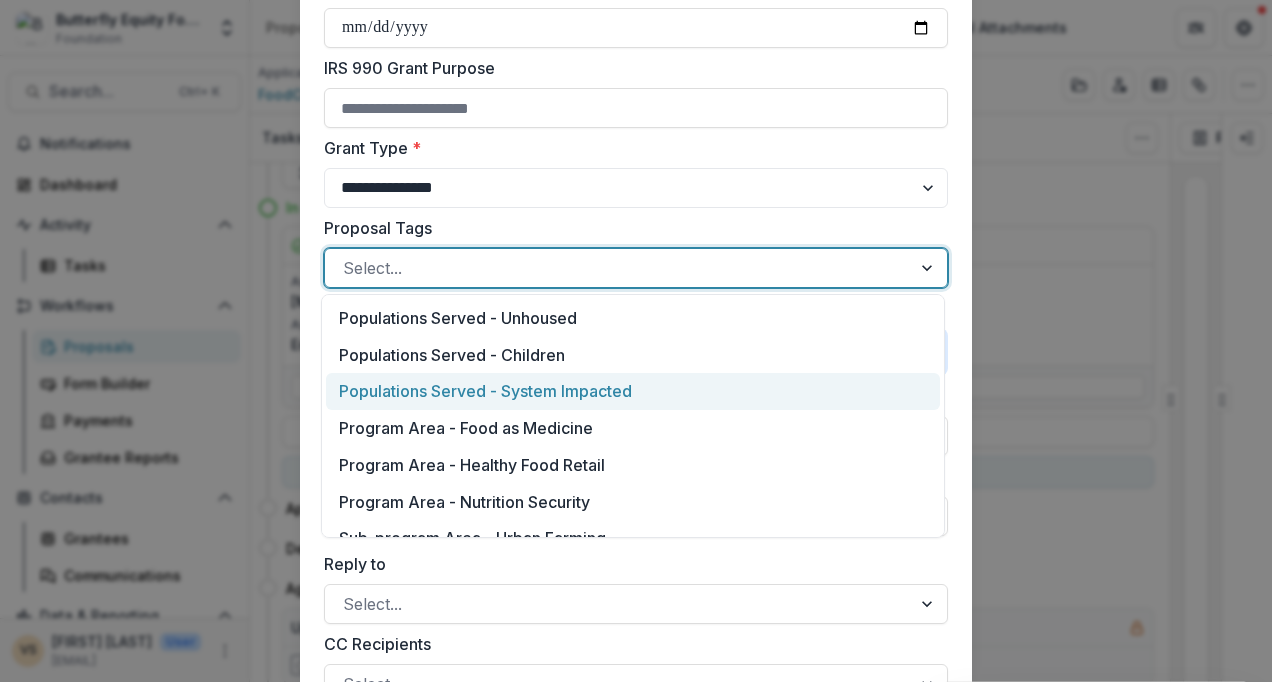 scroll, scrollTop: 613, scrollLeft: 0, axis: vertical 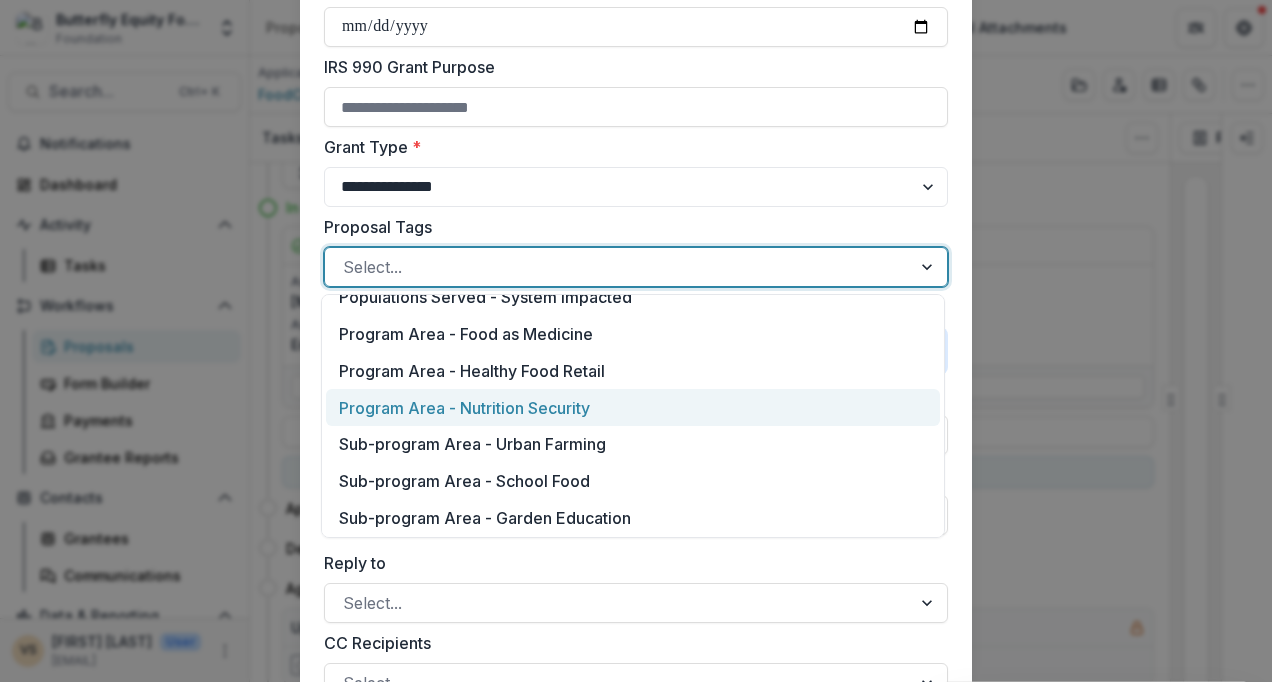 click on "Program Area - Nutrition Security" at bounding box center [633, 407] 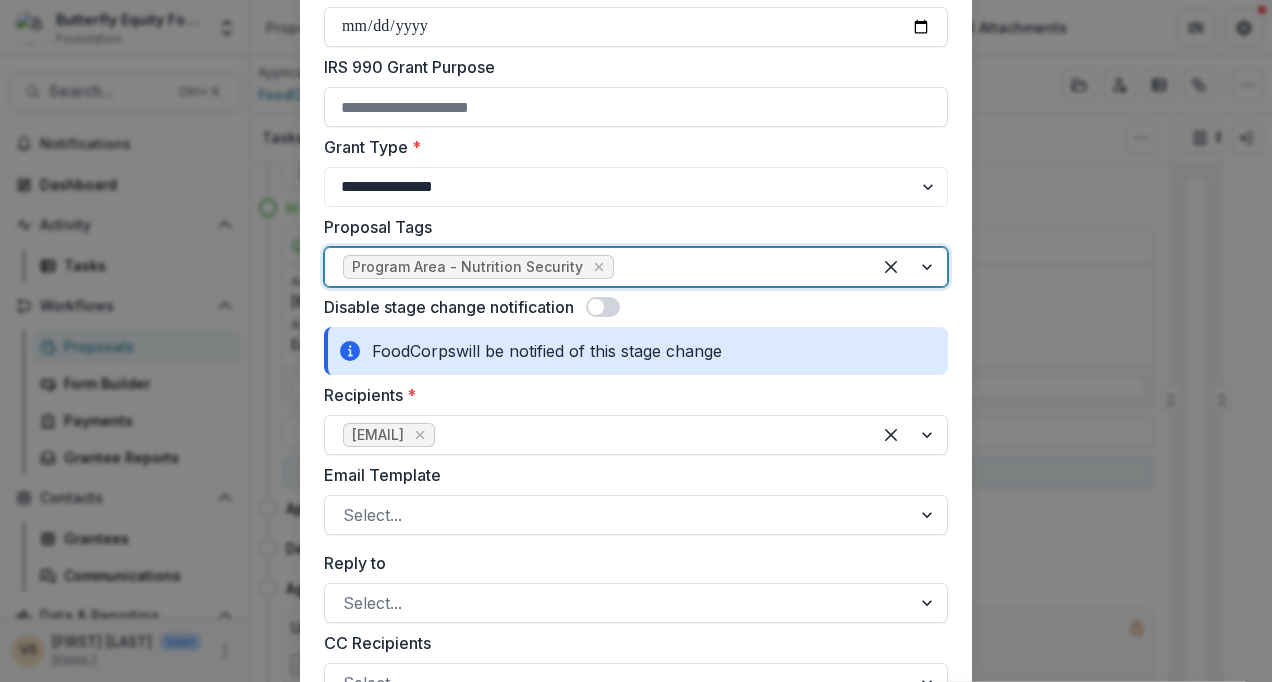 click on "Proposal Tags" at bounding box center (630, 227) 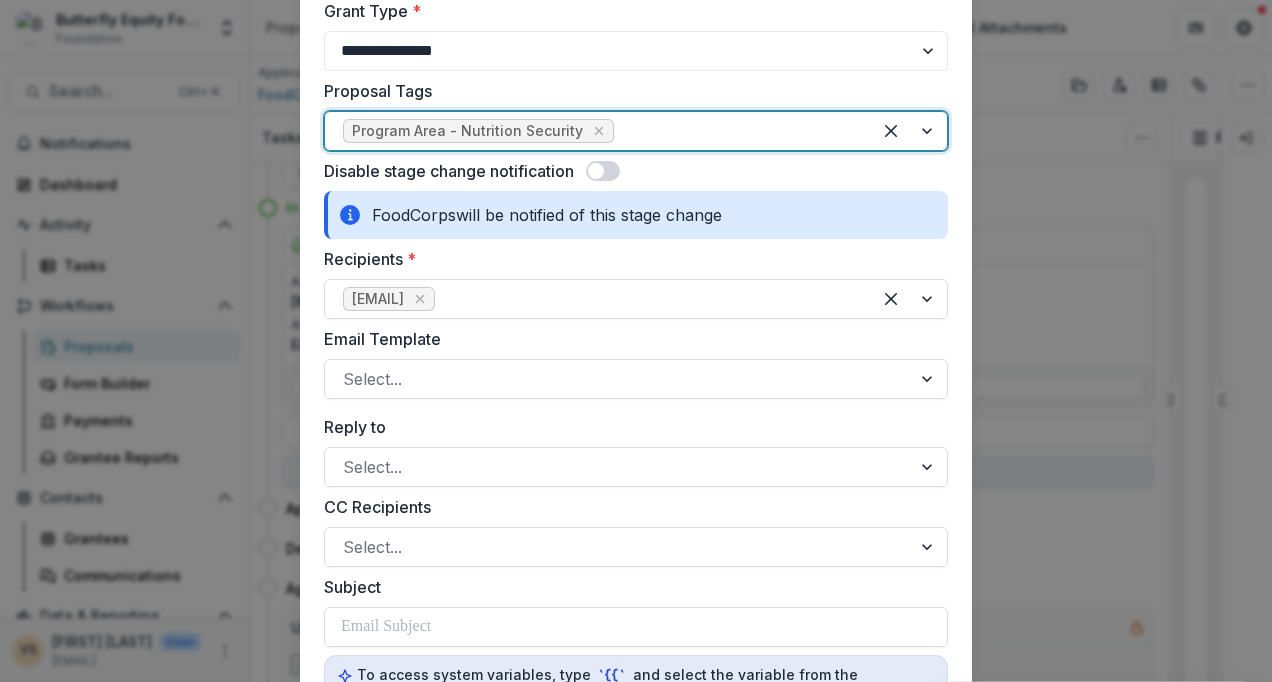scroll, scrollTop: 777, scrollLeft: 0, axis: vertical 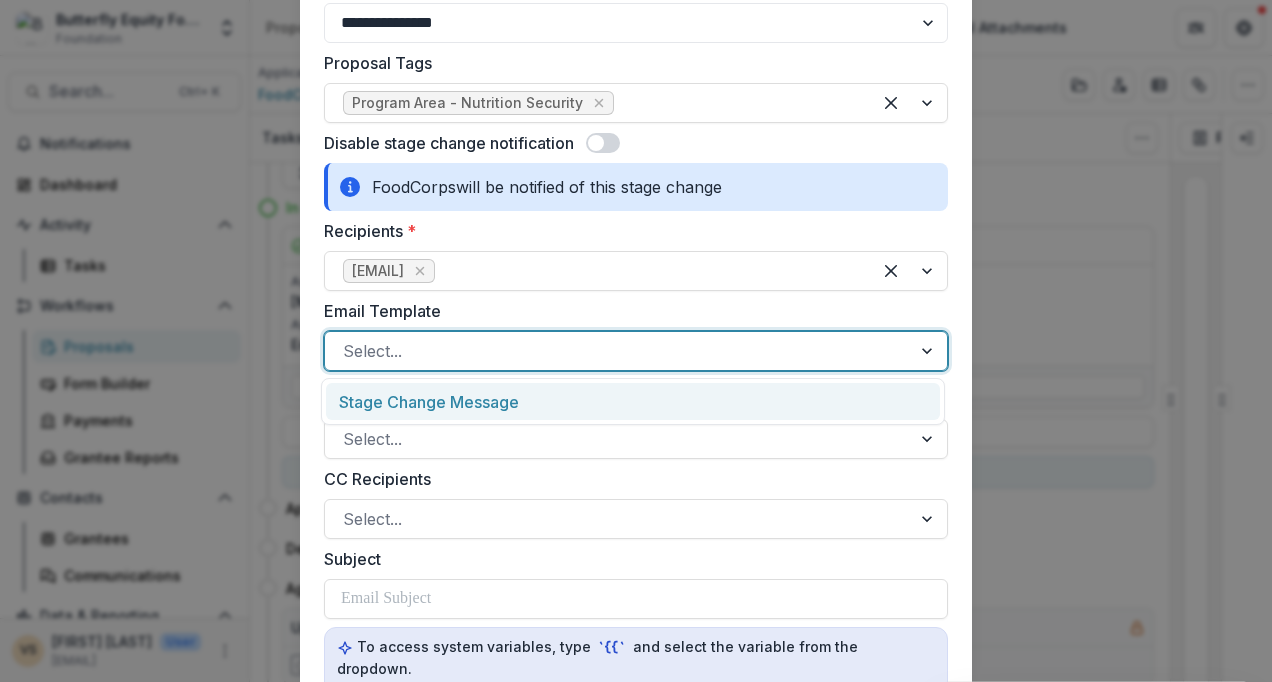 click at bounding box center (618, 351) 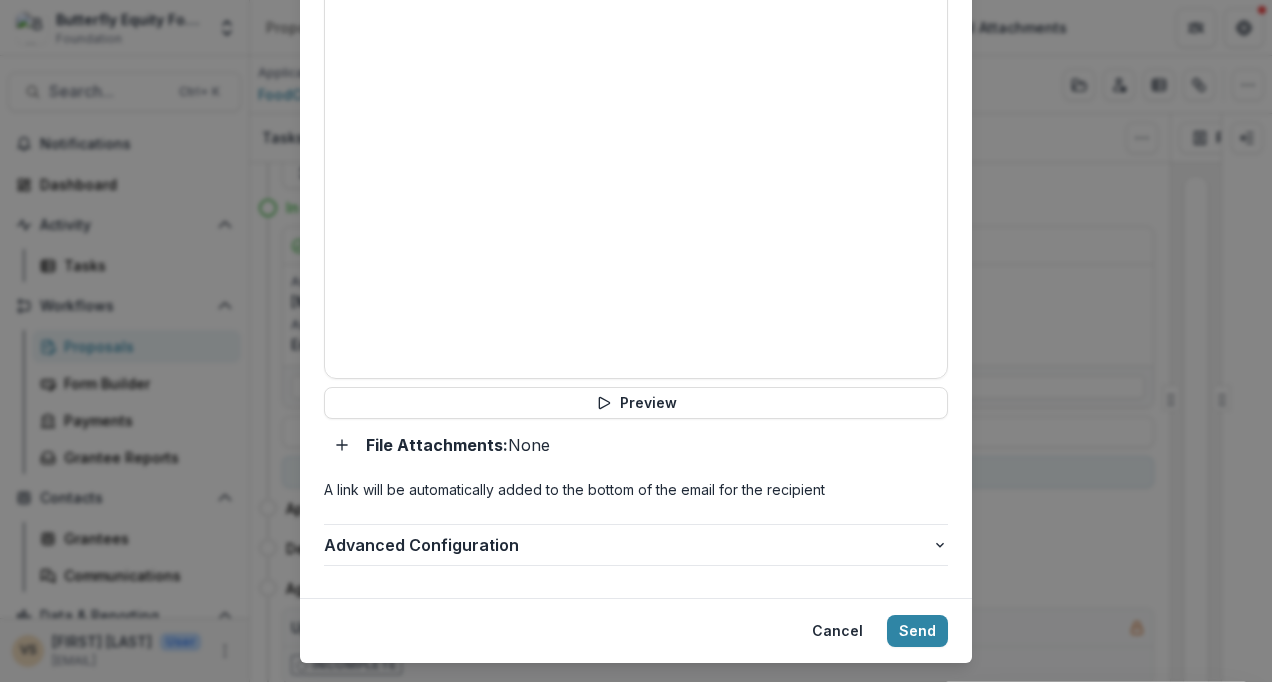 scroll, scrollTop: 1632, scrollLeft: 0, axis: vertical 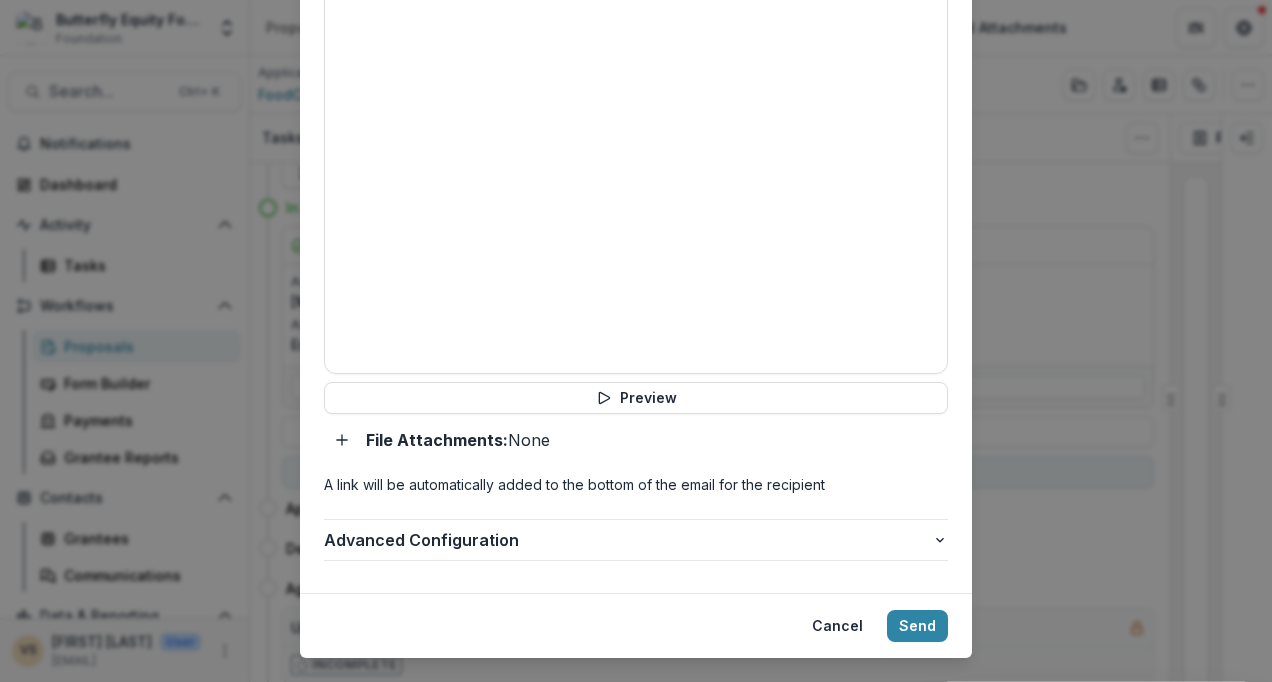 click 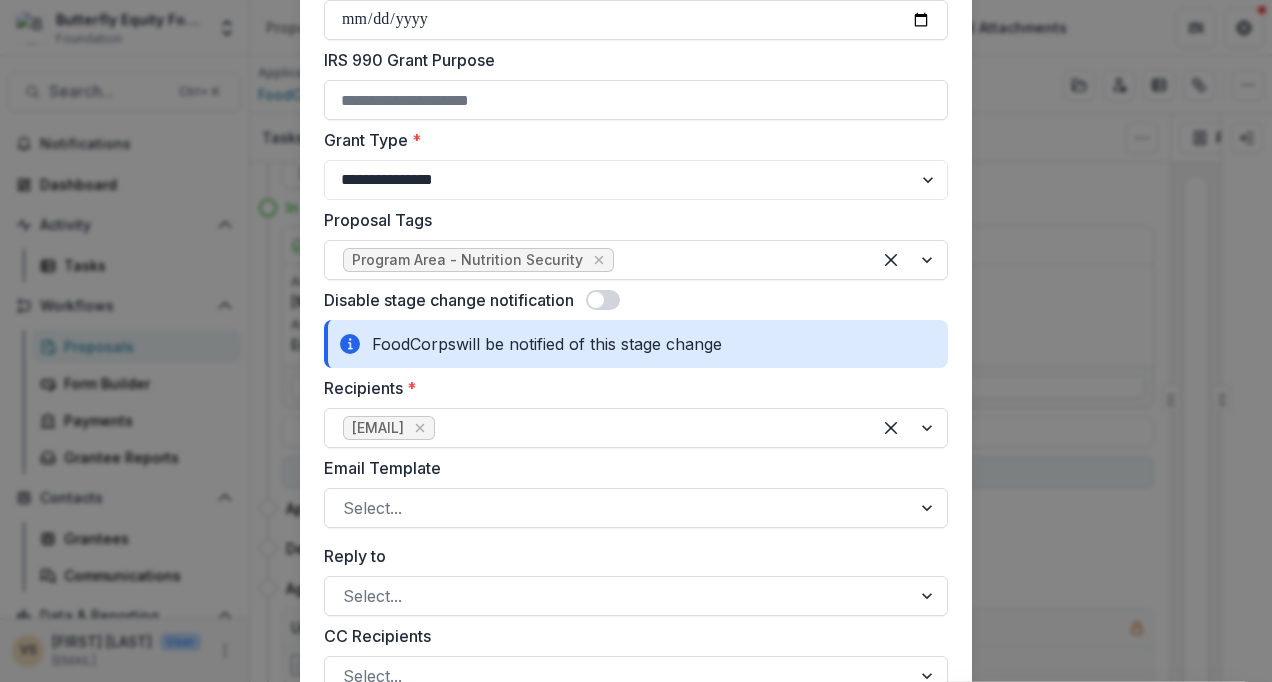 scroll, scrollTop: 620, scrollLeft: 0, axis: vertical 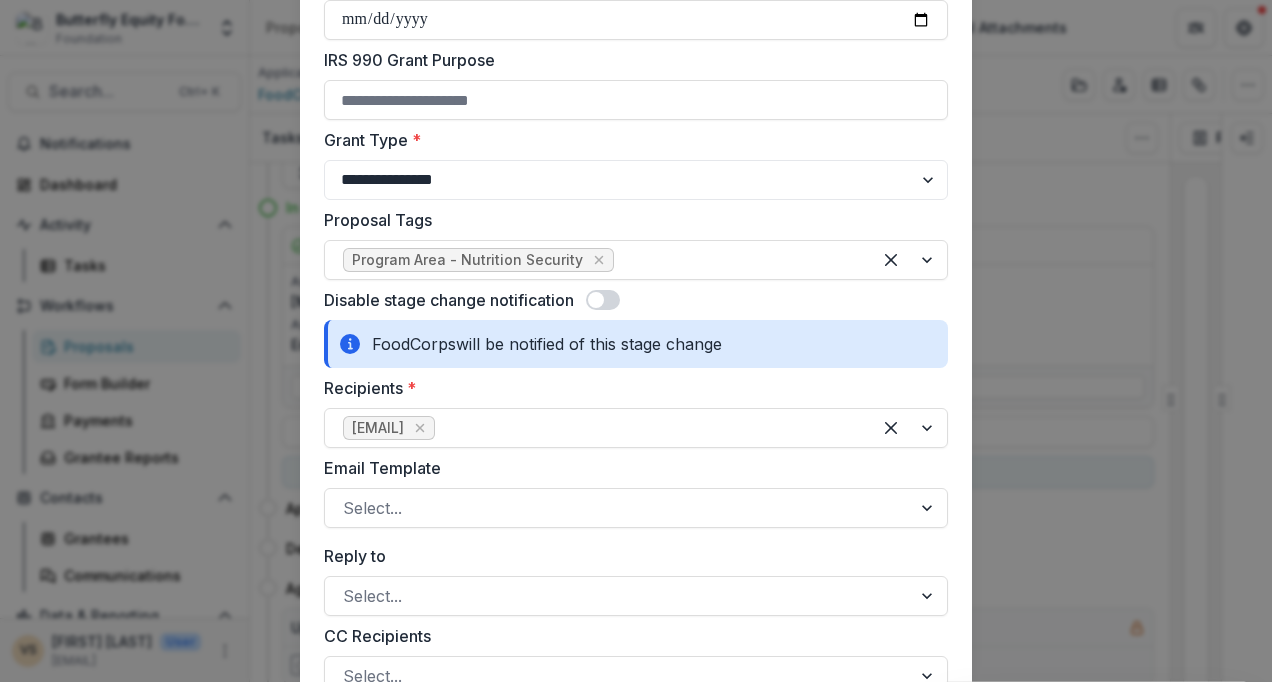 click at bounding box center [603, 300] 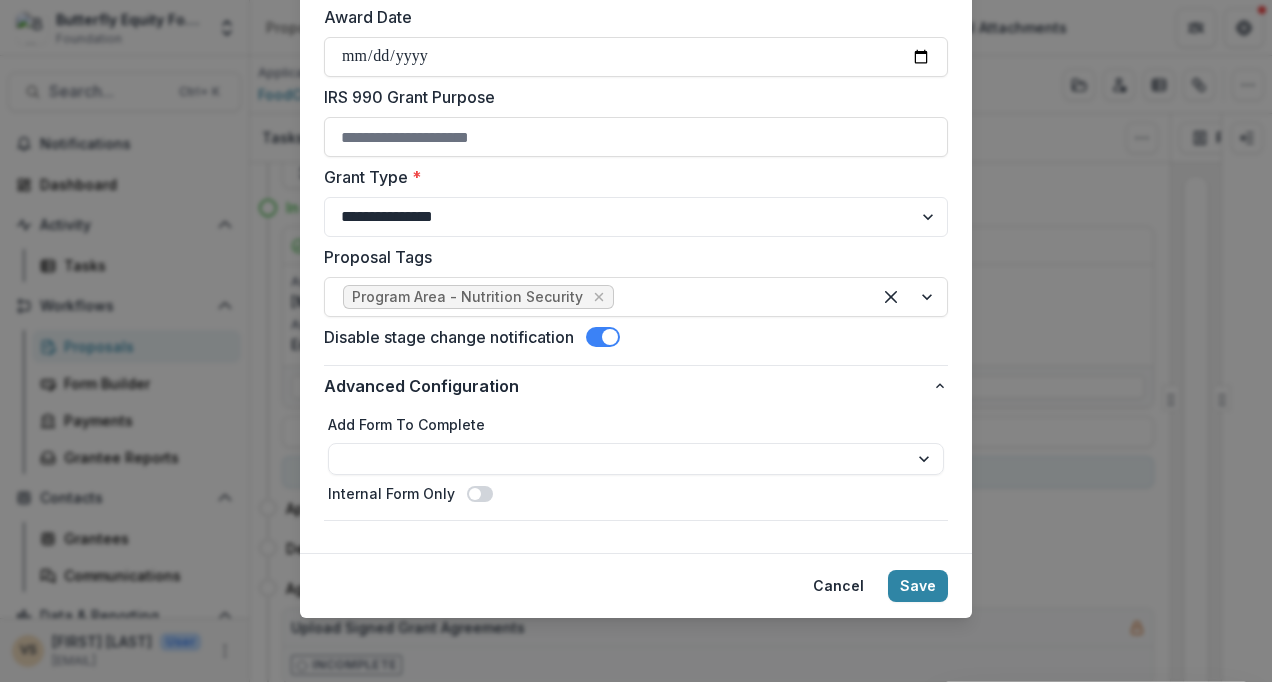 scroll, scrollTop: 582, scrollLeft: 0, axis: vertical 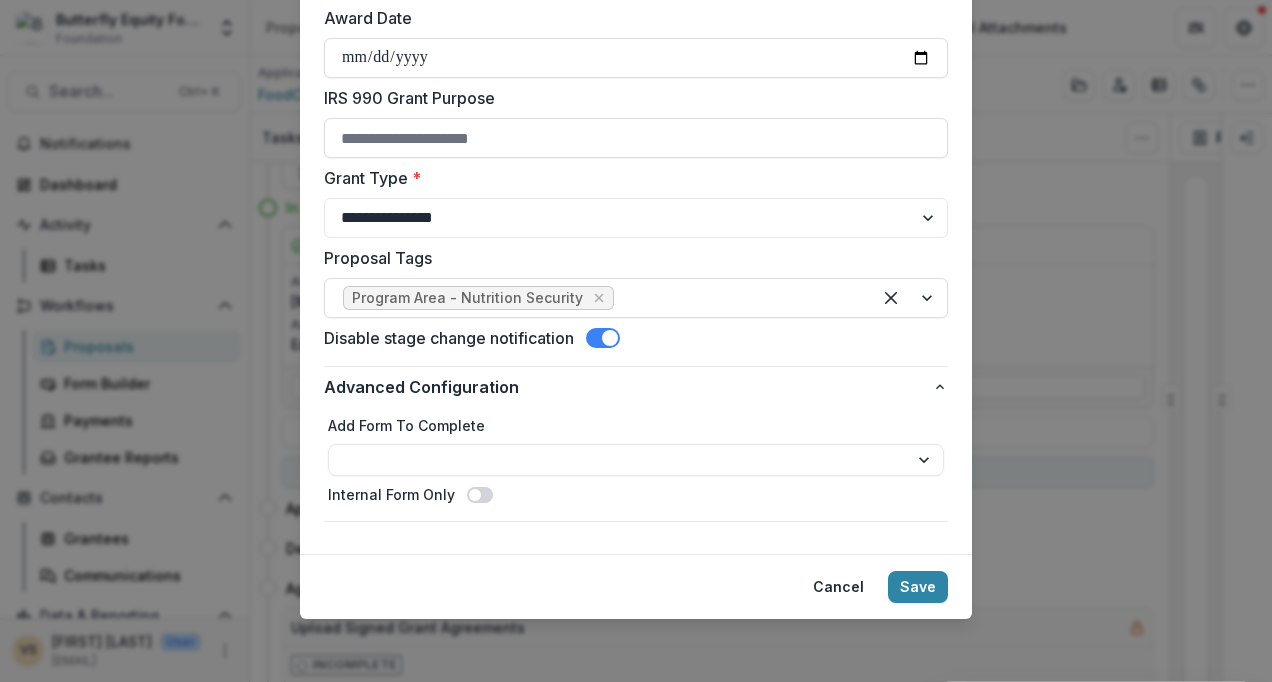 click on "Save" at bounding box center [918, 587] 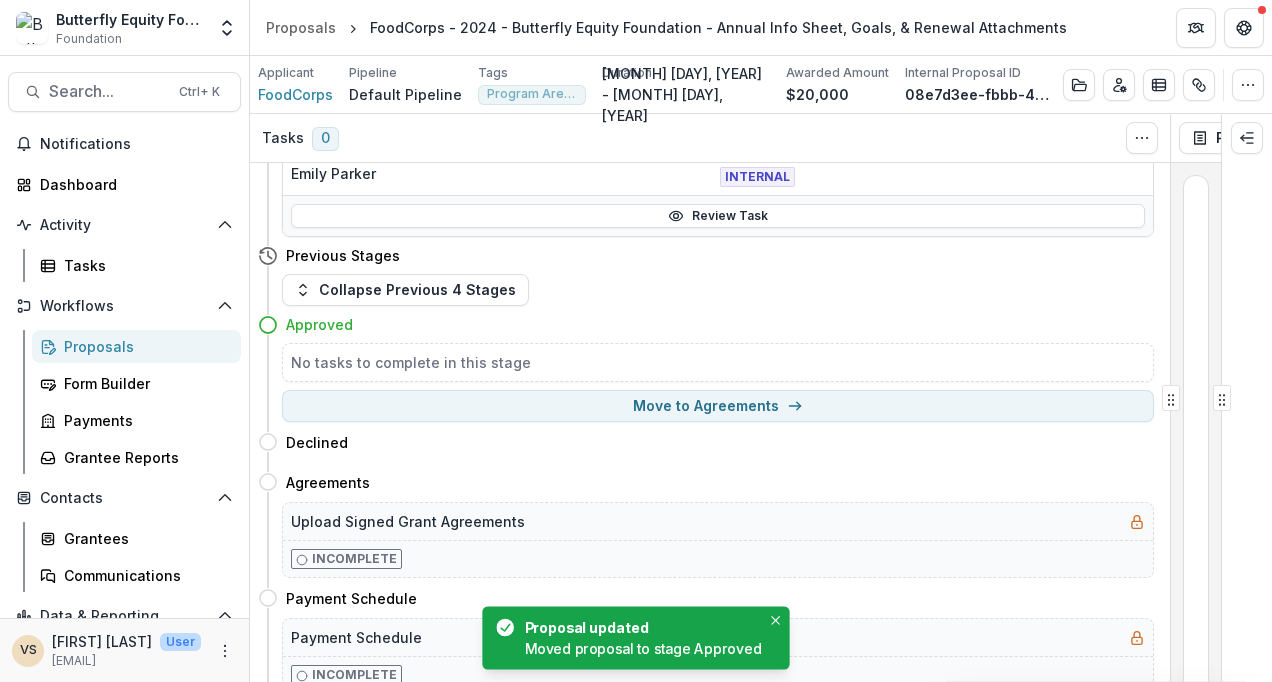 scroll, scrollTop: 264, scrollLeft: 0, axis: vertical 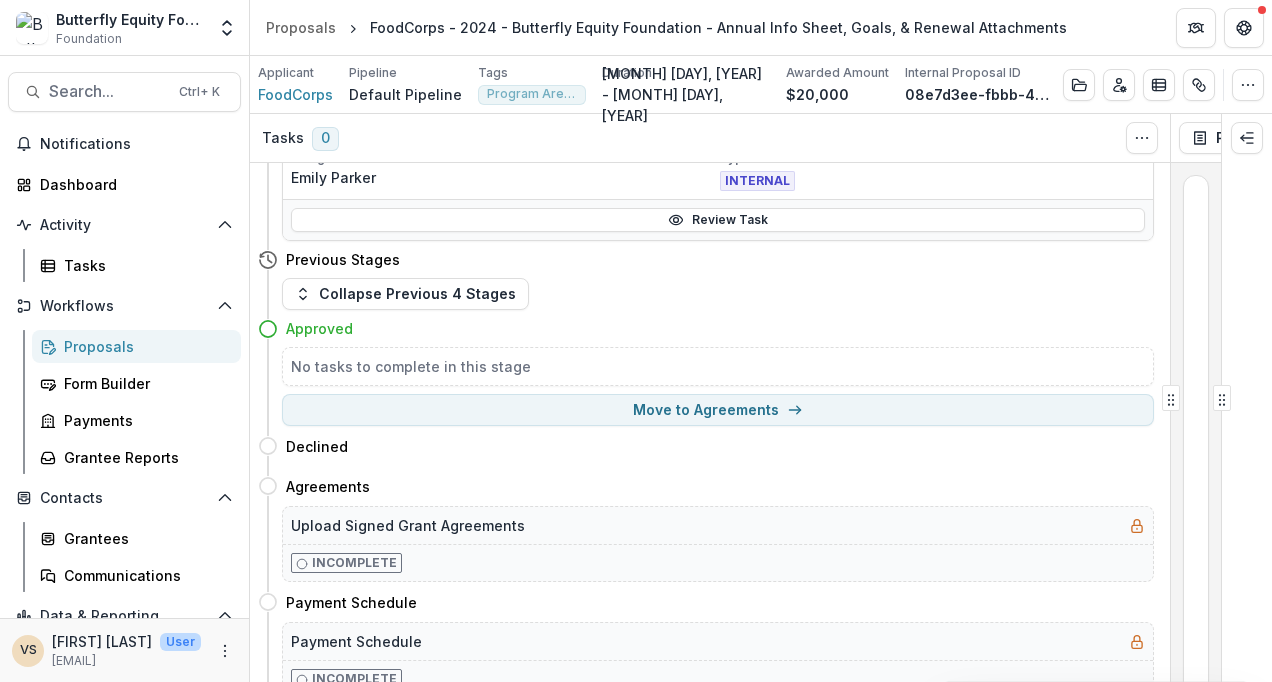 click on "Move to Agreements" at bounding box center [718, 410] 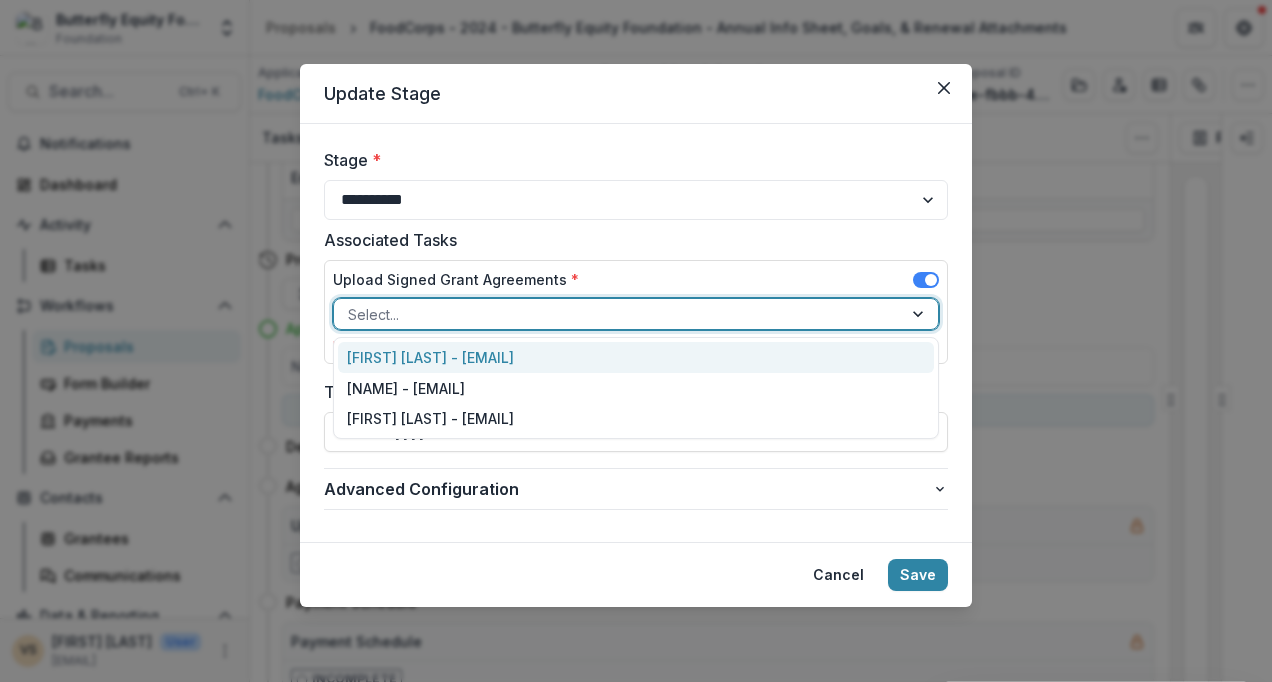 click at bounding box center [618, 314] 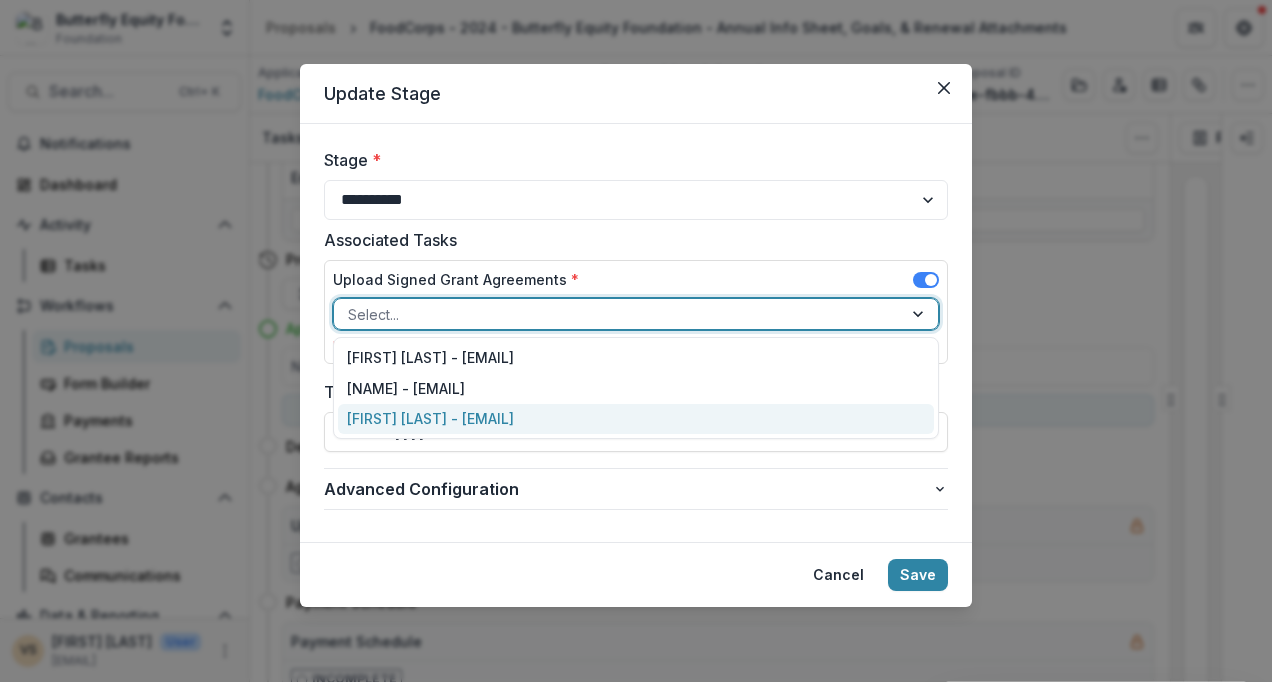 click on "[FIRST] [LAST] - [EMAIL]" at bounding box center (636, 419) 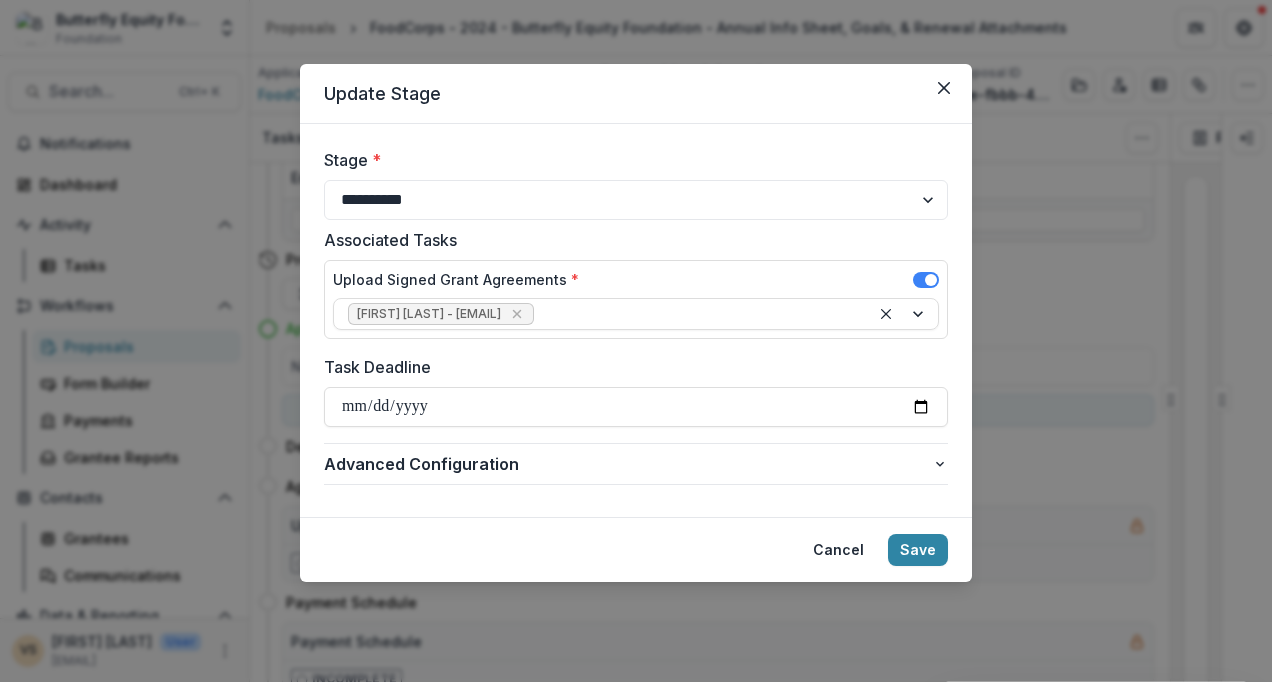 click on "Task Deadline" at bounding box center [630, 367] 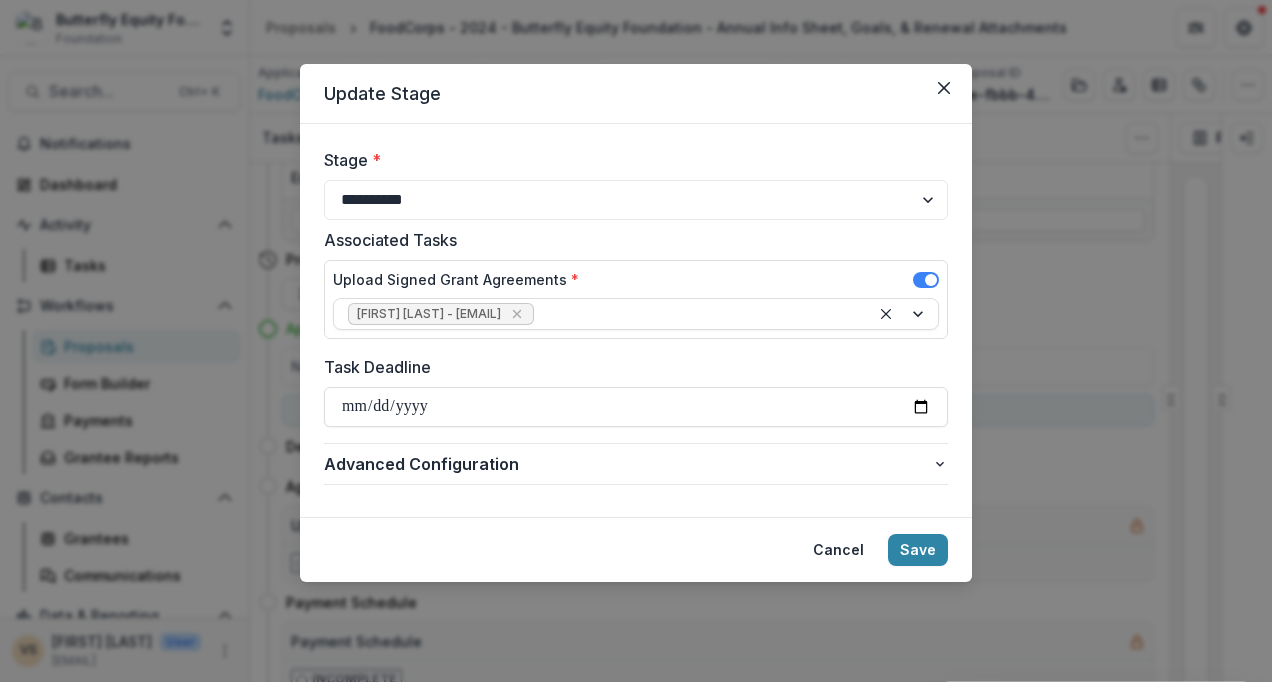 click on "Task Deadline" at bounding box center [630, 367] 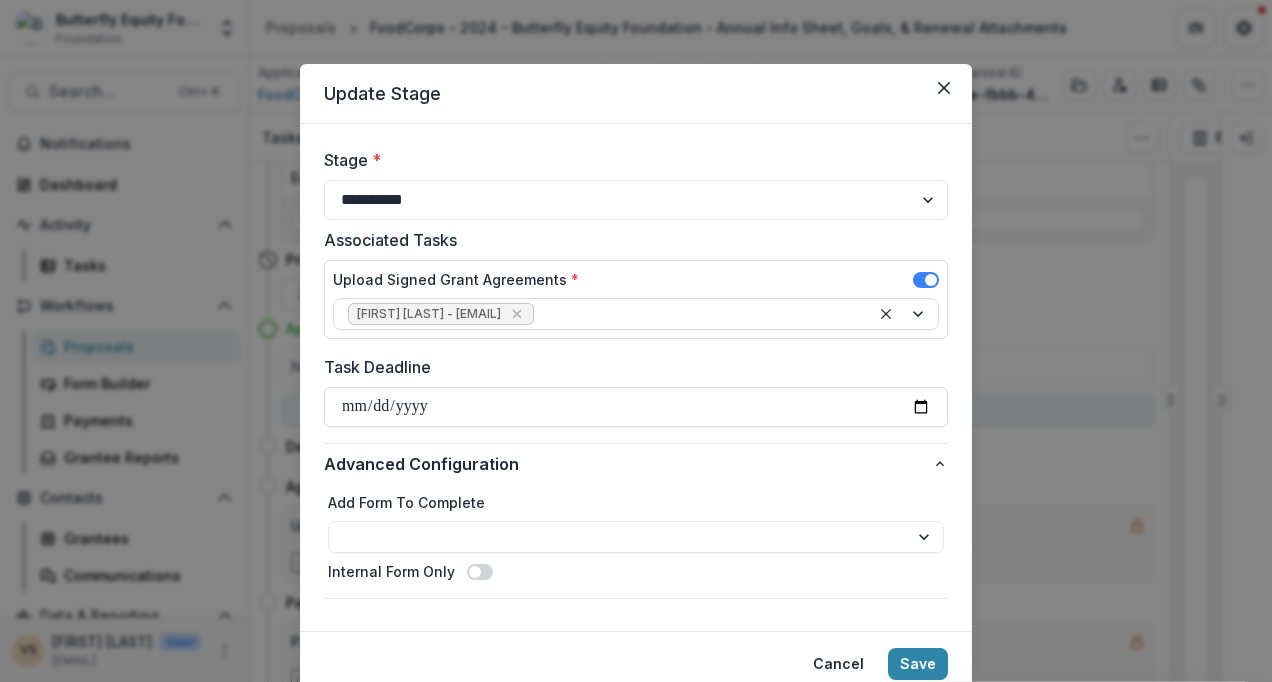 scroll, scrollTop: 76, scrollLeft: 0, axis: vertical 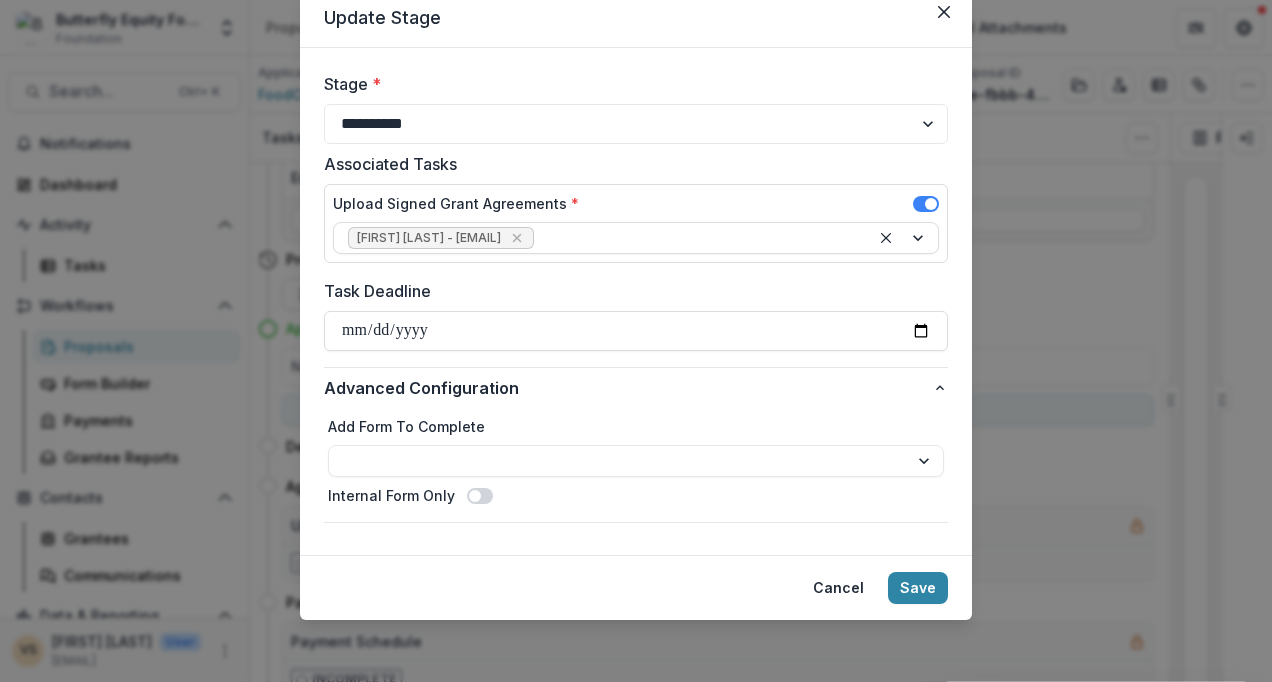 click 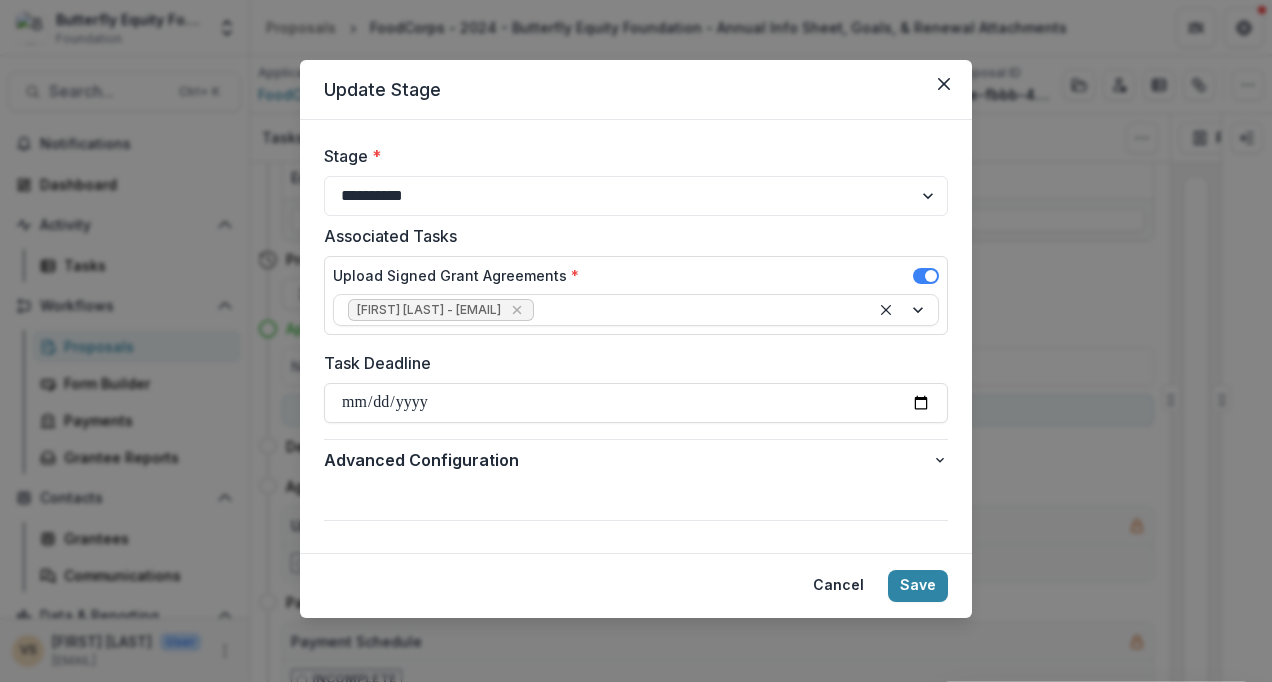 scroll, scrollTop: 0, scrollLeft: 0, axis: both 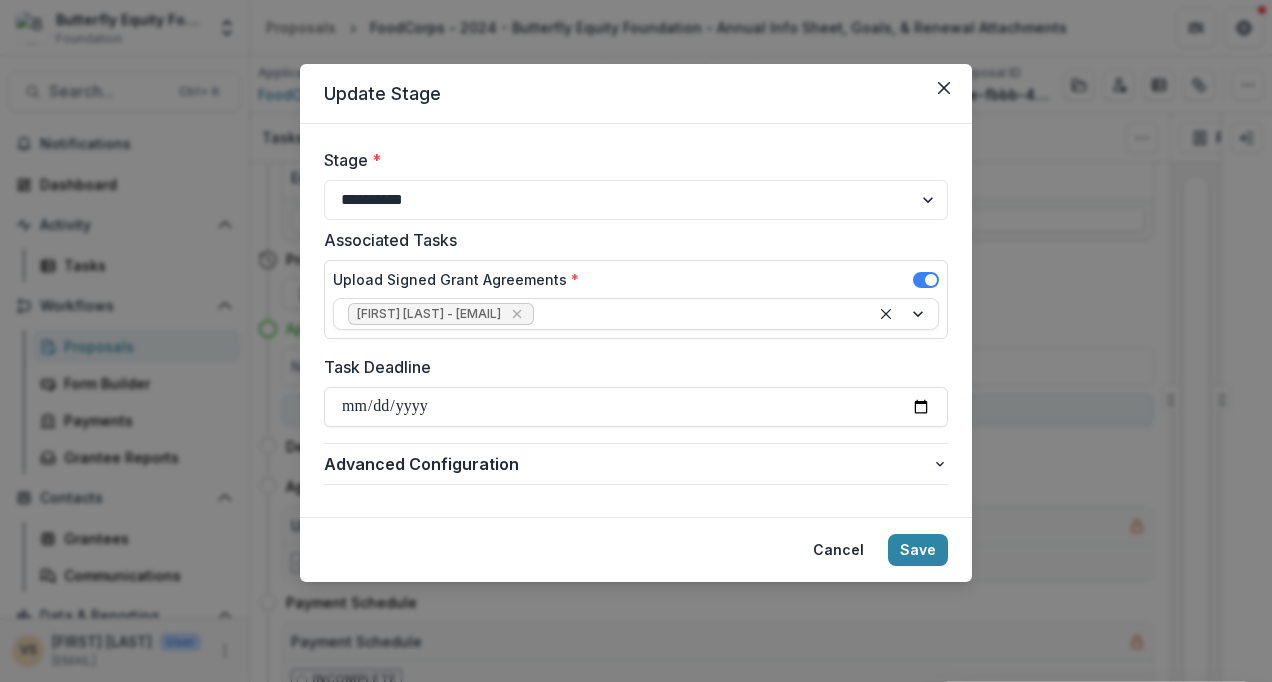 click on "**********" at bounding box center [636, 407] 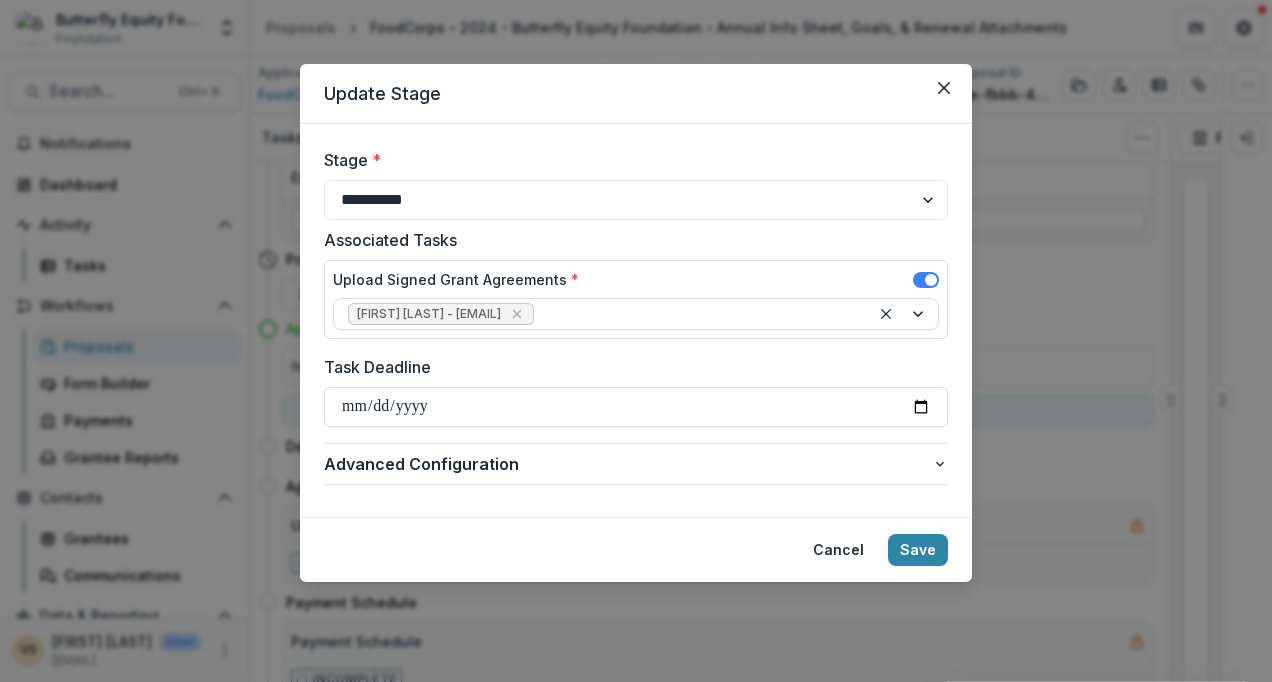click on "Save" at bounding box center (918, 550) 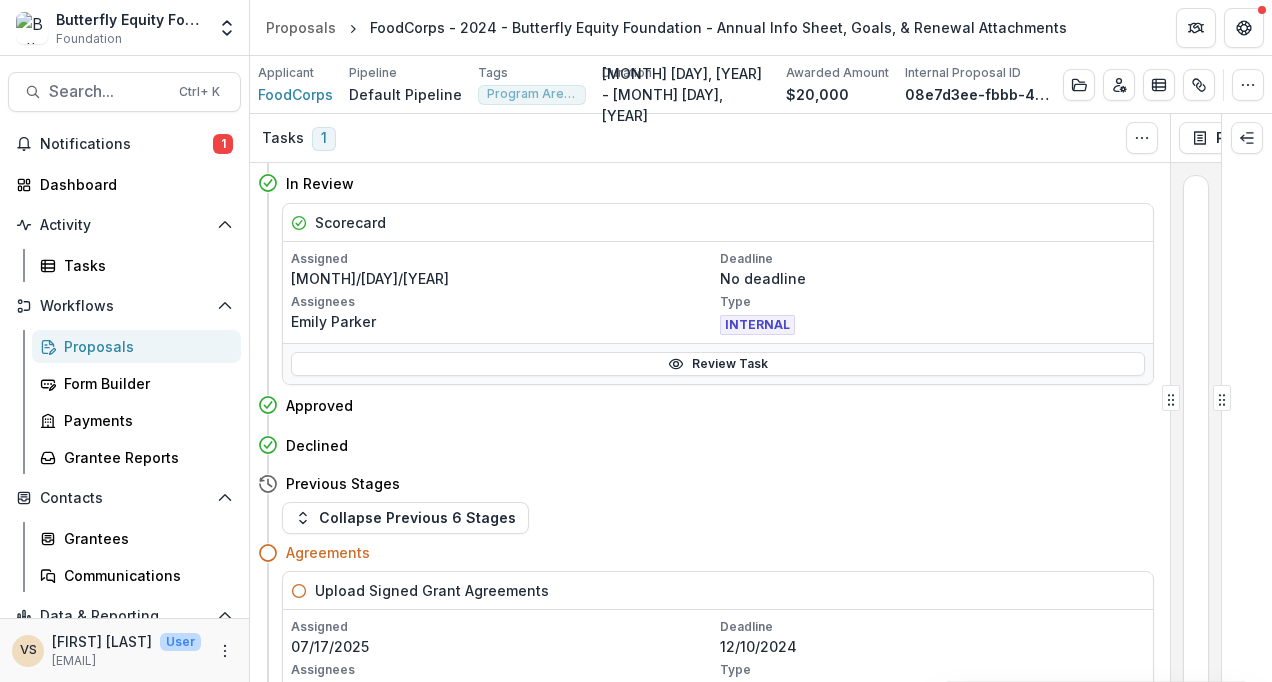 scroll, scrollTop: 0, scrollLeft: 0, axis: both 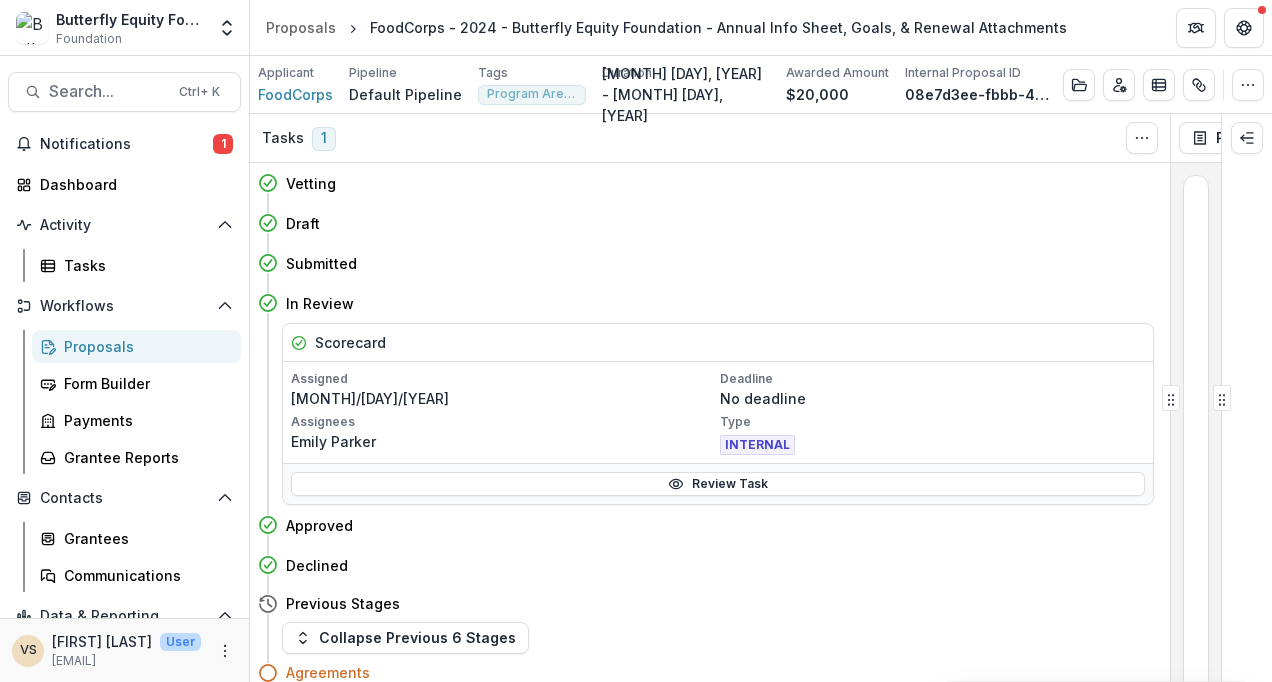 click on "In Review" at bounding box center [320, 303] 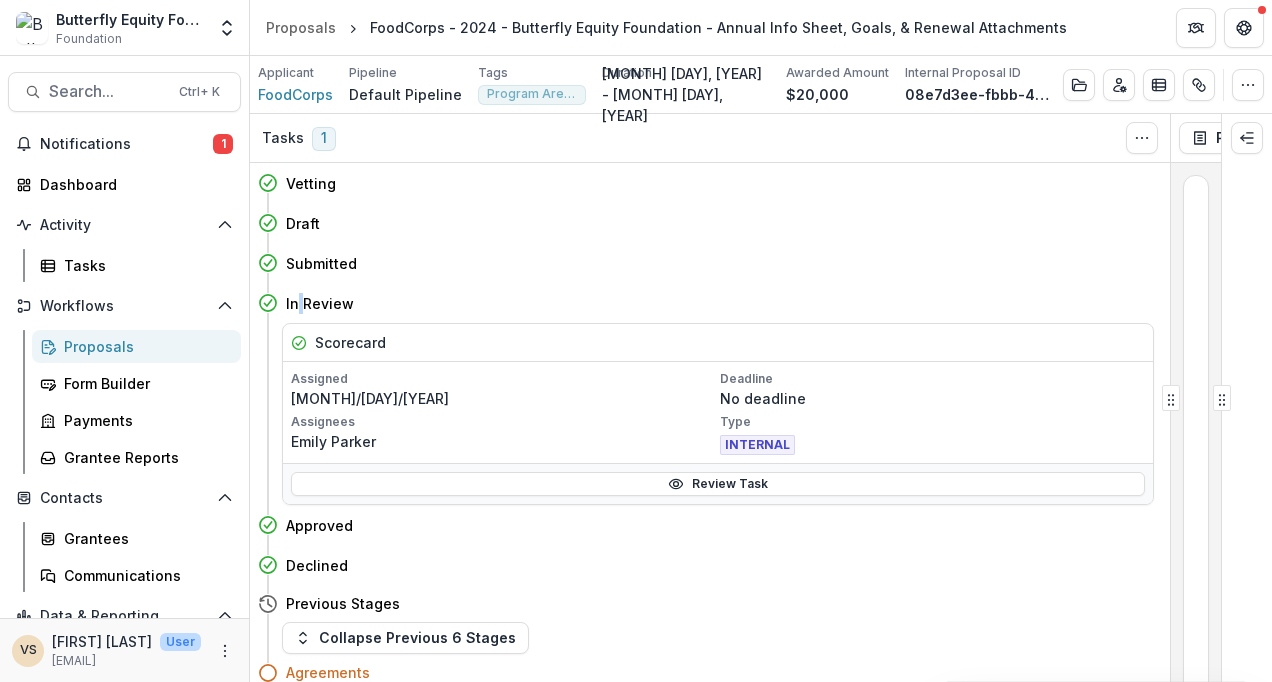 click on "In Review" at bounding box center [320, 303] 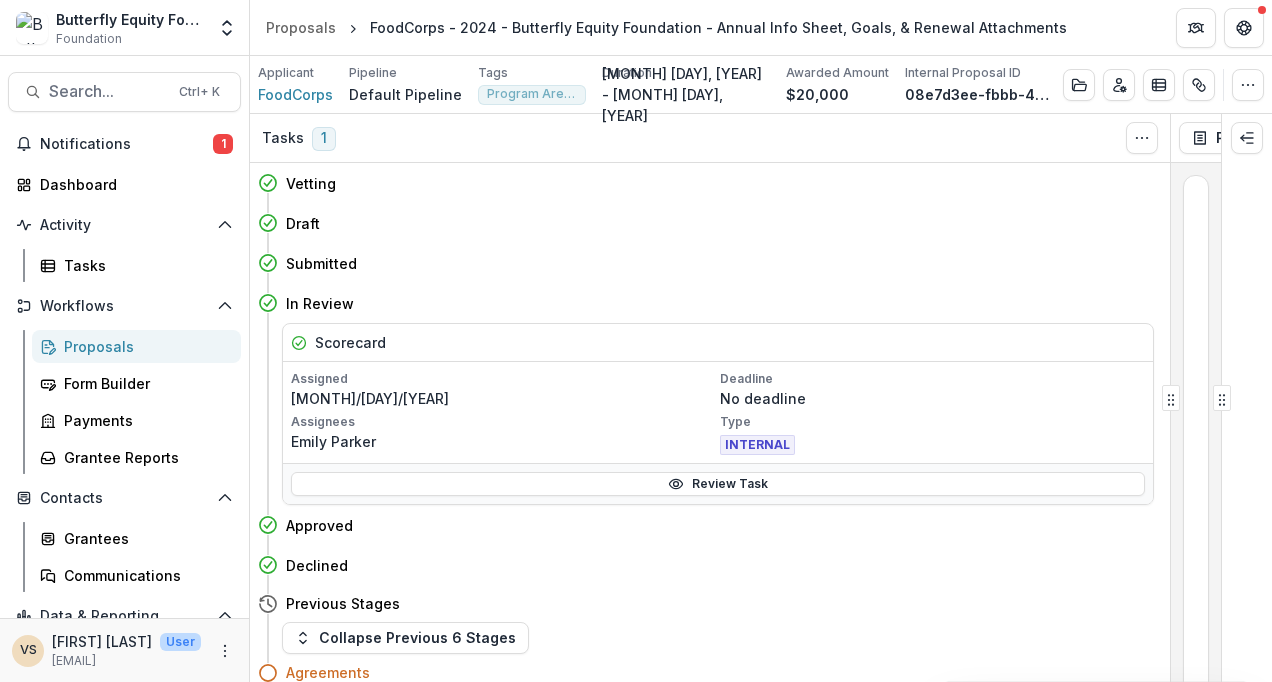 click on "Submitted" at bounding box center (321, 263) 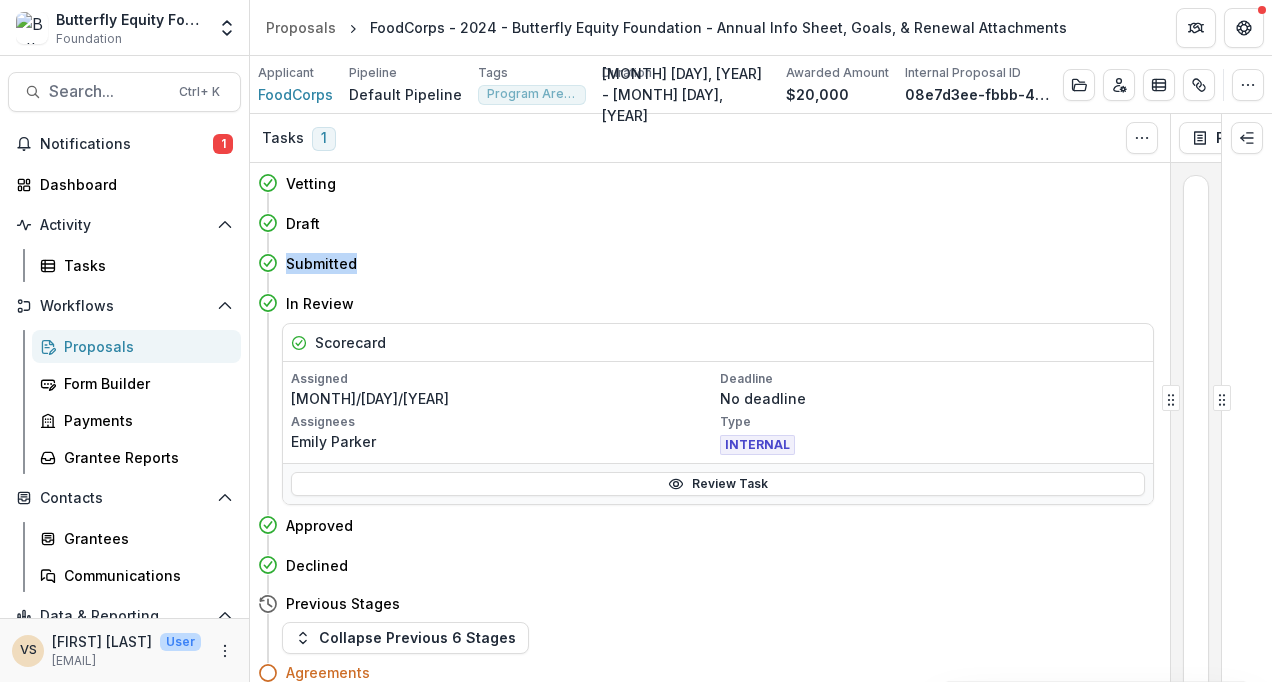 click on "Submitted" at bounding box center (321, 263) 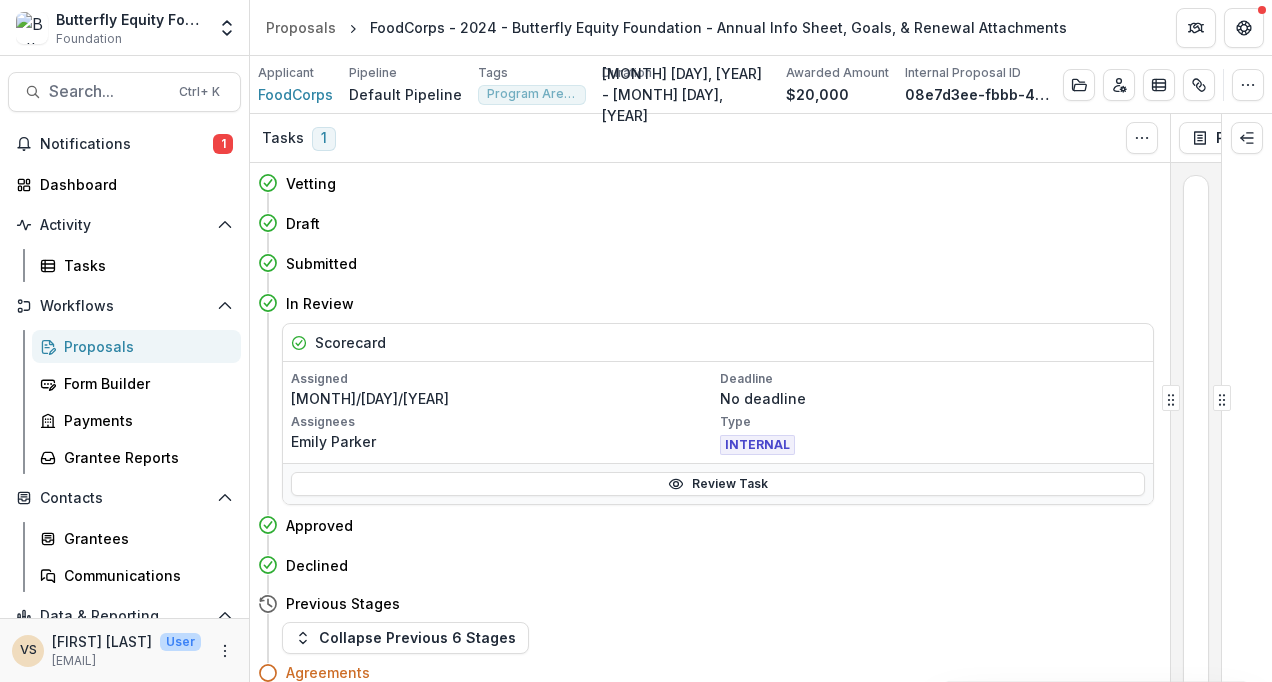 drag, startPoint x: 310, startPoint y: 260, endPoint x: 292, endPoint y: 215, distance: 48.466484 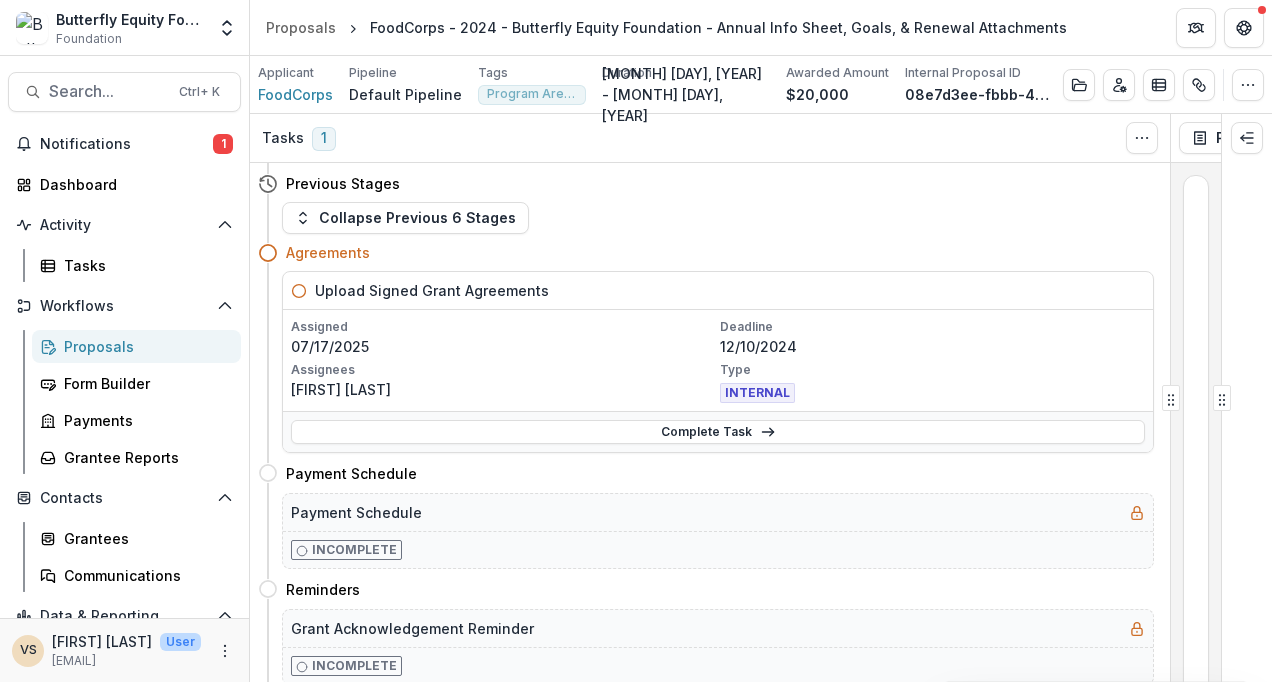 scroll, scrollTop: 456, scrollLeft: 0, axis: vertical 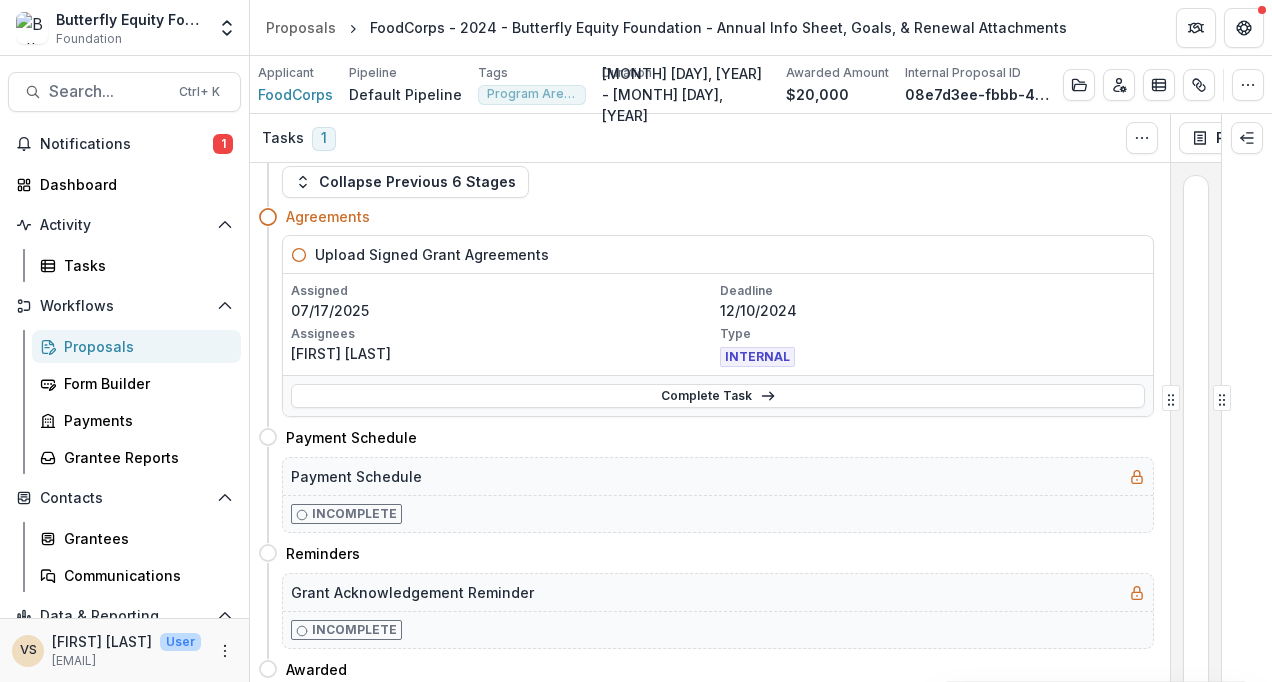 click on "Collapse Previous 6 Stages" at bounding box center (405, 182) 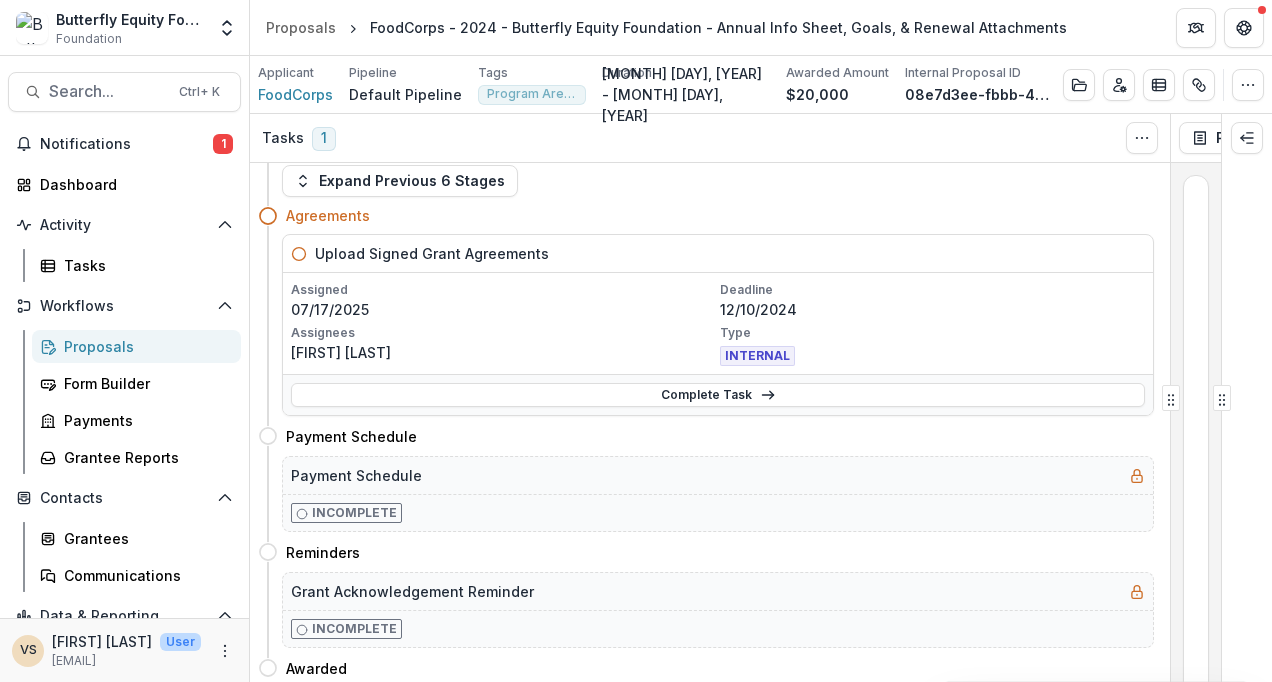 scroll, scrollTop: 0, scrollLeft: 0, axis: both 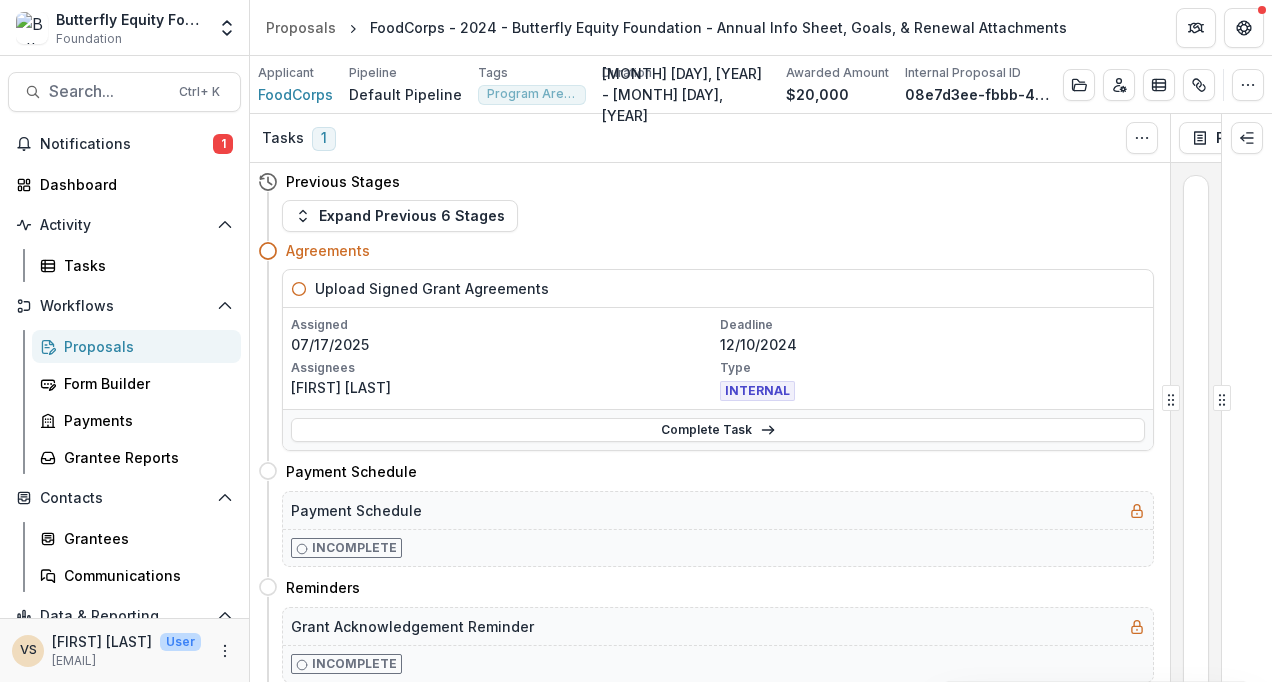 click on "Expand Previous 6 Stages" at bounding box center [400, 216] 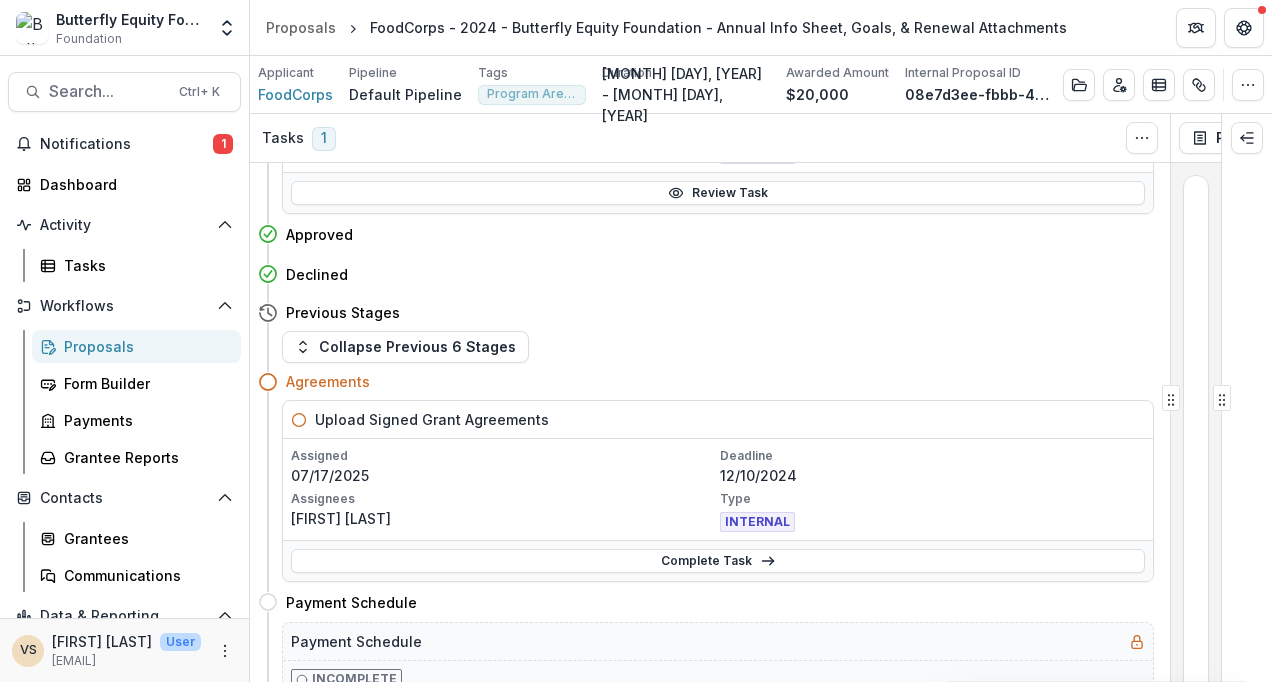 scroll, scrollTop: 293, scrollLeft: 0, axis: vertical 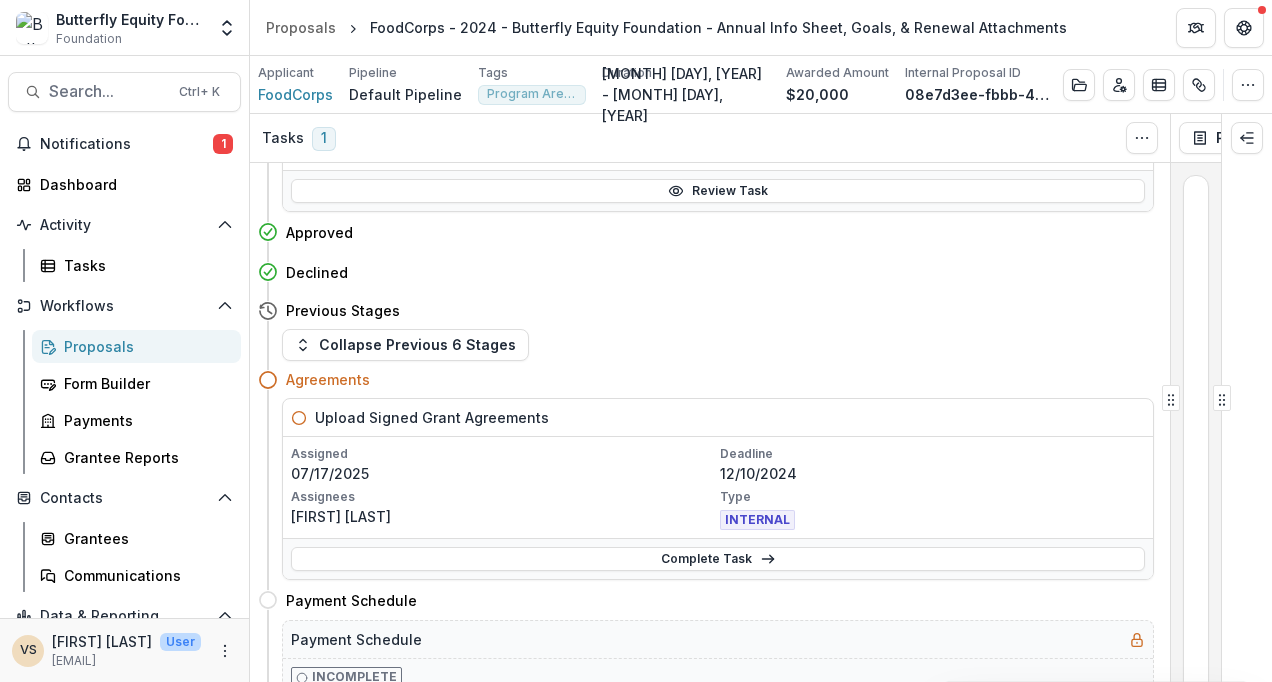 click on "Complete Task" at bounding box center (718, 559) 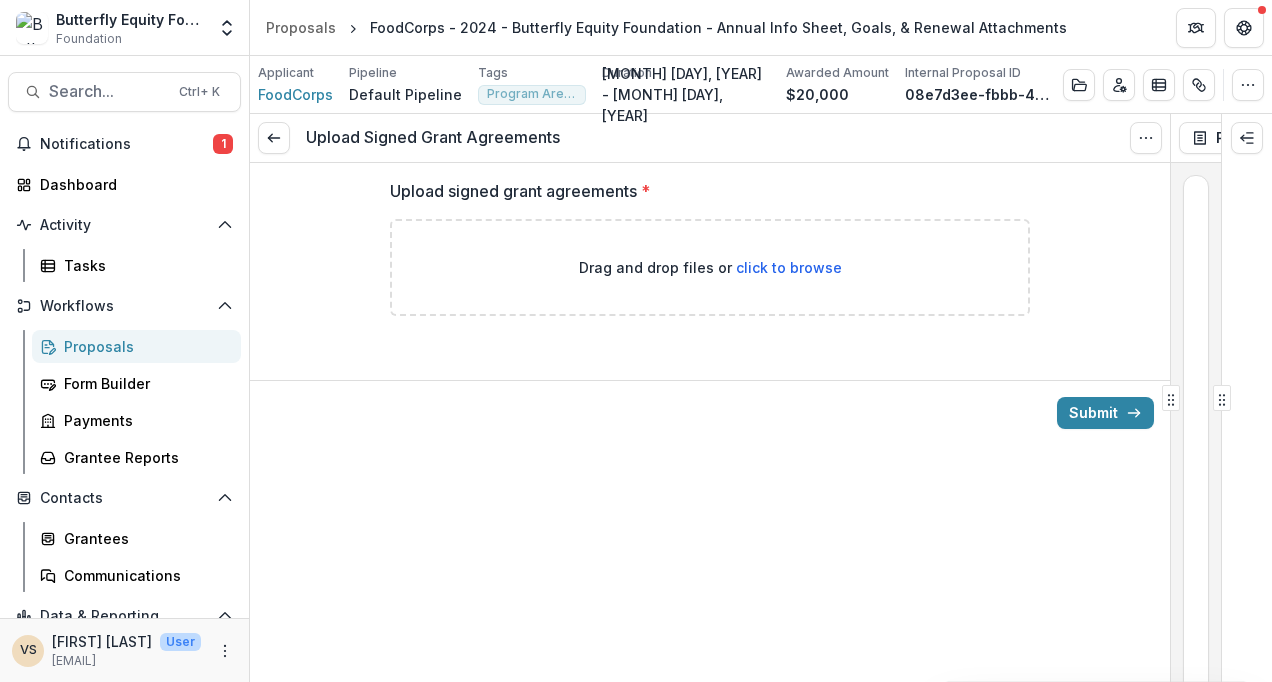click on "click to browse" at bounding box center [789, 267] 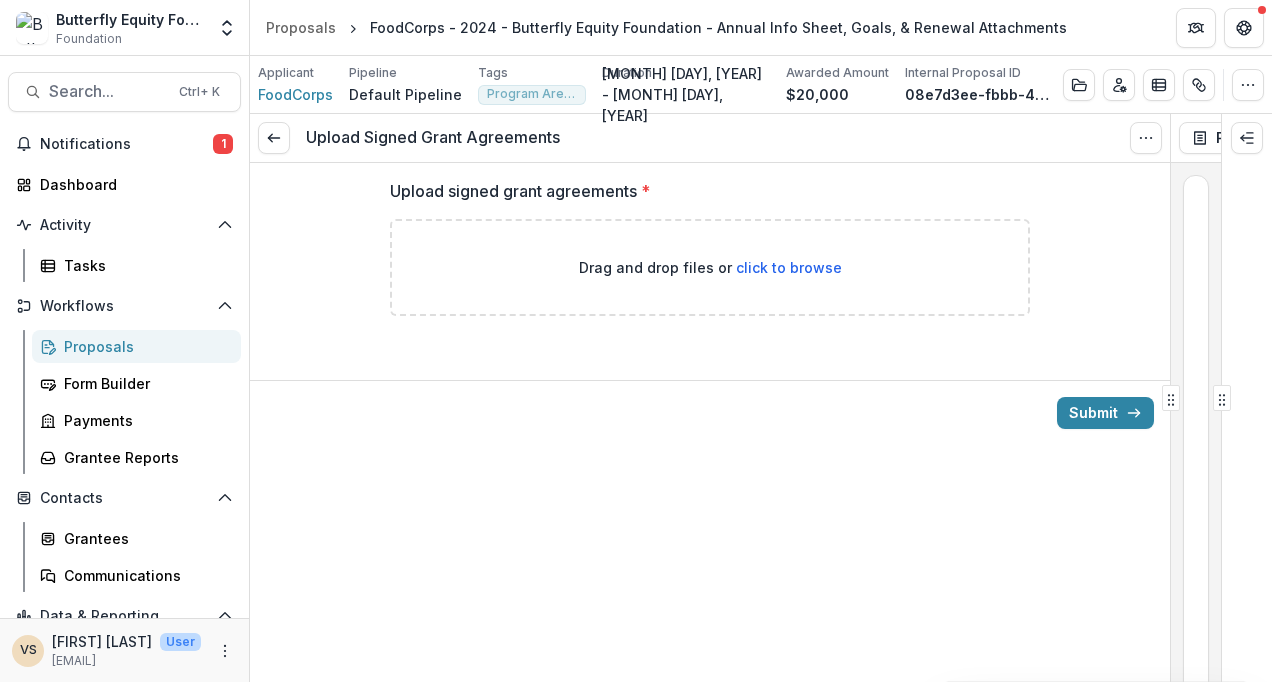 type on "**********" 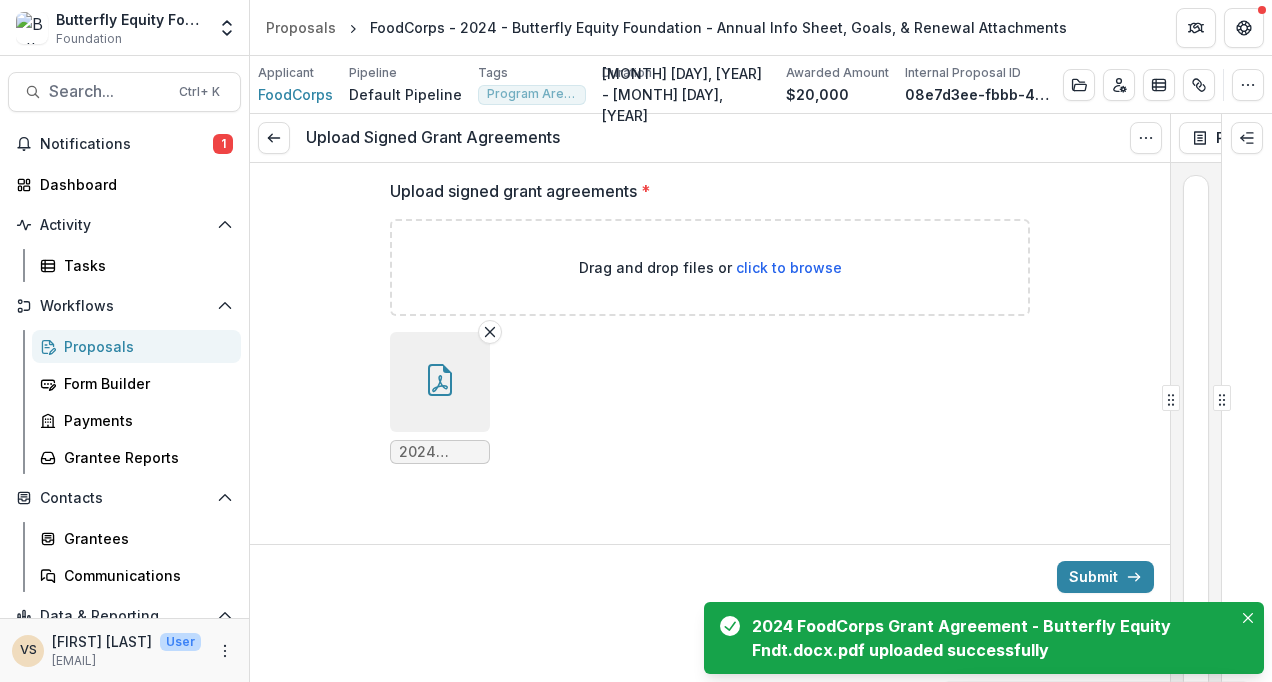click on "Submit" at bounding box center (1105, 577) 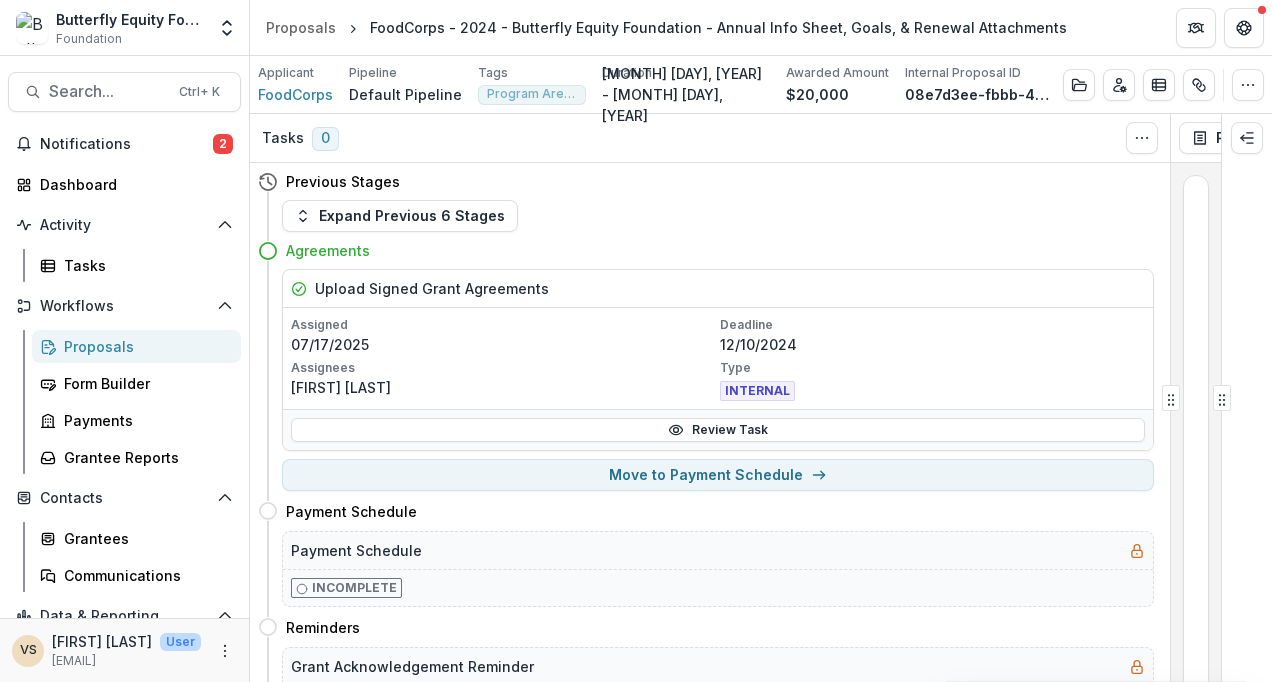 scroll, scrollTop: 75, scrollLeft: 0, axis: vertical 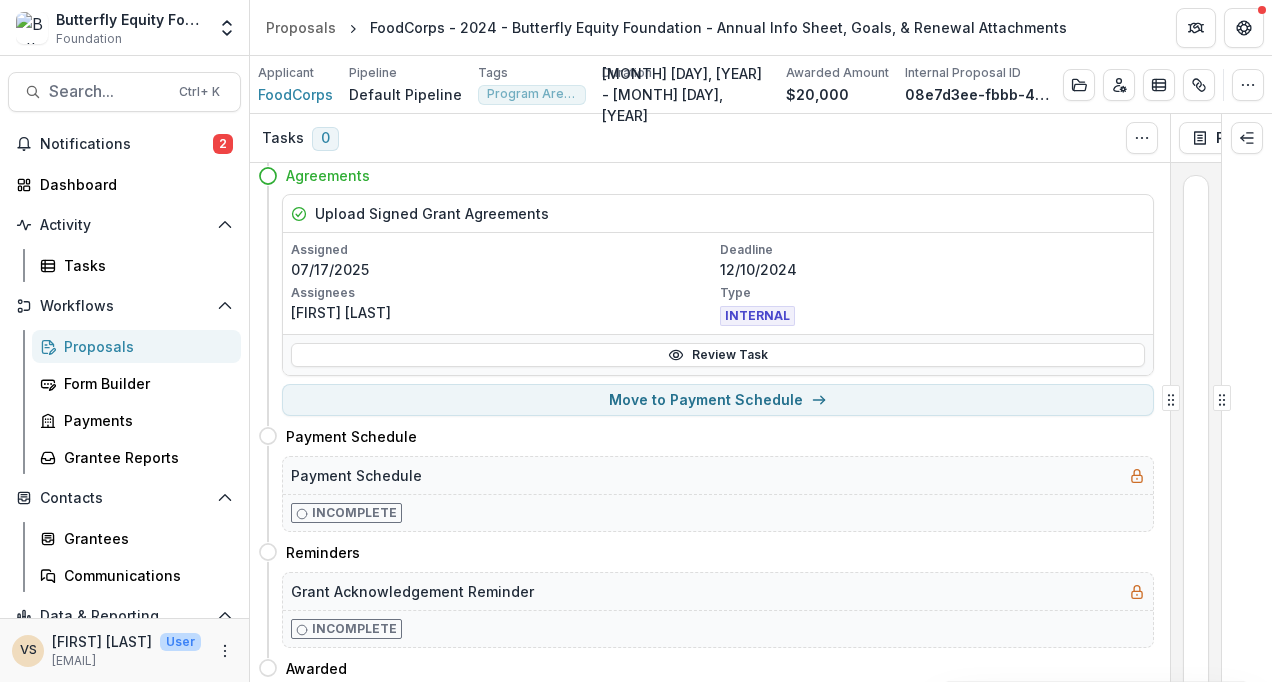 click on "Move to Payment Schedule" at bounding box center (718, 400) 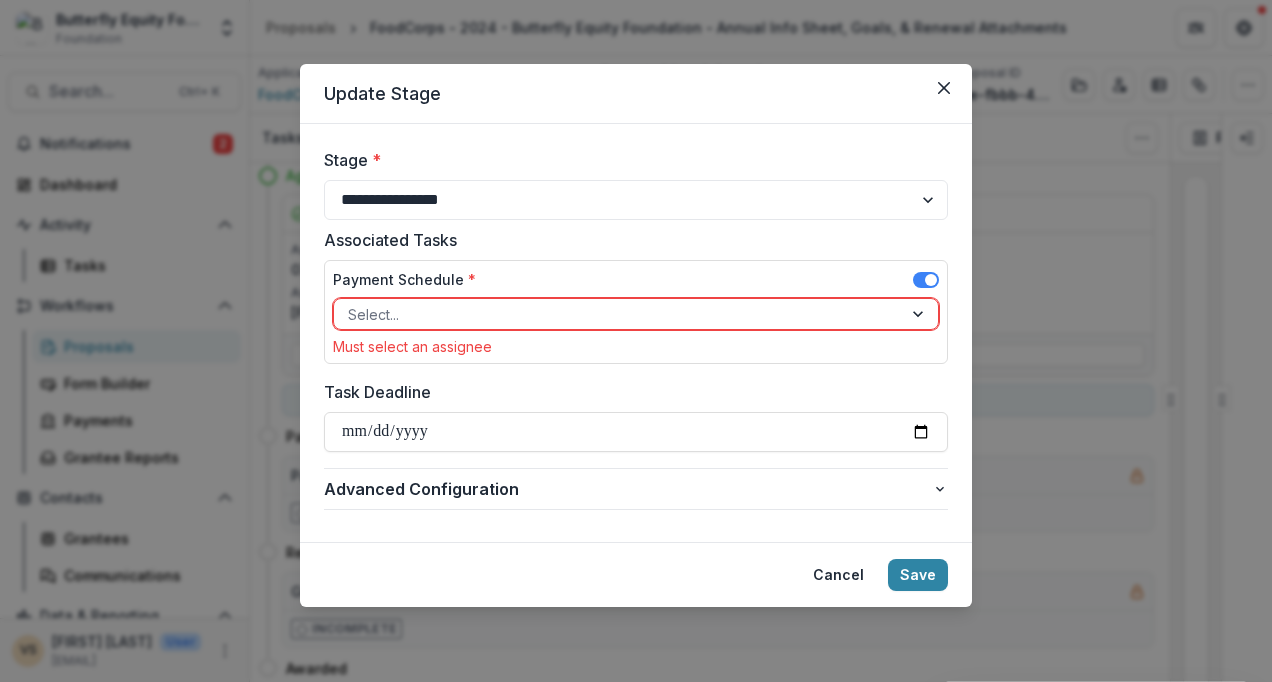 click at bounding box center [618, 314] 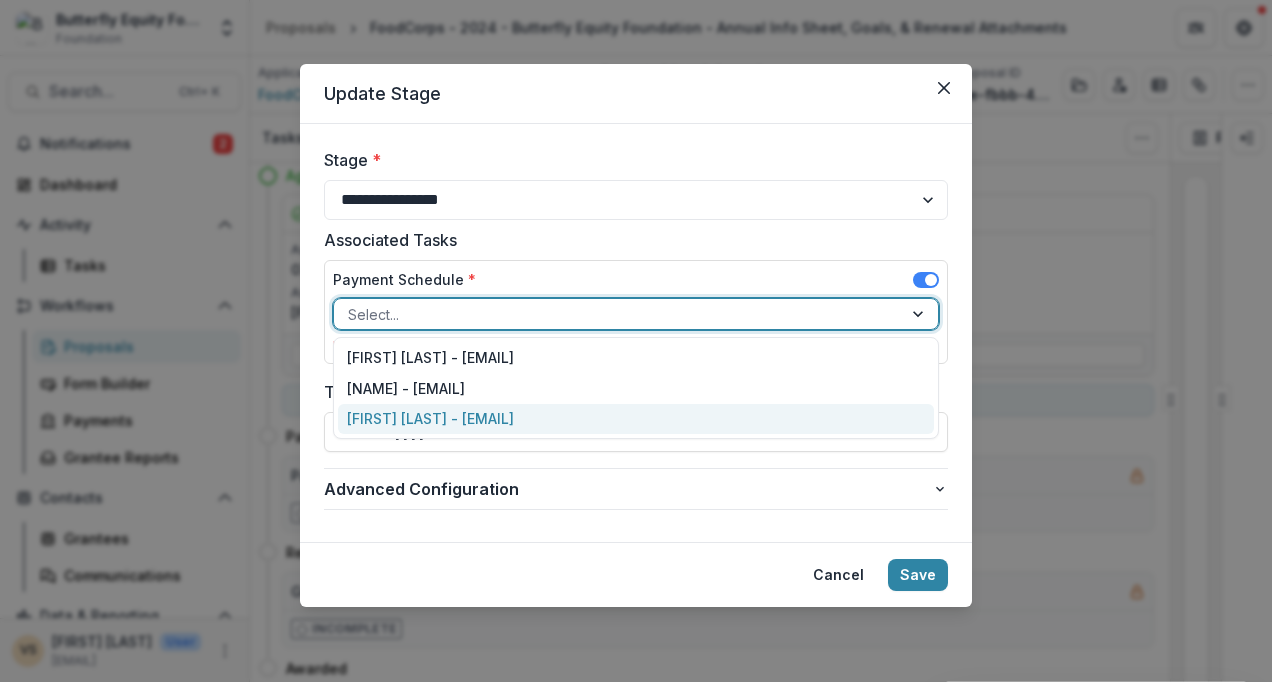 click on "[FIRST] [LAST] - [EMAIL]" at bounding box center [636, 419] 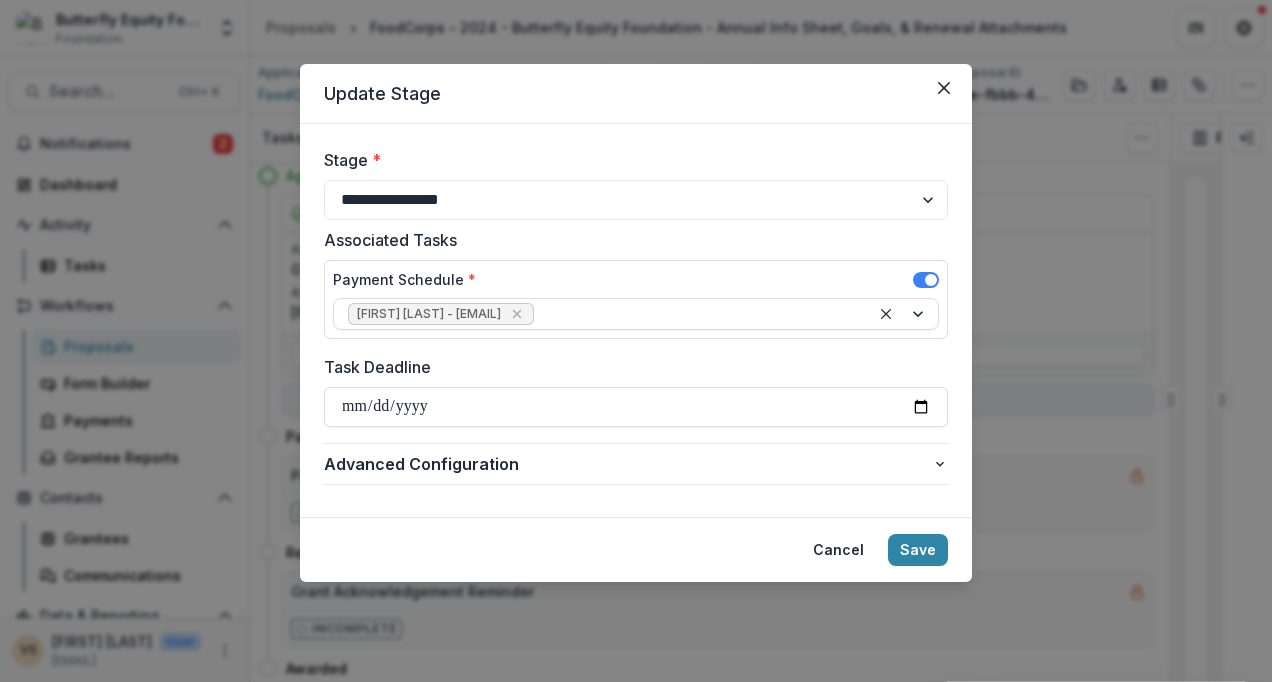 click on "Task Deadline" at bounding box center (636, 407) 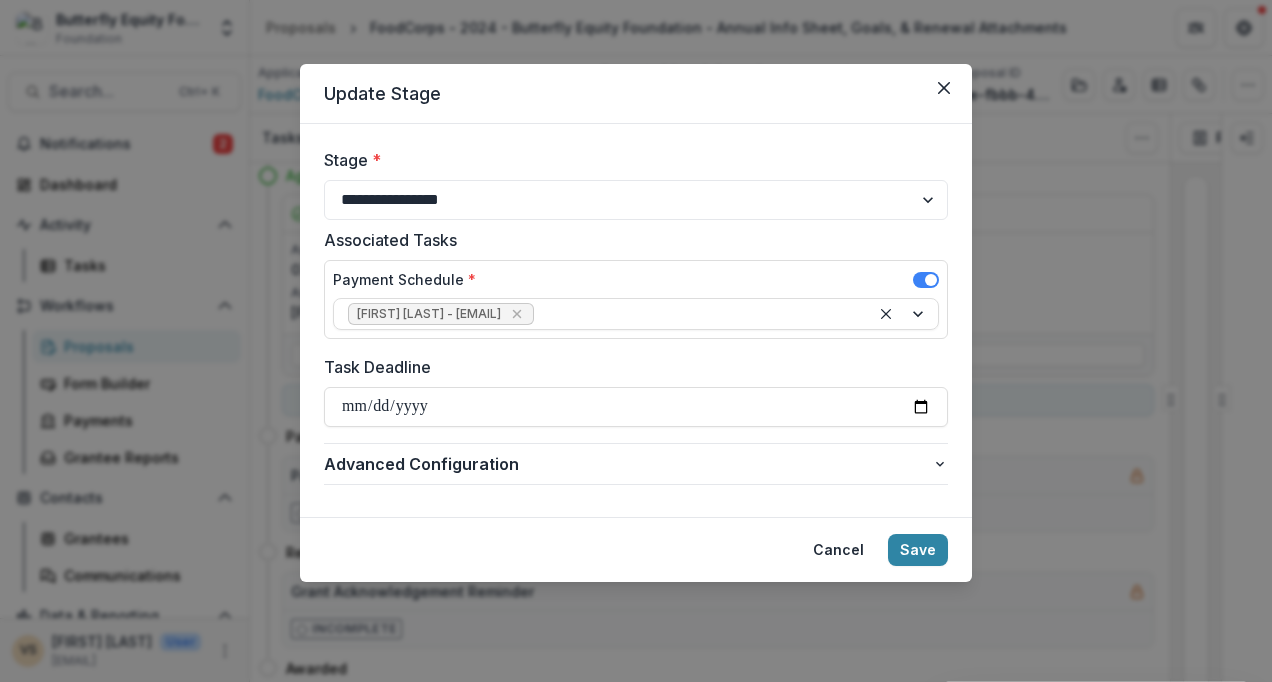 click on "Save" at bounding box center (918, 550) 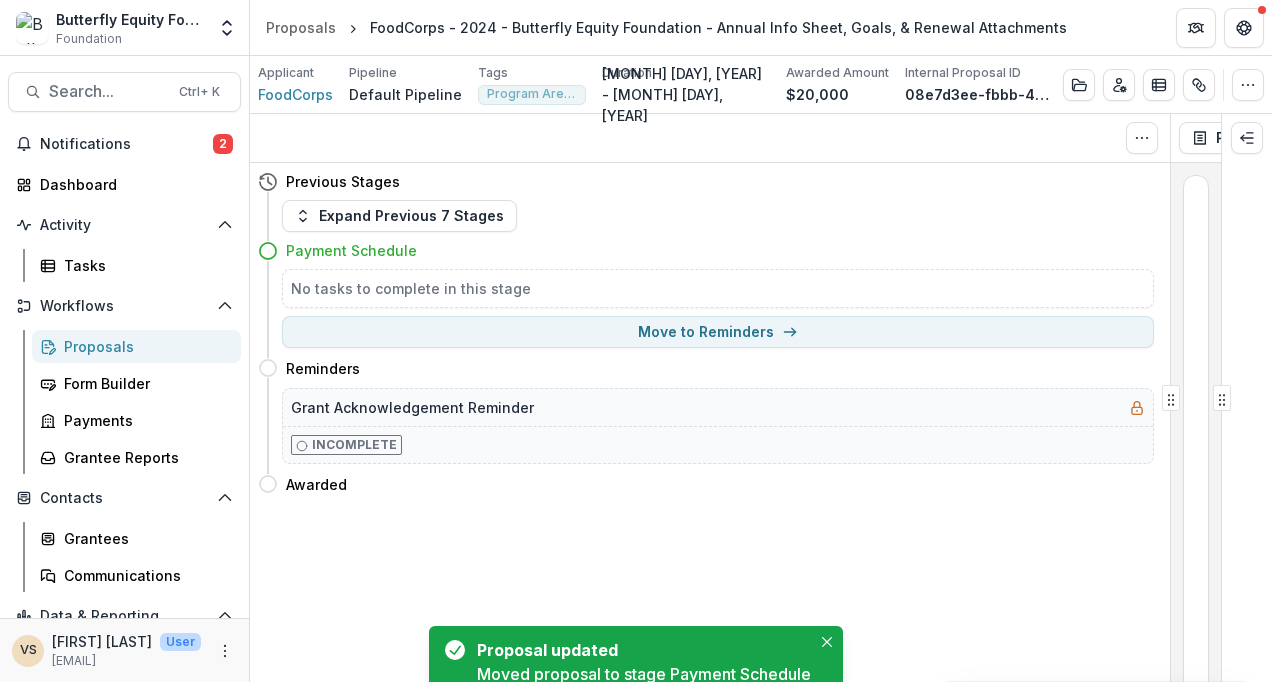 scroll, scrollTop: 0, scrollLeft: 0, axis: both 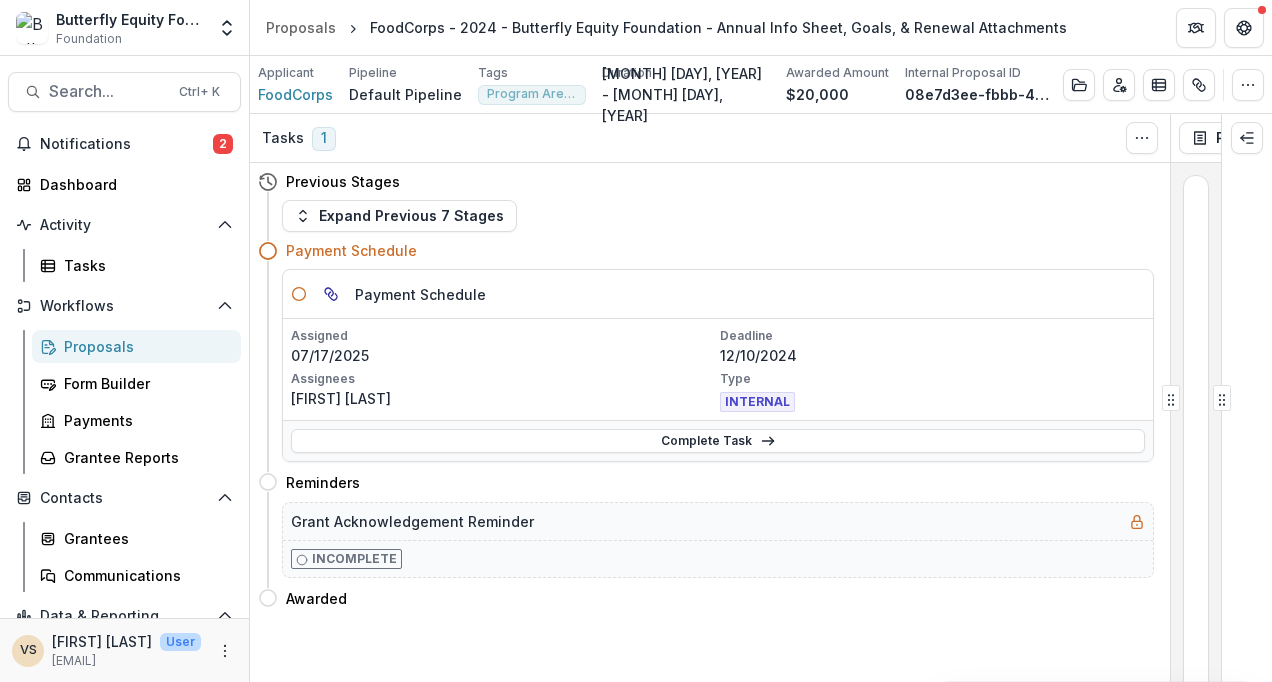 click on "Complete Task" at bounding box center (718, 441) 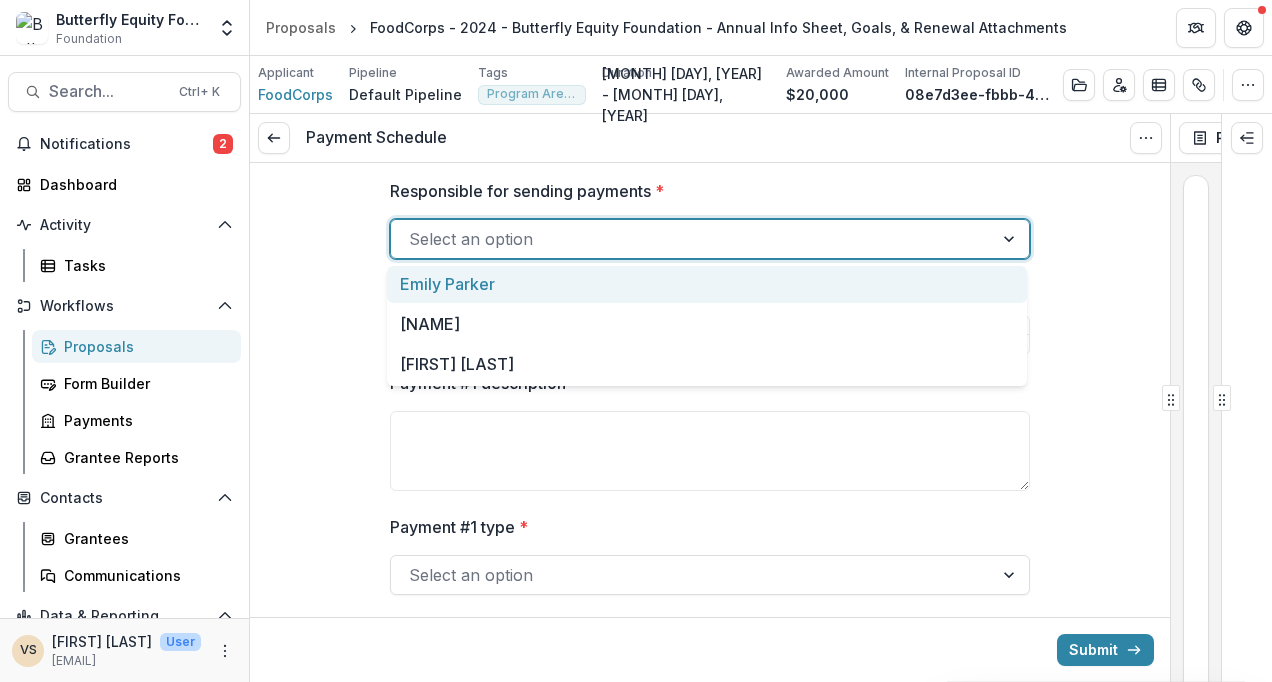 click at bounding box center (692, 239) 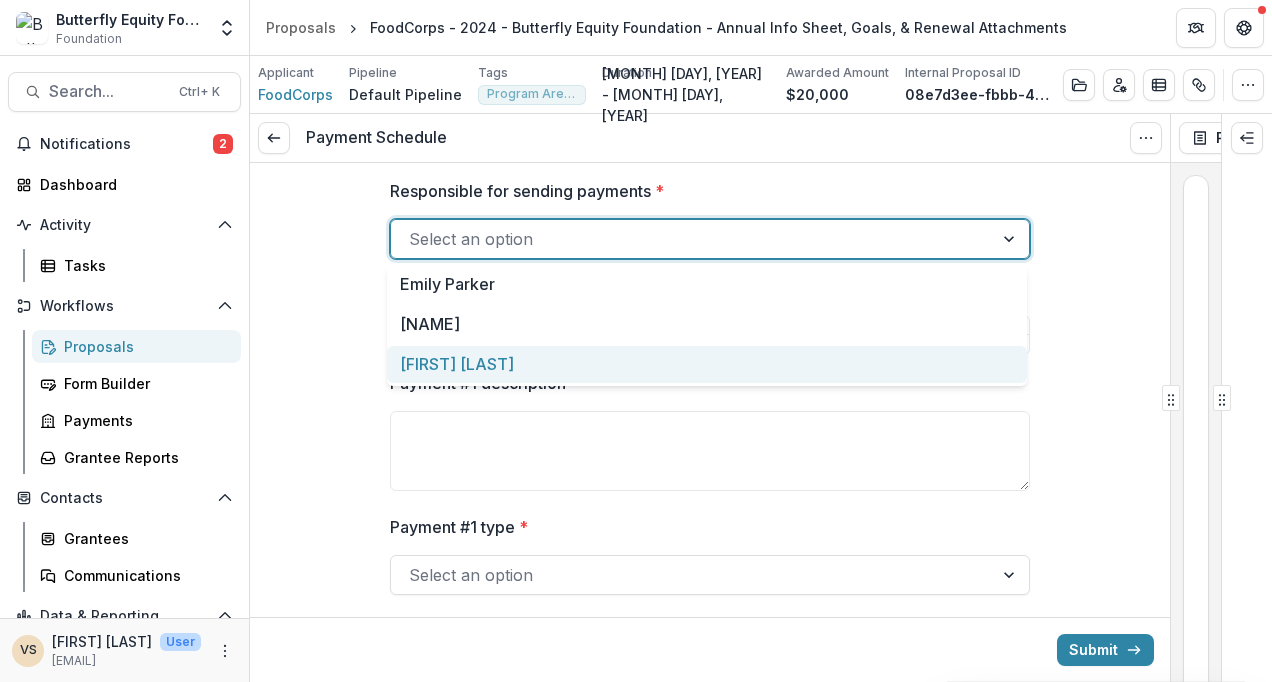 click on "[FIRST] [LAST]" at bounding box center [707, 364] 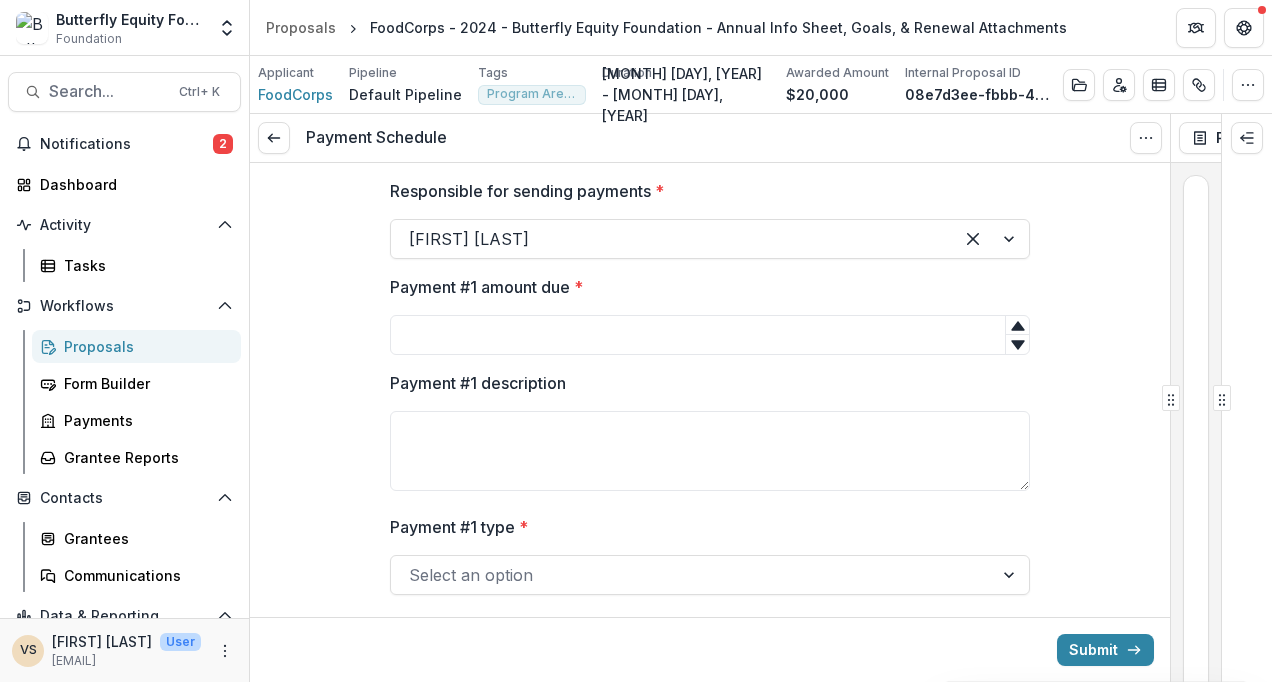 click on "Payment #1 amount due *" at bounding box center [710, 335] 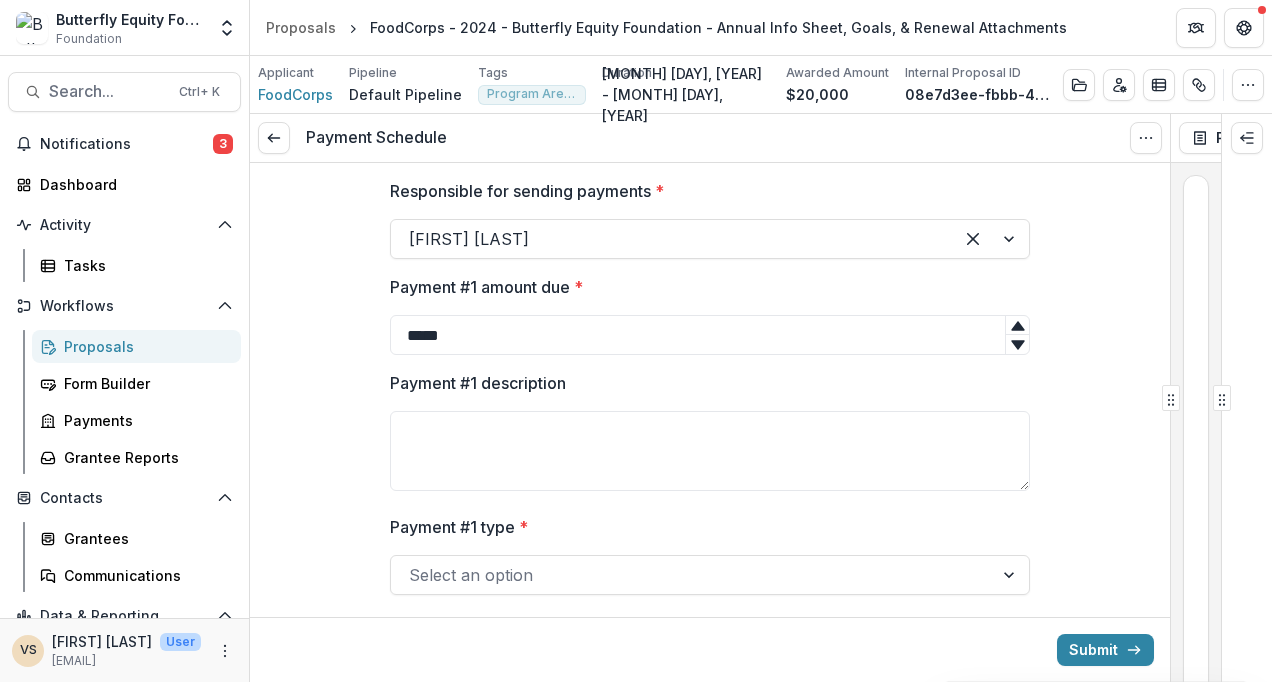 type on "*****" 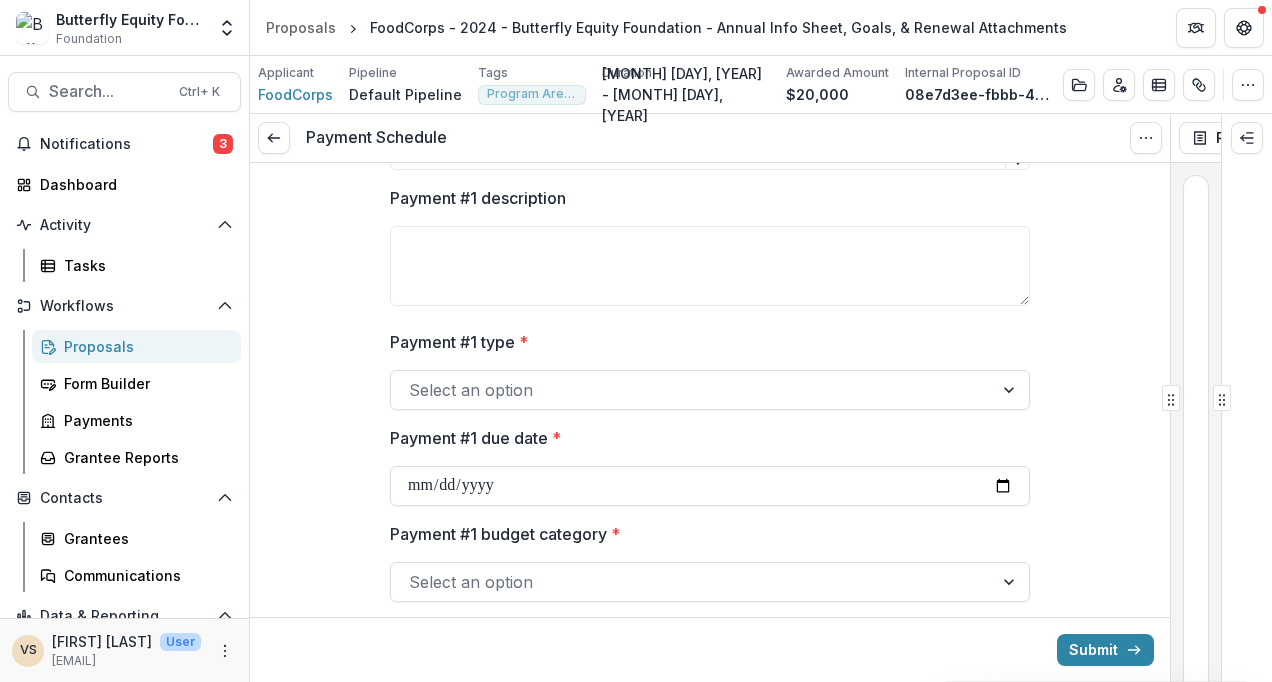 scroll, scrollTop: 186, scrollLeft: 0, axis: vertical 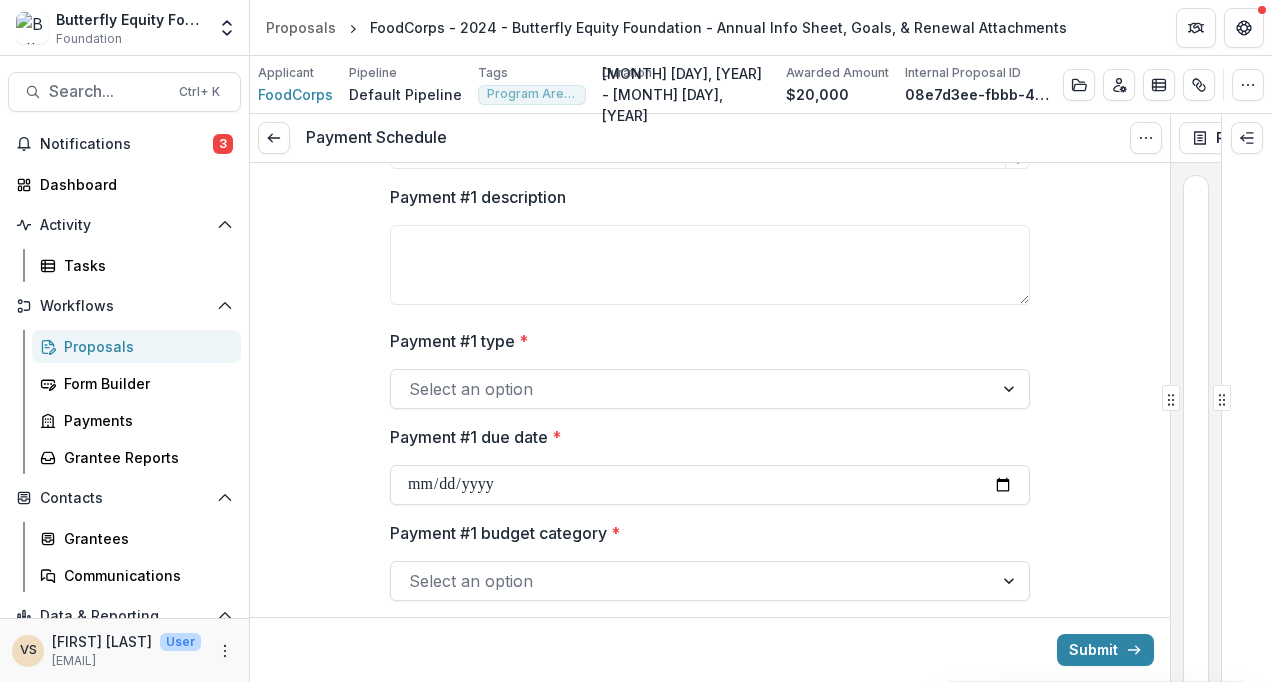 click at bounding box center [692, 389] 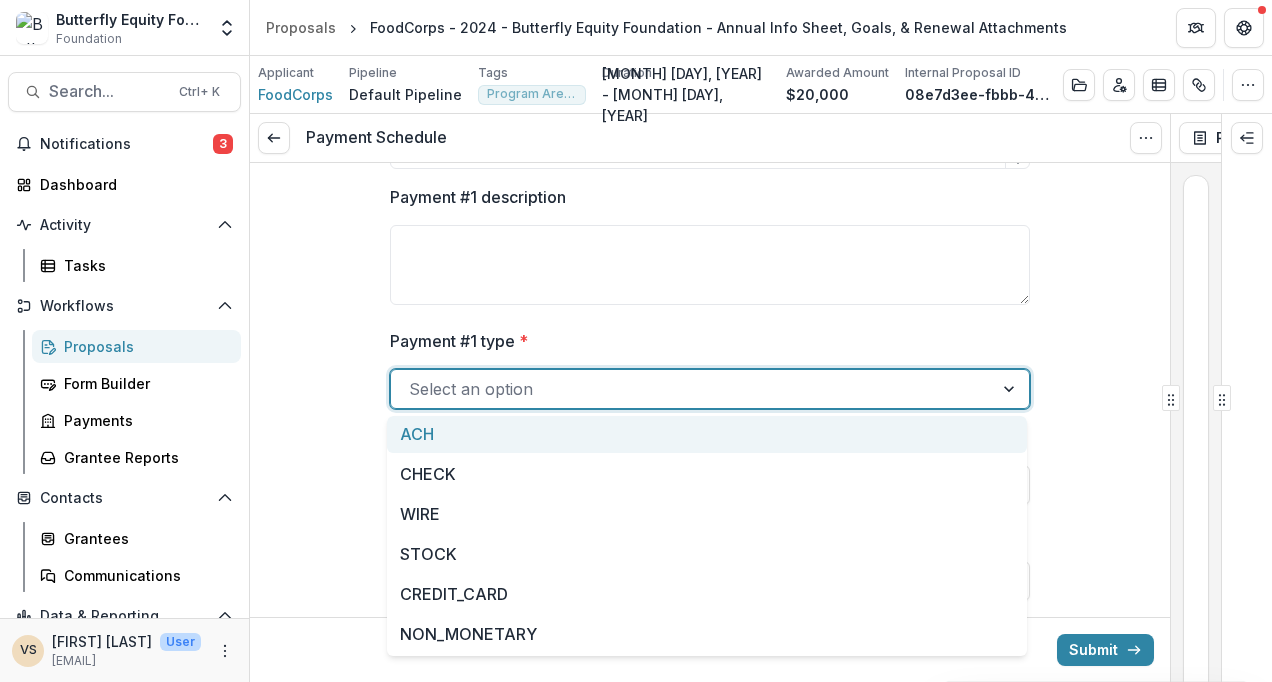 click on "ACH" at bounding box center [707, 434] 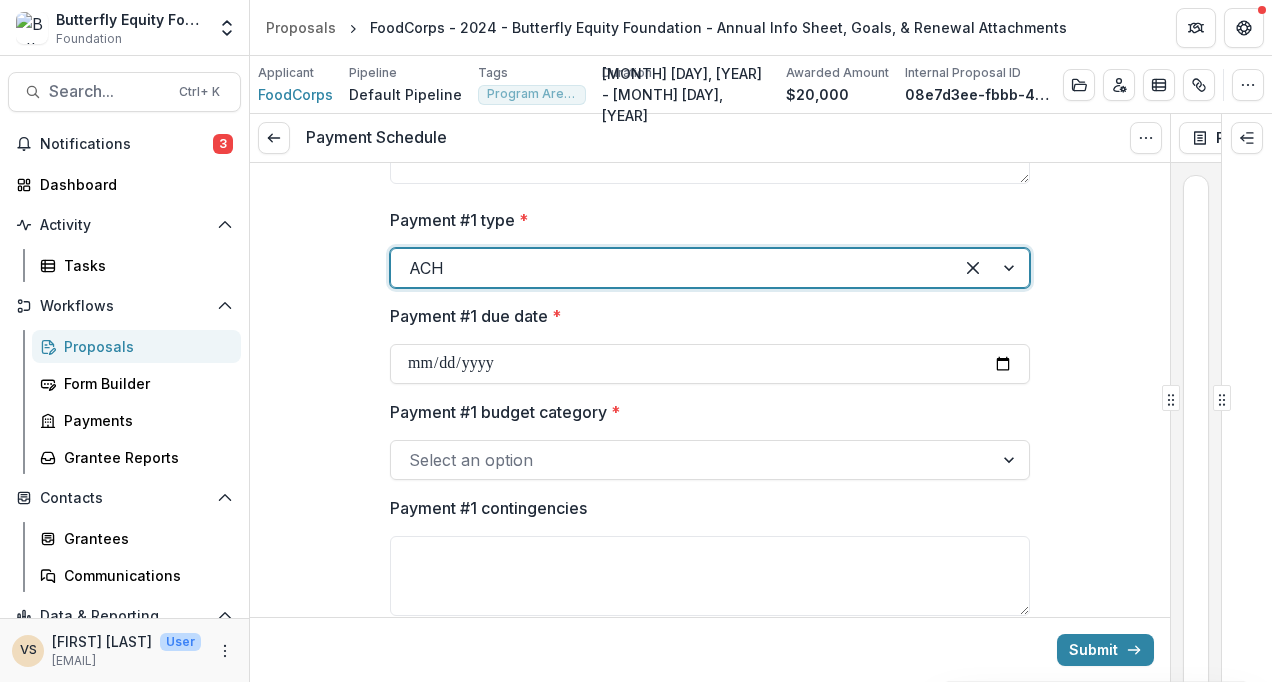 scroll, scrollTop: 306, scrollLeft: 0, axis: vertical 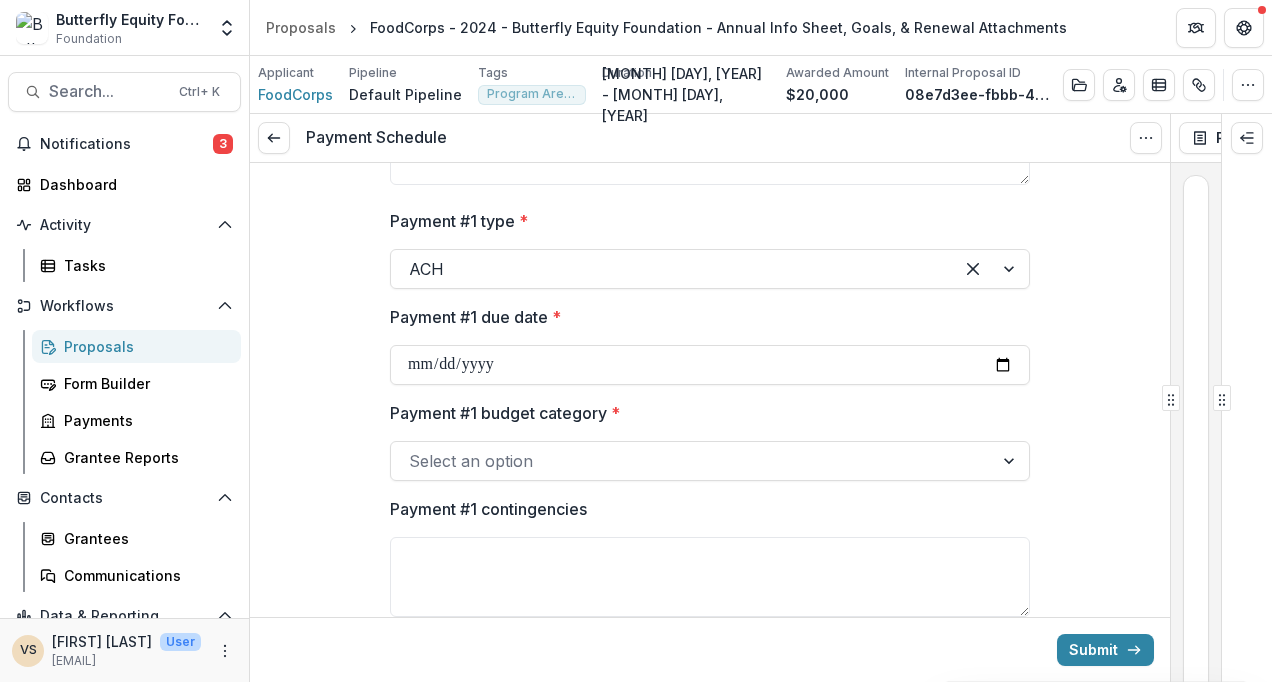 click on "Payment #1 due date *" at bounding box center (710, 365) 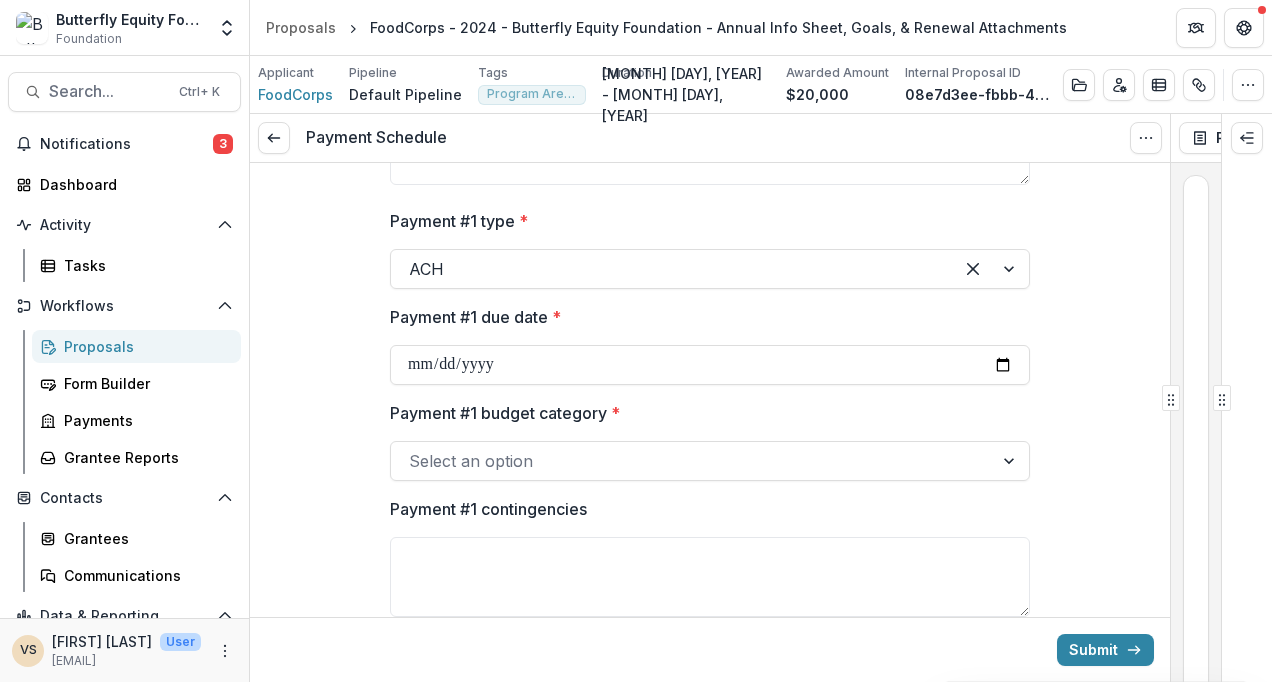 click on "Payment #1 due date *" at bounding box center [710, 365] 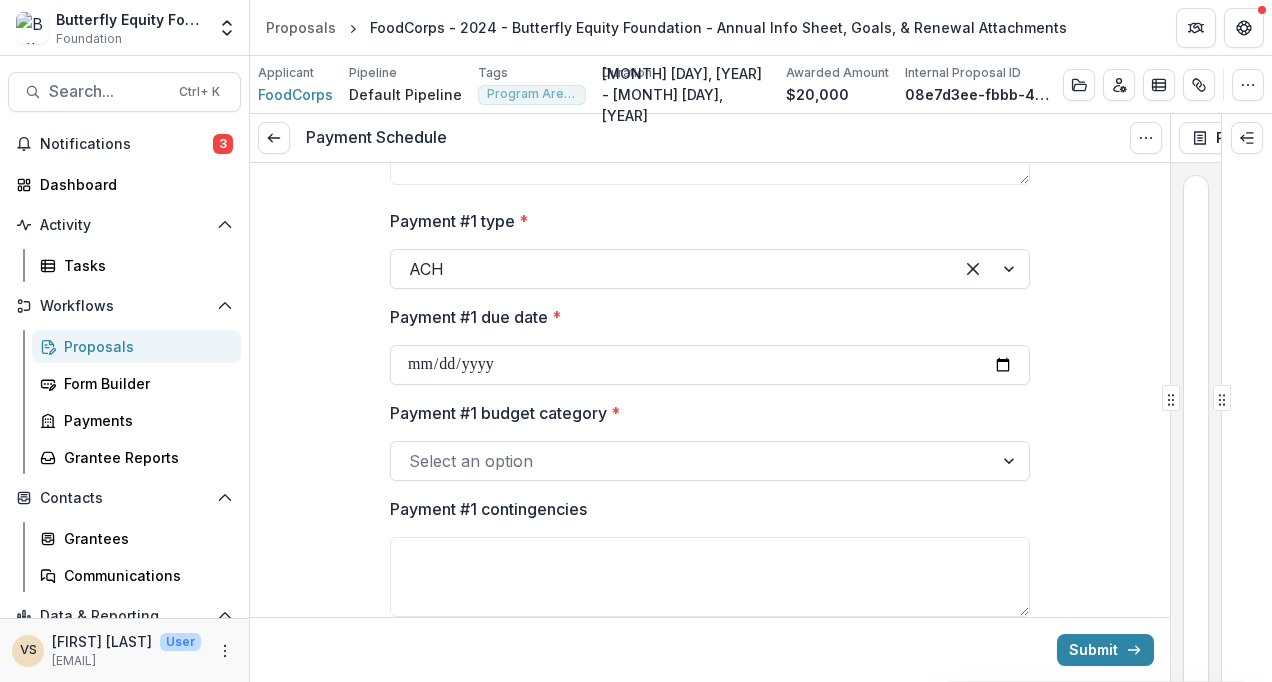 type on "**********" 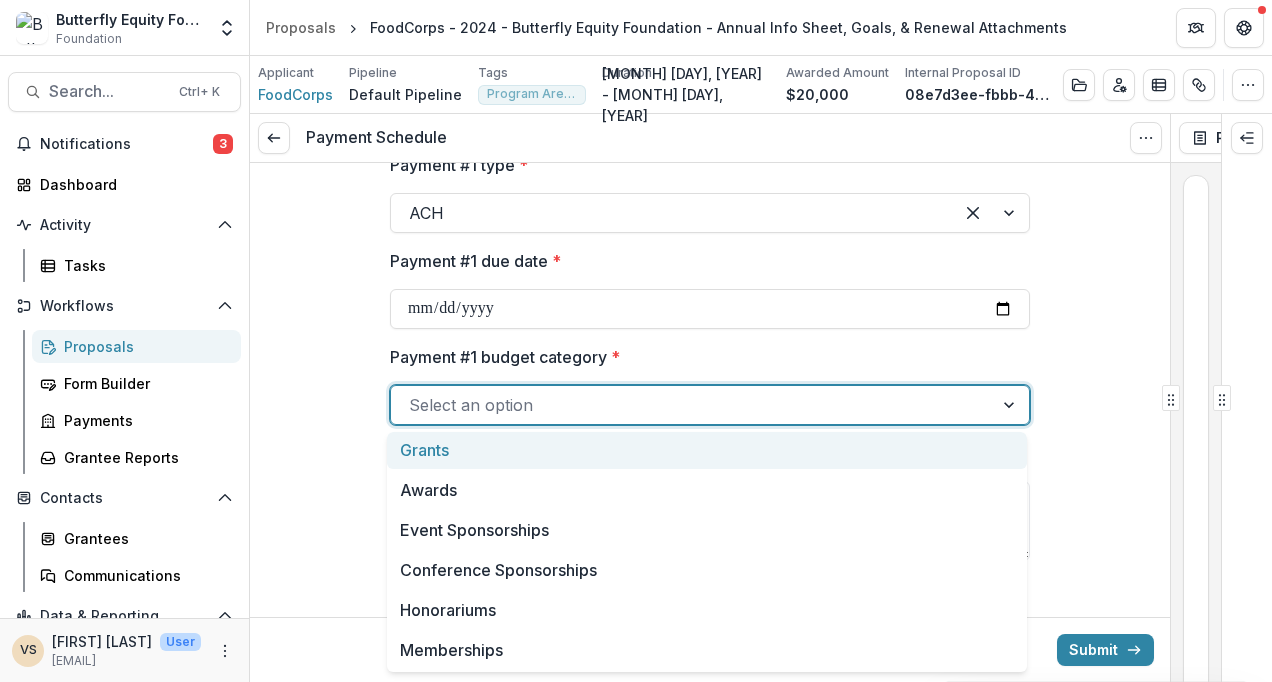 click at bounding box center [692, 405] 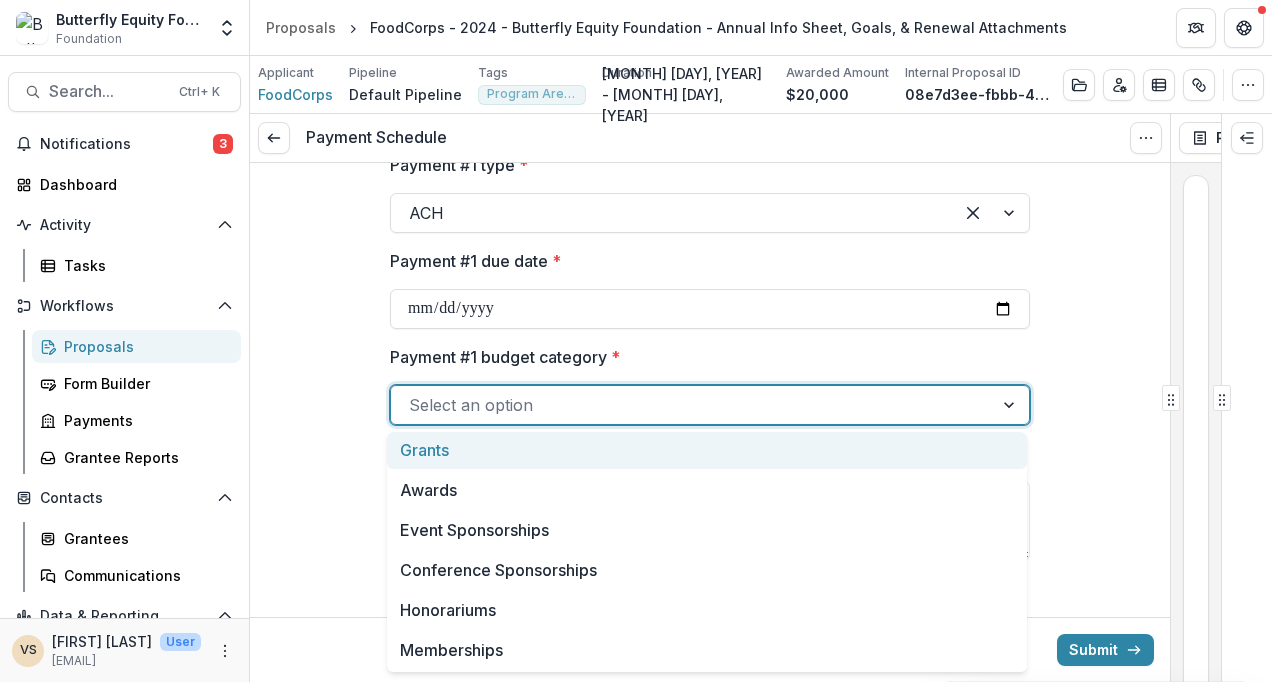 click on "Grants" at bounding box center (707, 450) 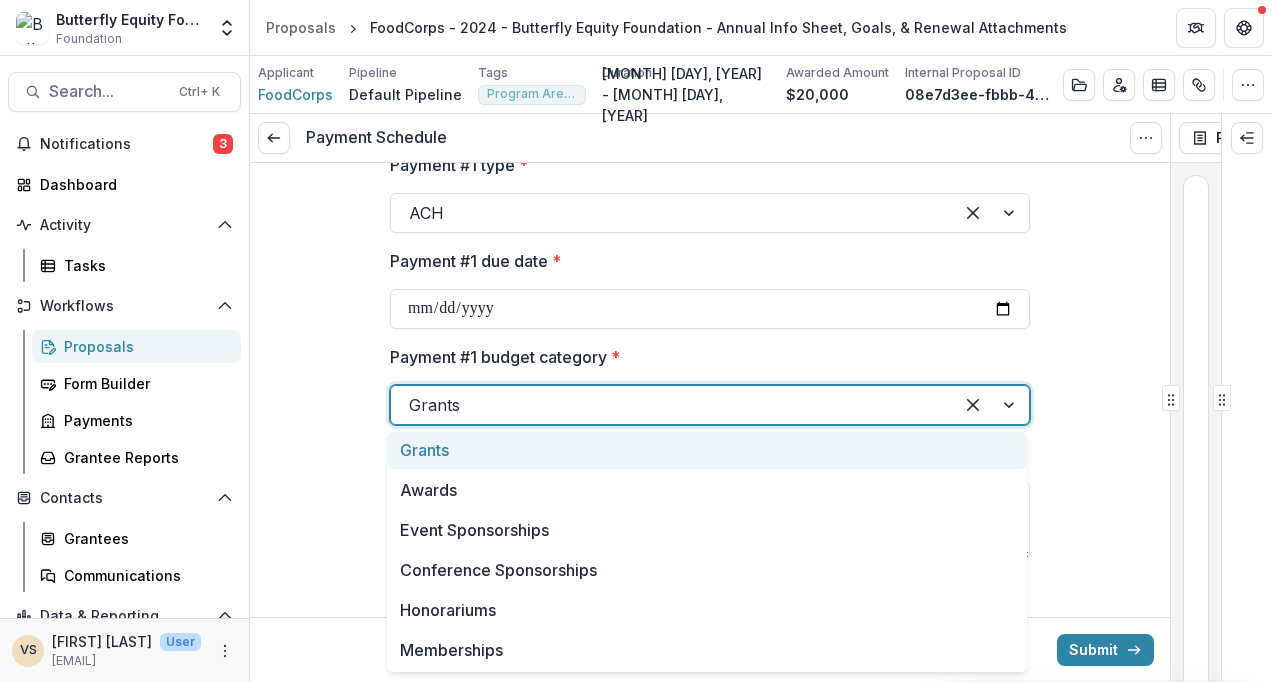 click at bounding box center (672, 405) 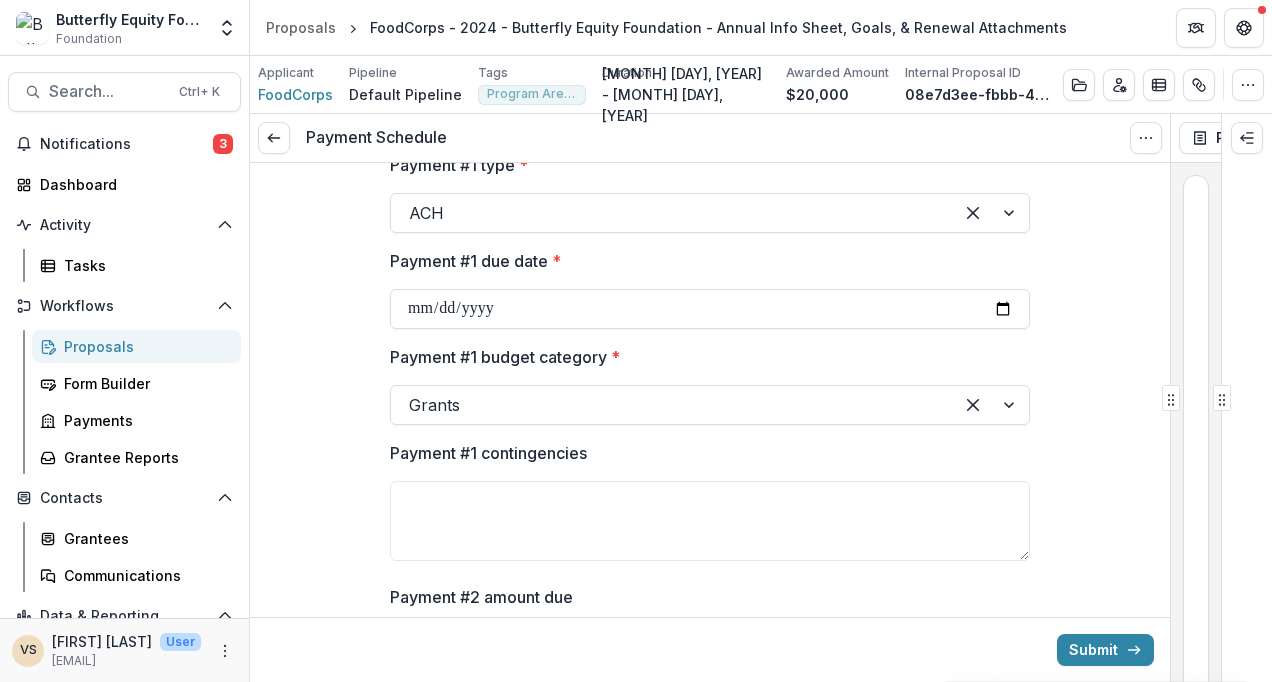click on "**********" at bounding box center [710, 1881] 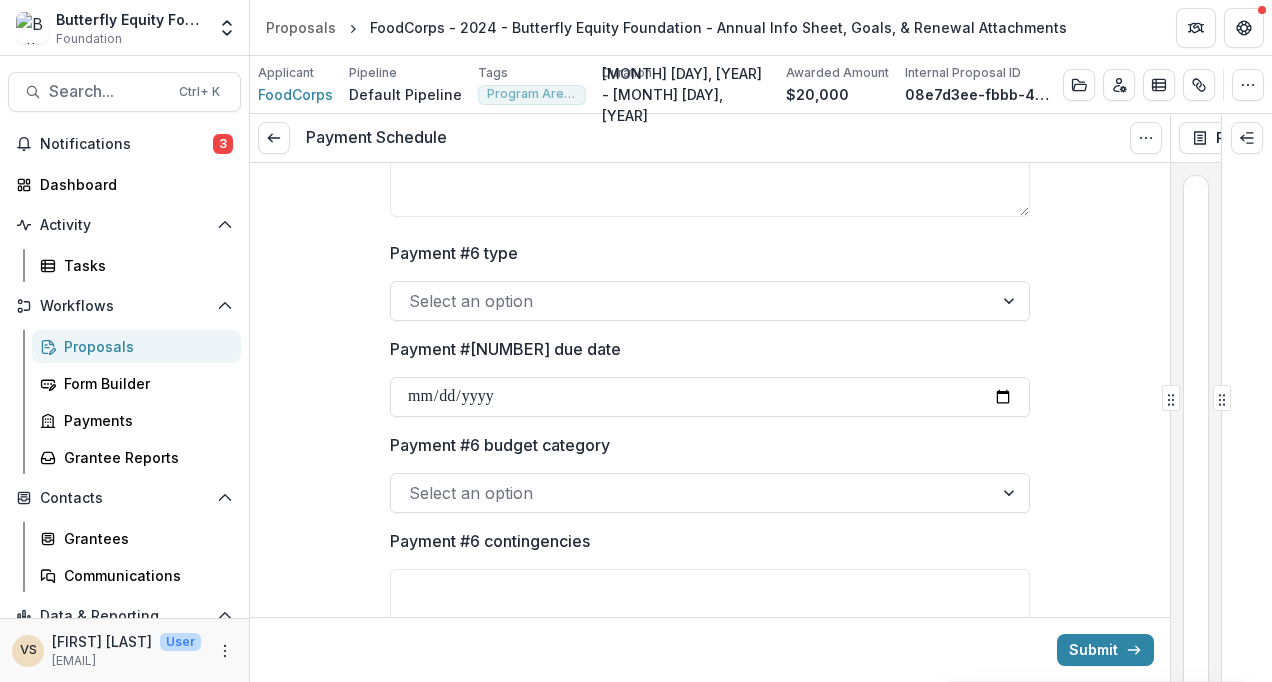 scroll, scrollTop: 3736, scrollLeft: 0, axis: vertical 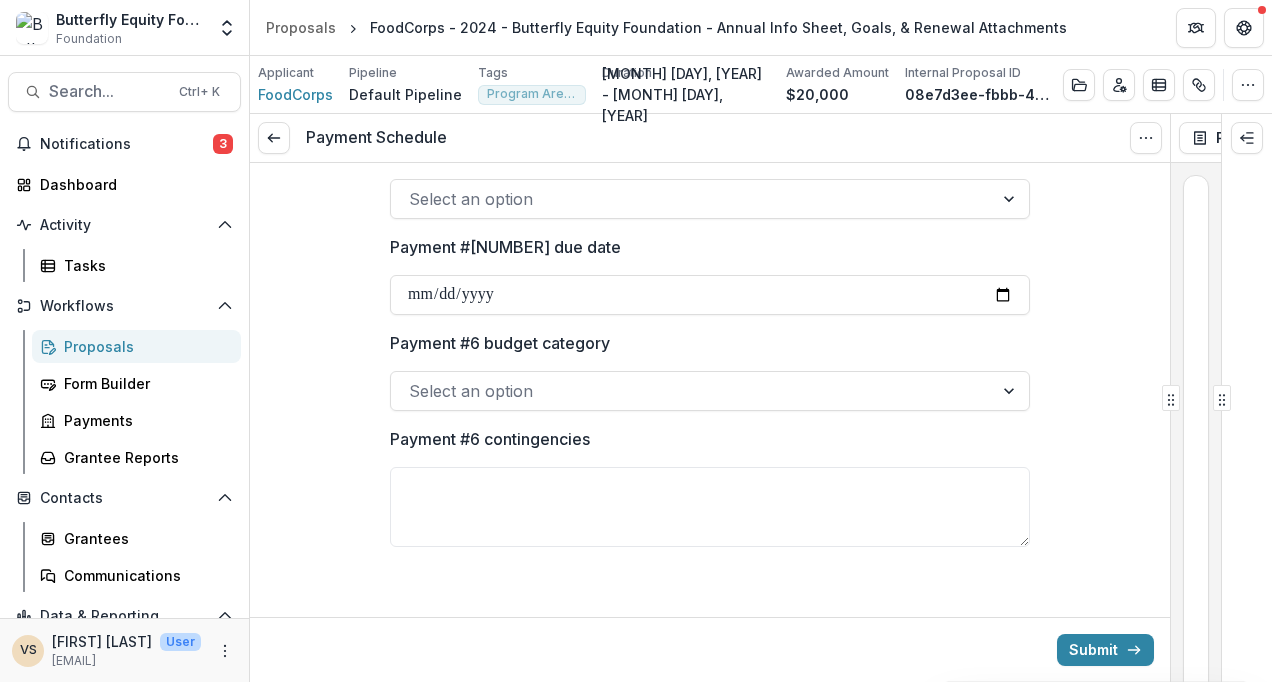 click on "Submit" at bounding box center (1105, 650) 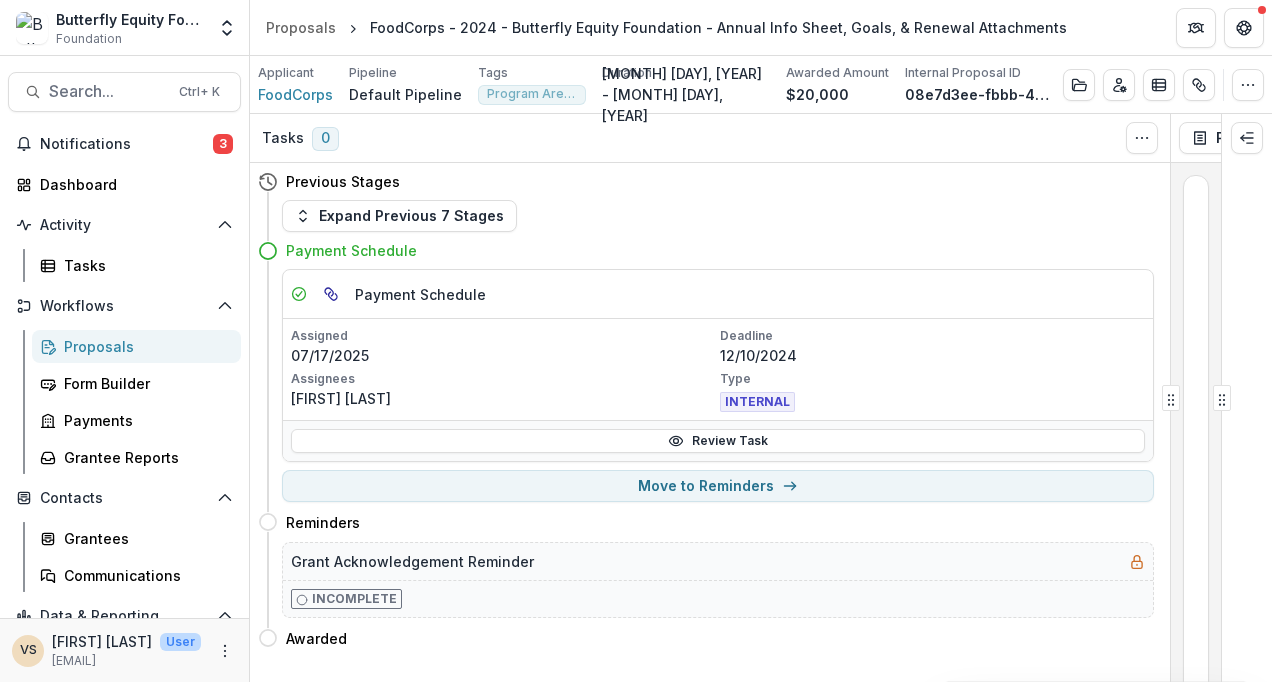 click on "Move to Reminders" at bounding box center (718, 486) 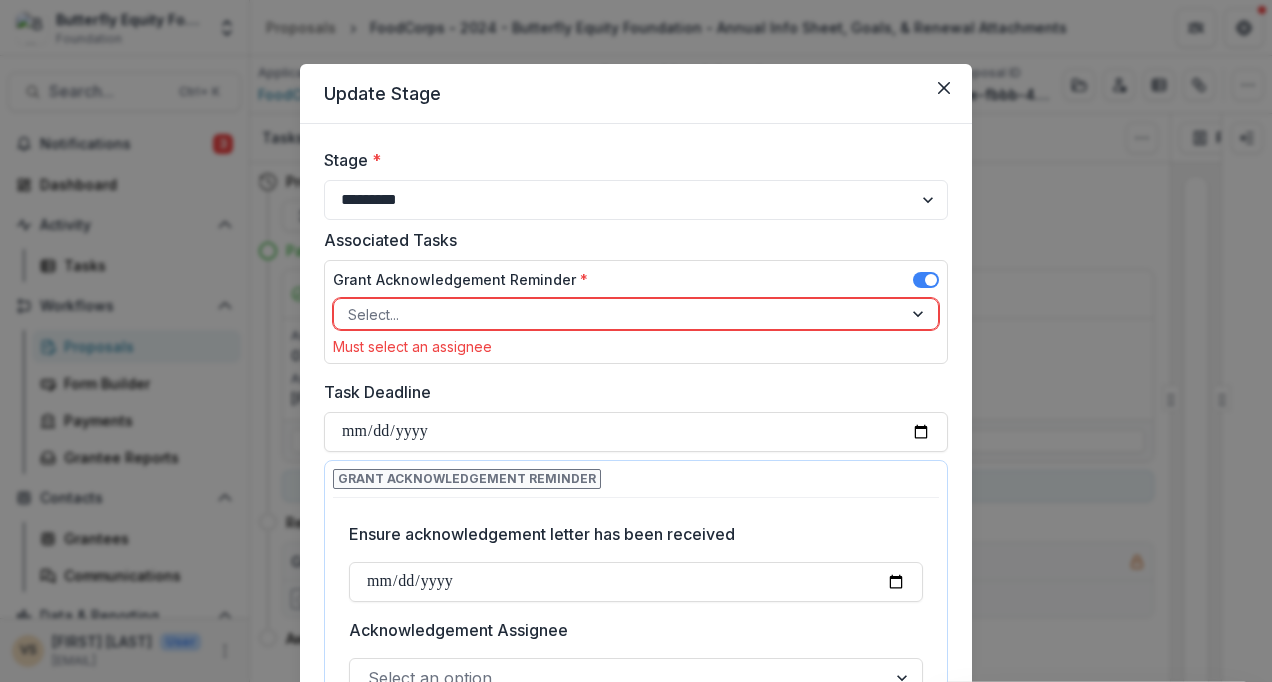 click on "**********" at bounding box center [636, 200] 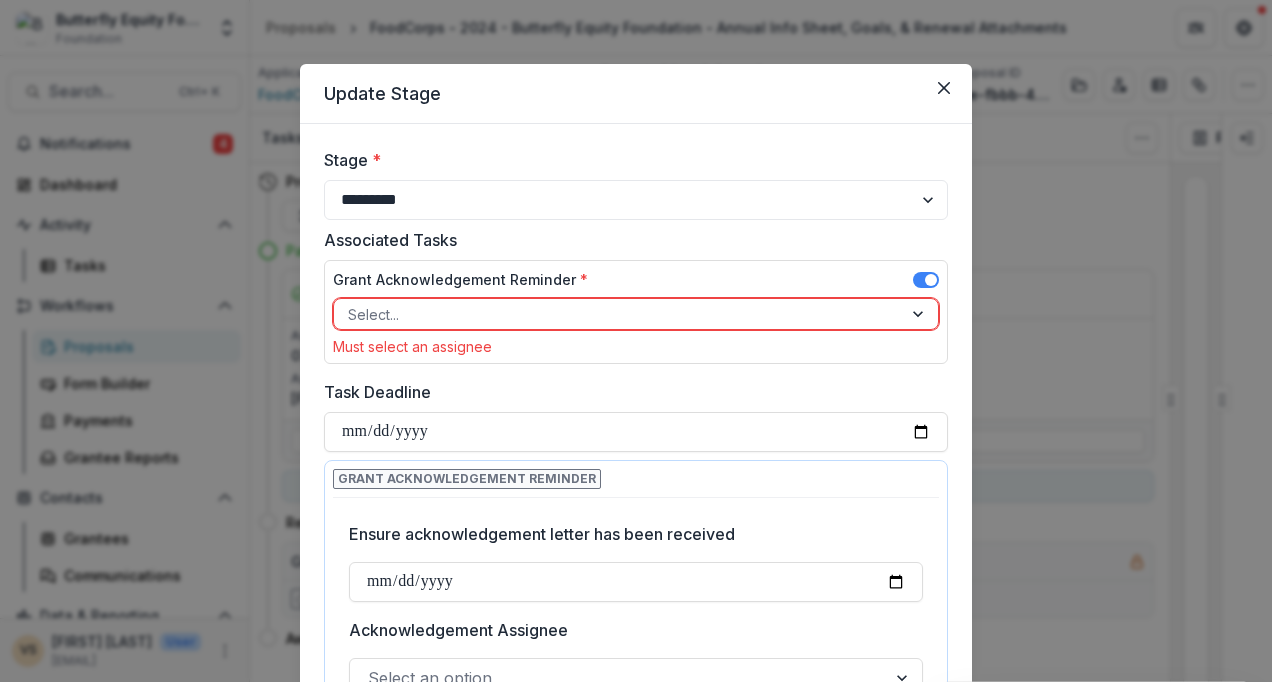 click on "**********" at bounding box center (636, 200) 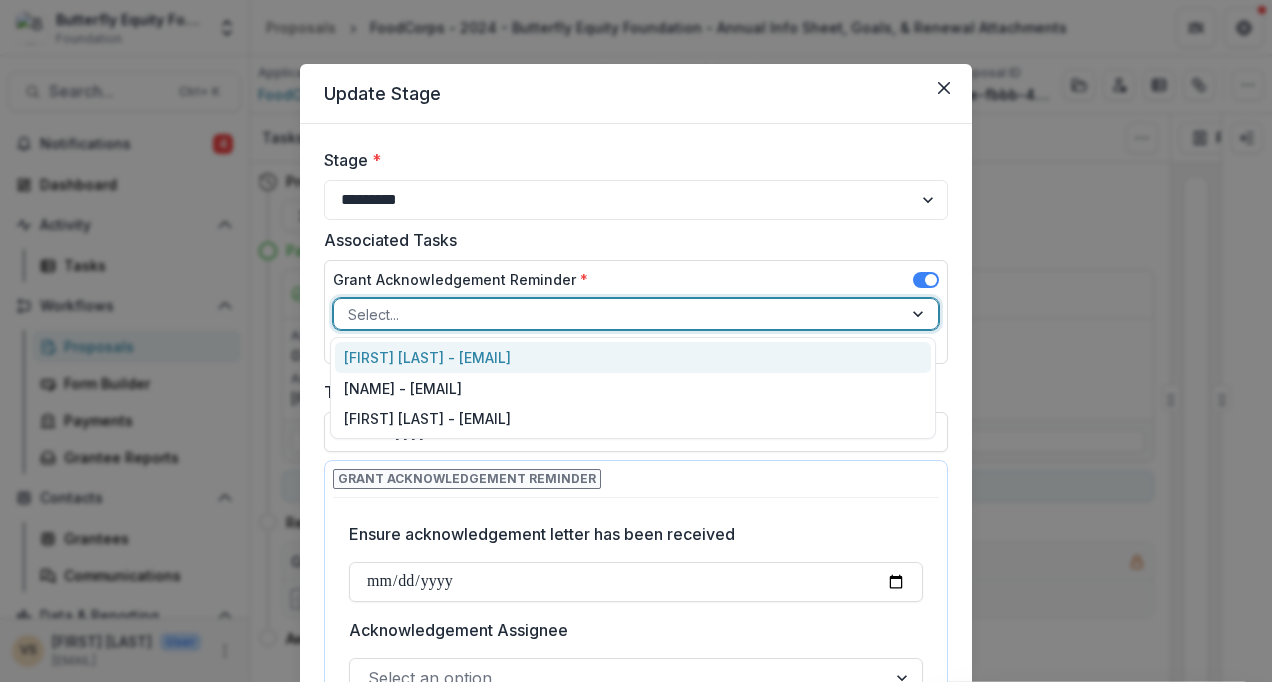 click at bounding box center (618, 314) 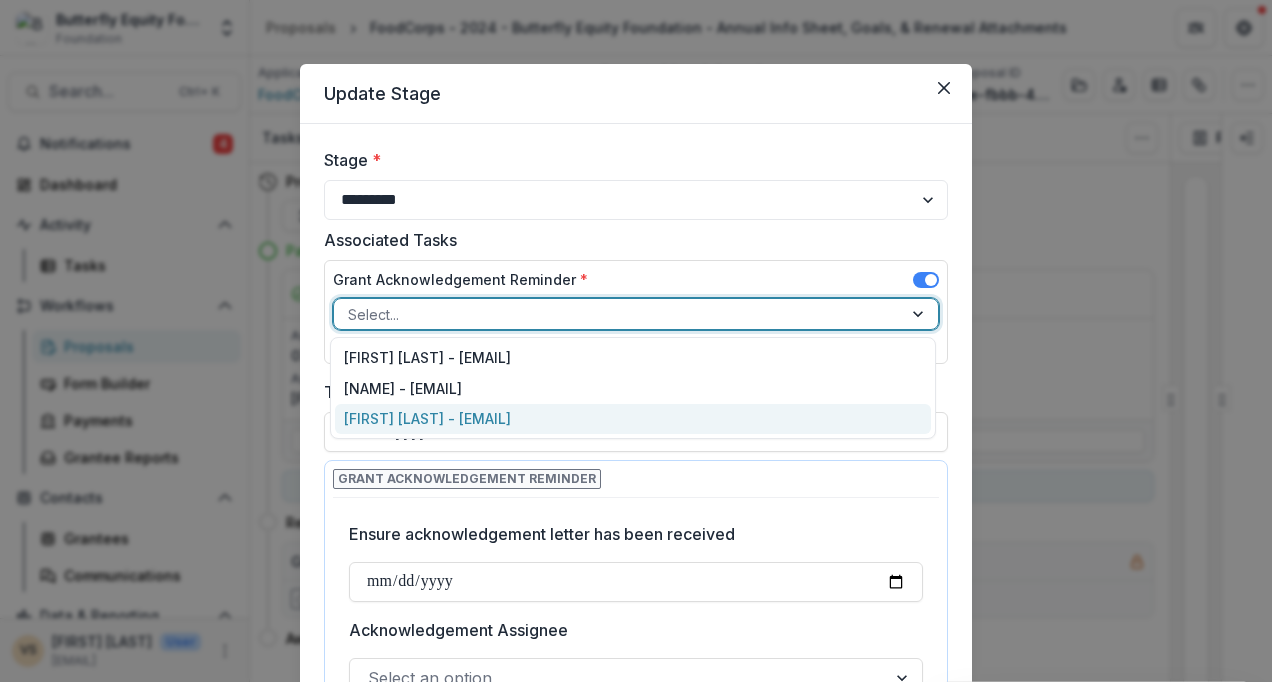 click on "[FIRST] [LAST] - [EMAIL]" at bounding box center [633, 419] 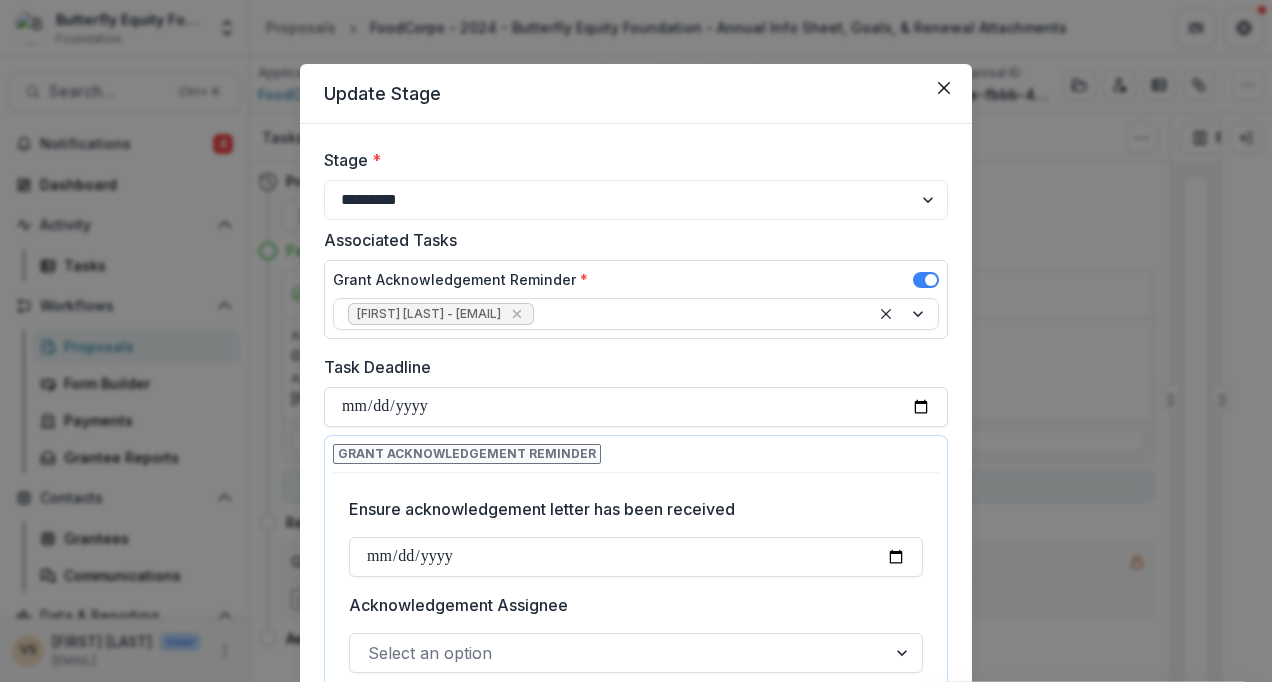 click on "**********" at bounding box center [636, 407] 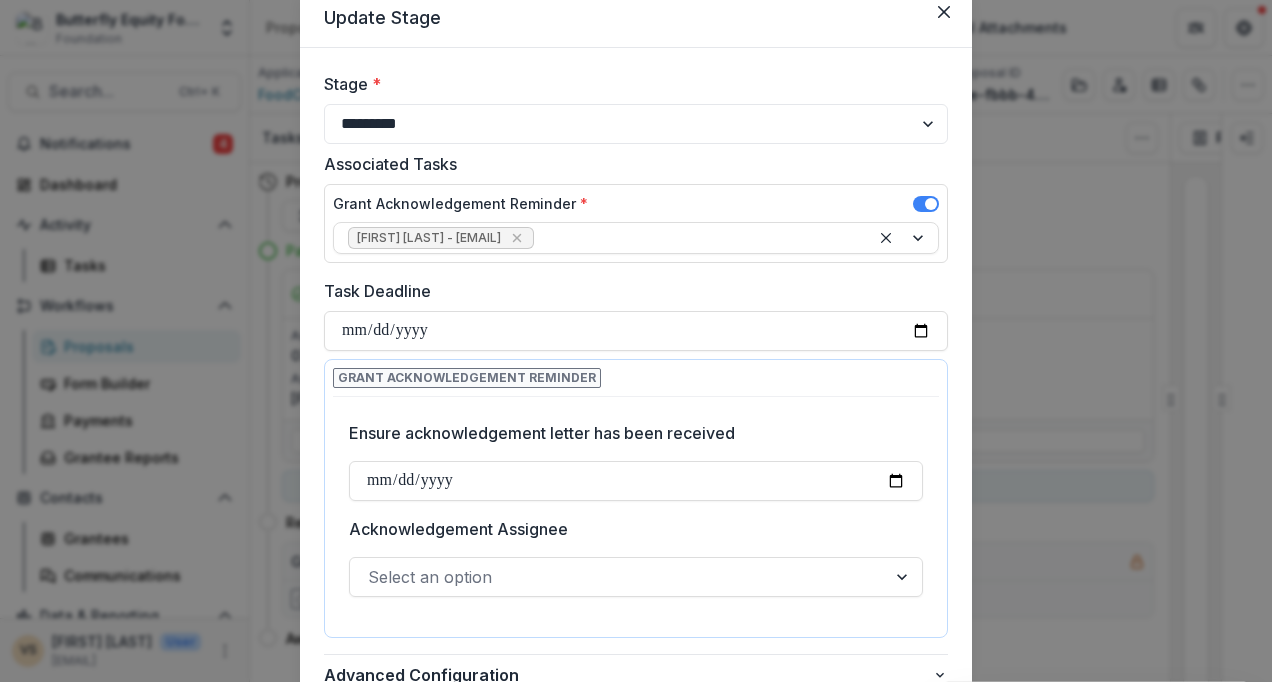 scroll, scrollTop: 77, scrollLeft: 0, axis: vertical 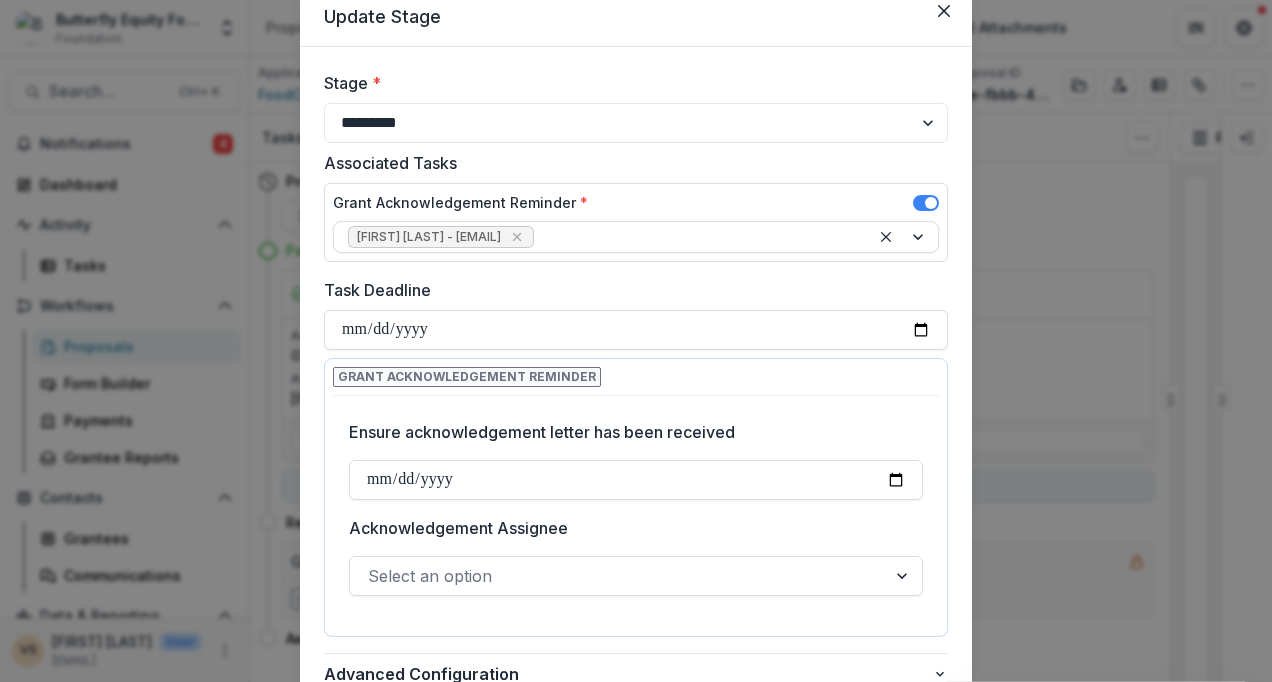 click on "**********" at bounding box center [636, 330] 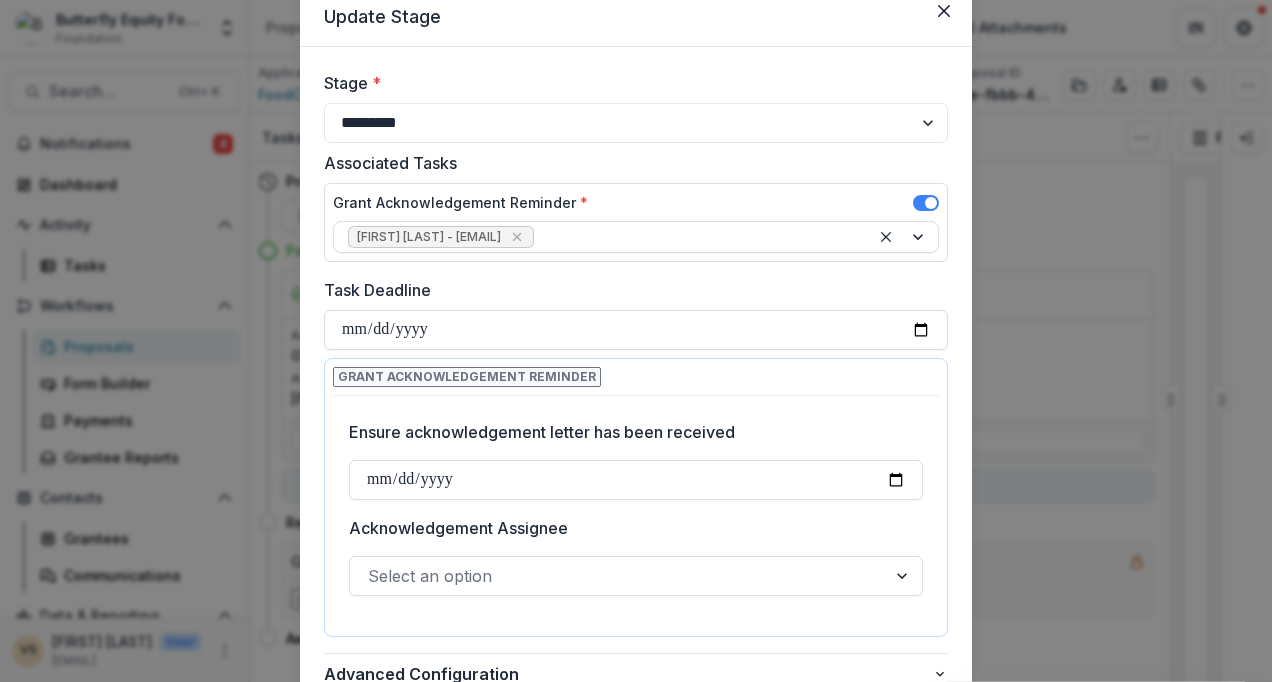 type on "**********" 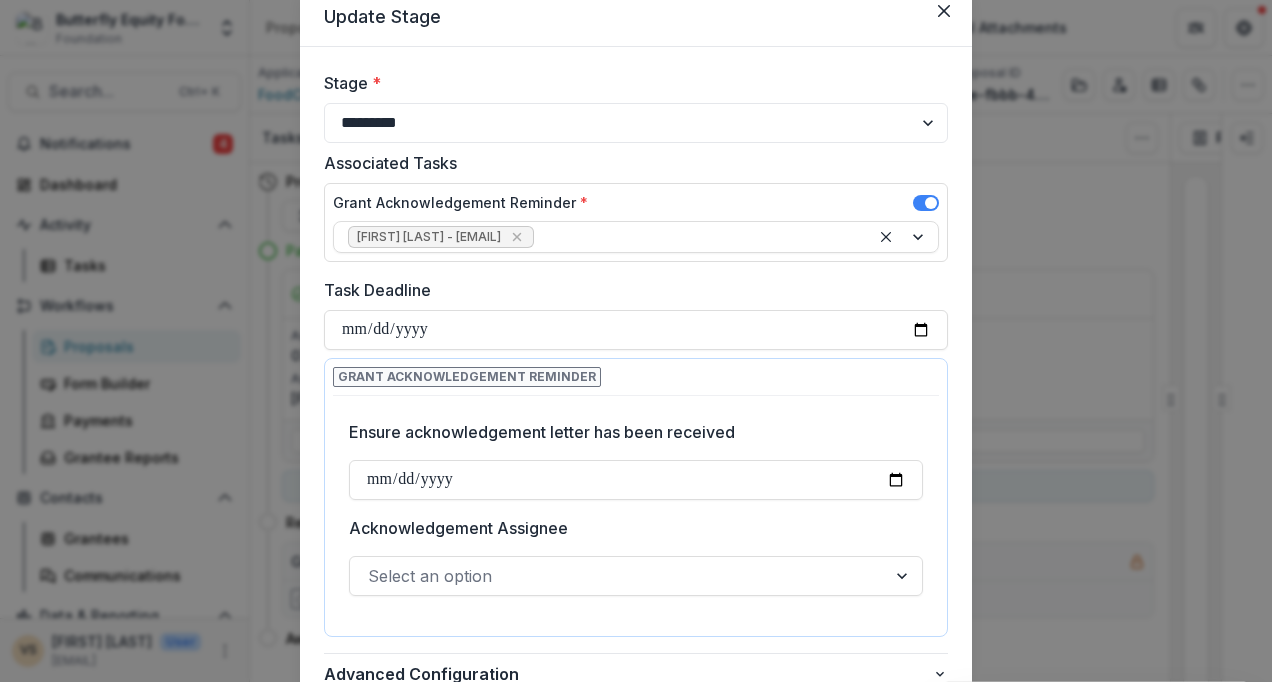 type on "**********" 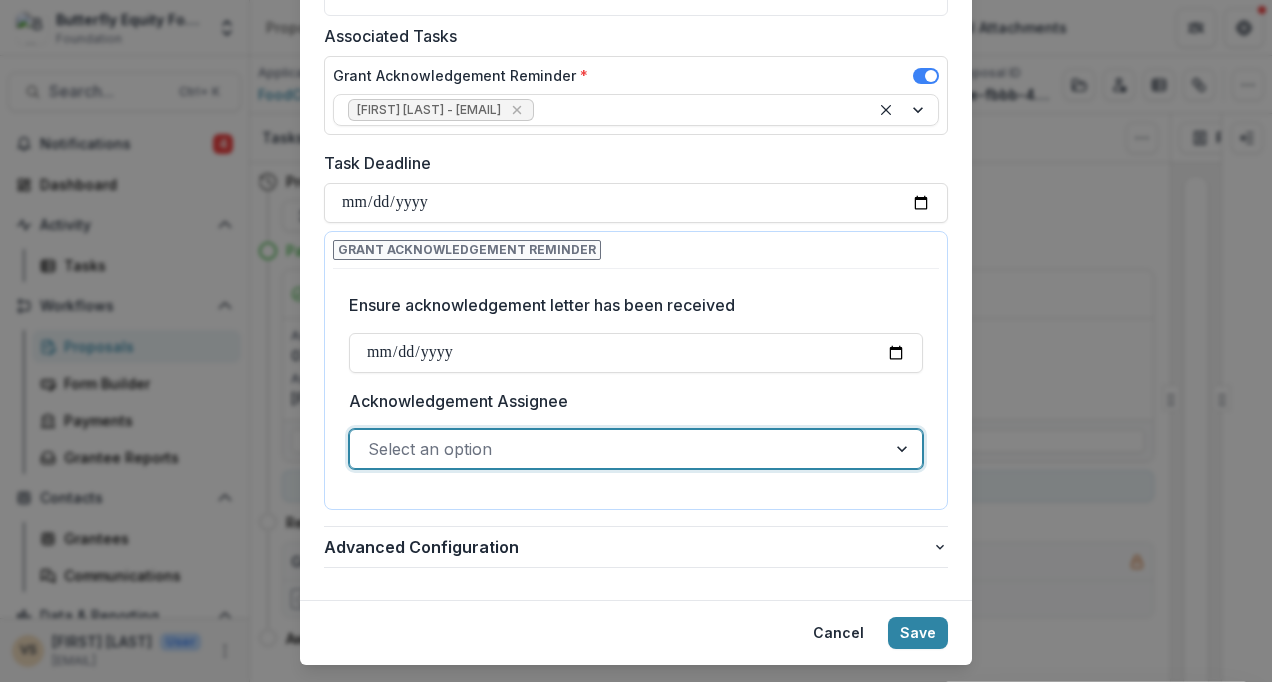scroll, scrollTop: 205, scrollLeft: 0, axis: vertical 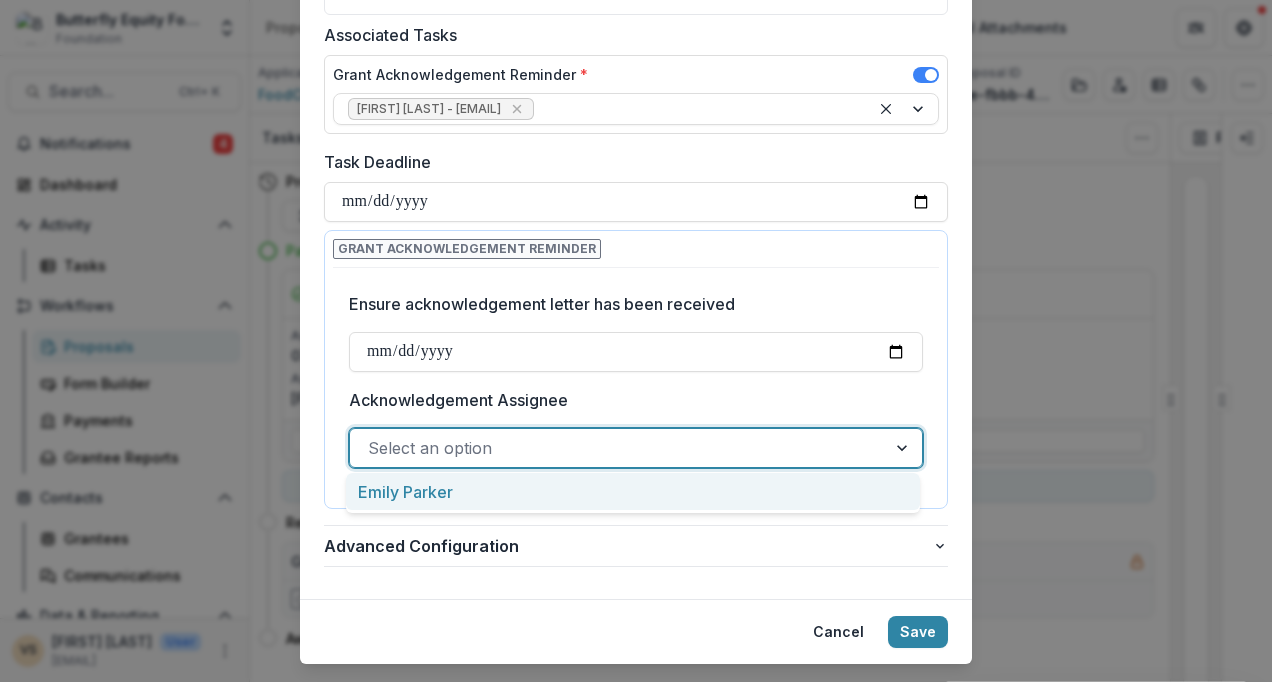 click at bounding box center (618, 448) 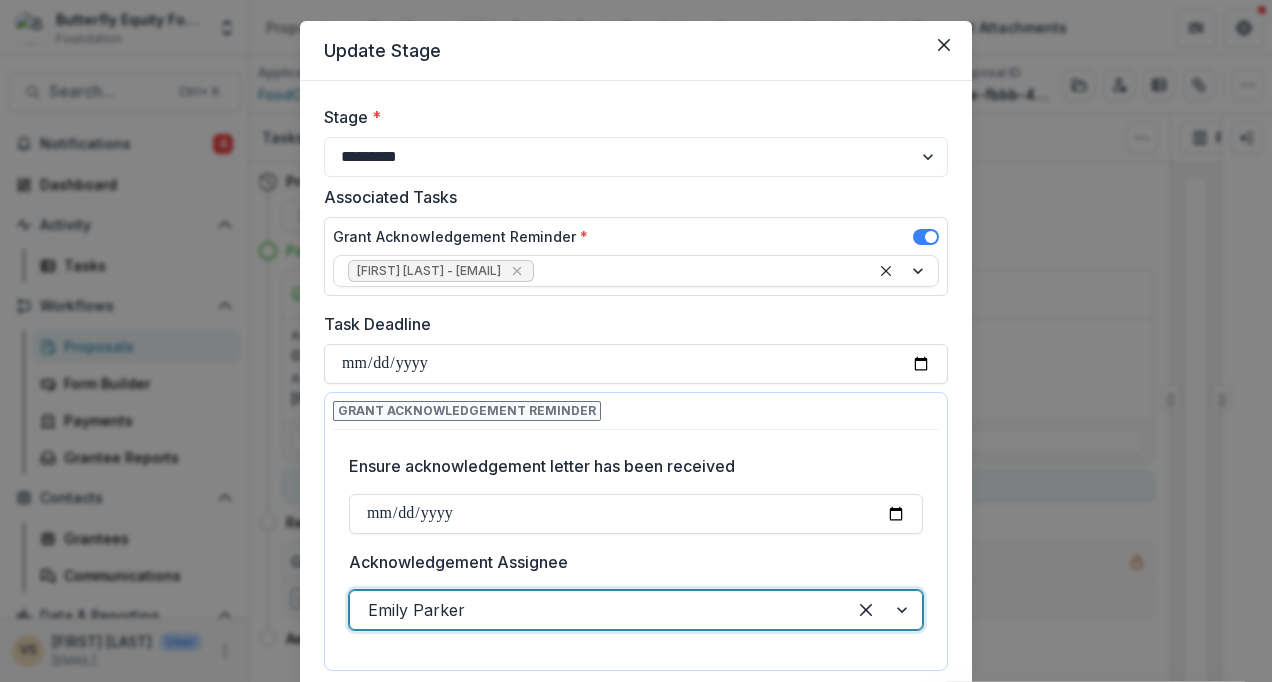scroll, scrollTop: 247, scrollLeft: 0, axis: vertical 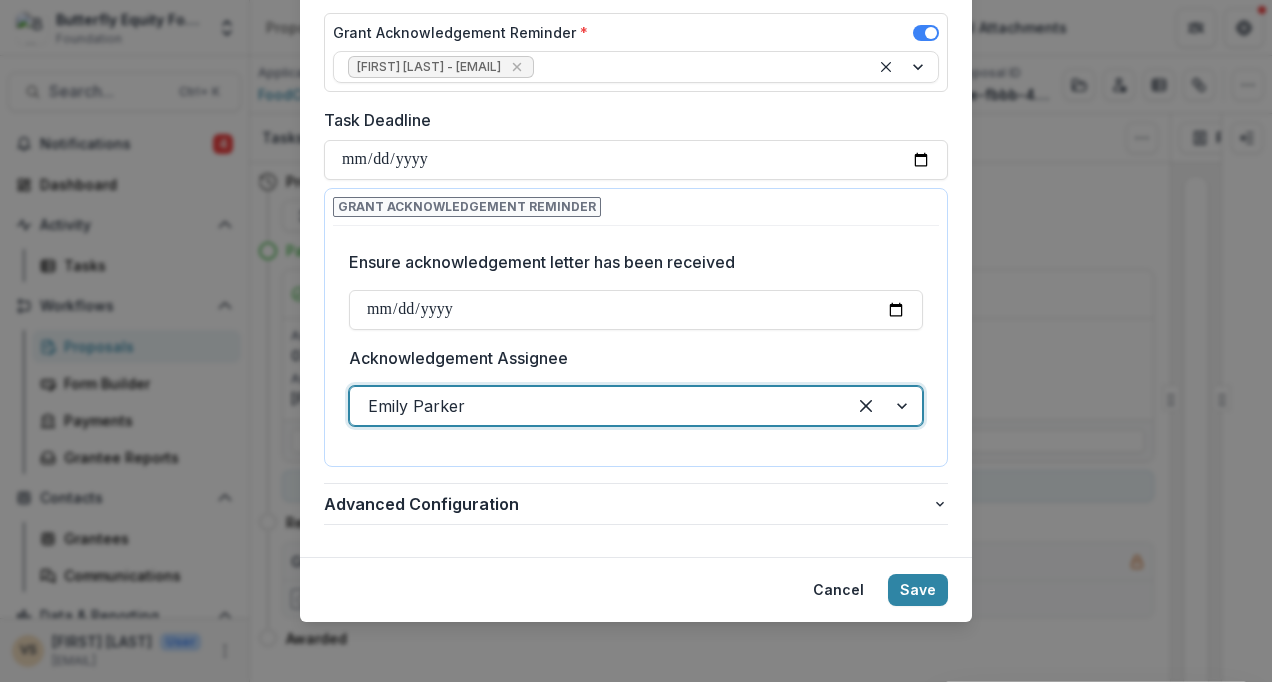 drag, startPoint x: 845, startPoint y: 507, endPoint x: 840, endPoint y: 516, distance: 10.29563 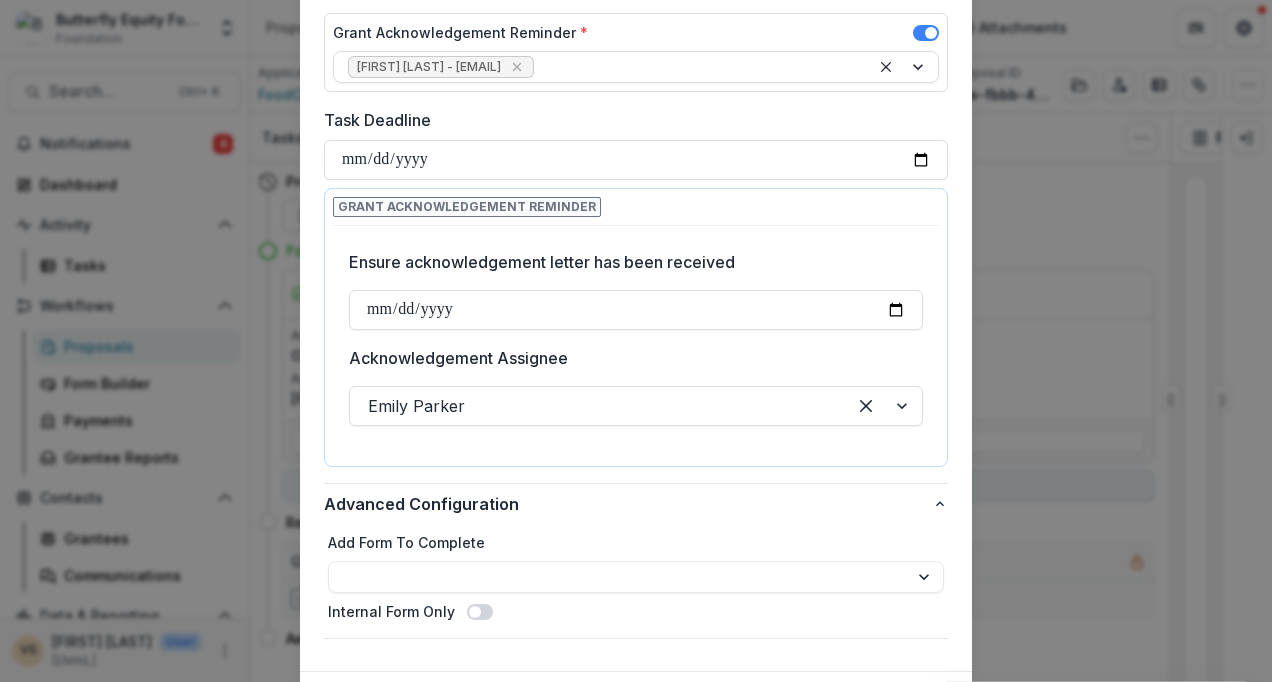 scroll, scrollTop: 361, scrollLeft: 0, axis: vertical 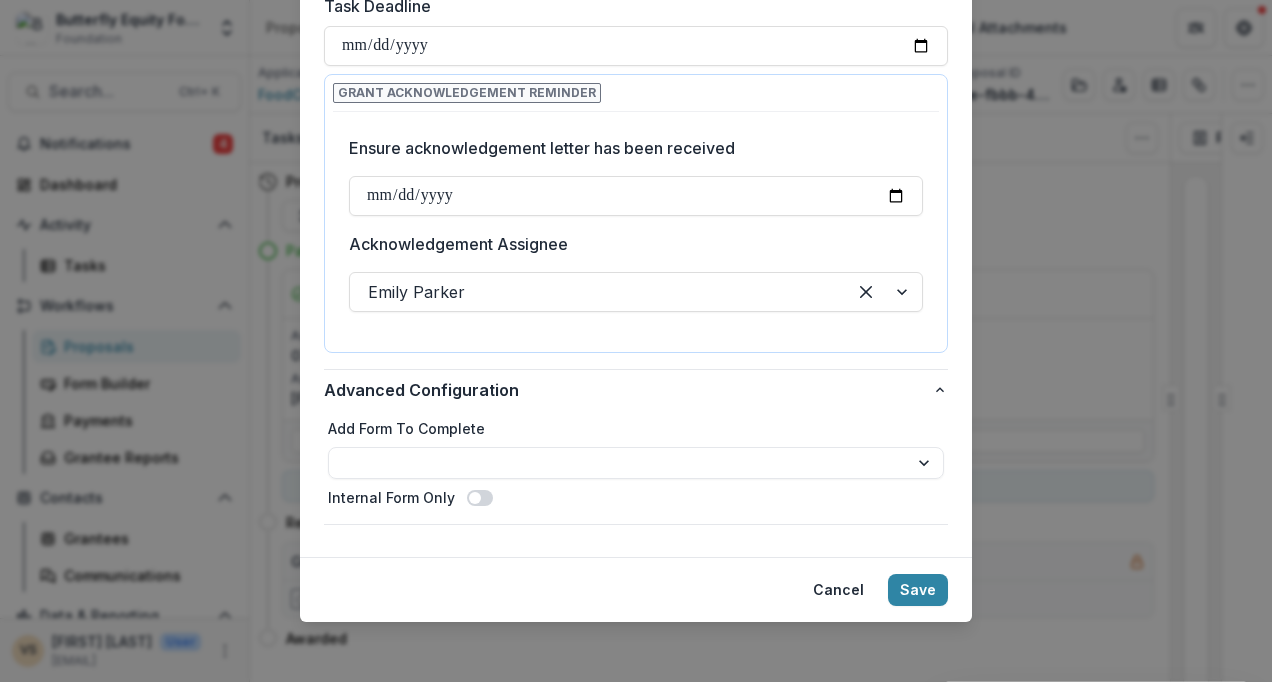 click on "Save" at bounding box center (918, 590) 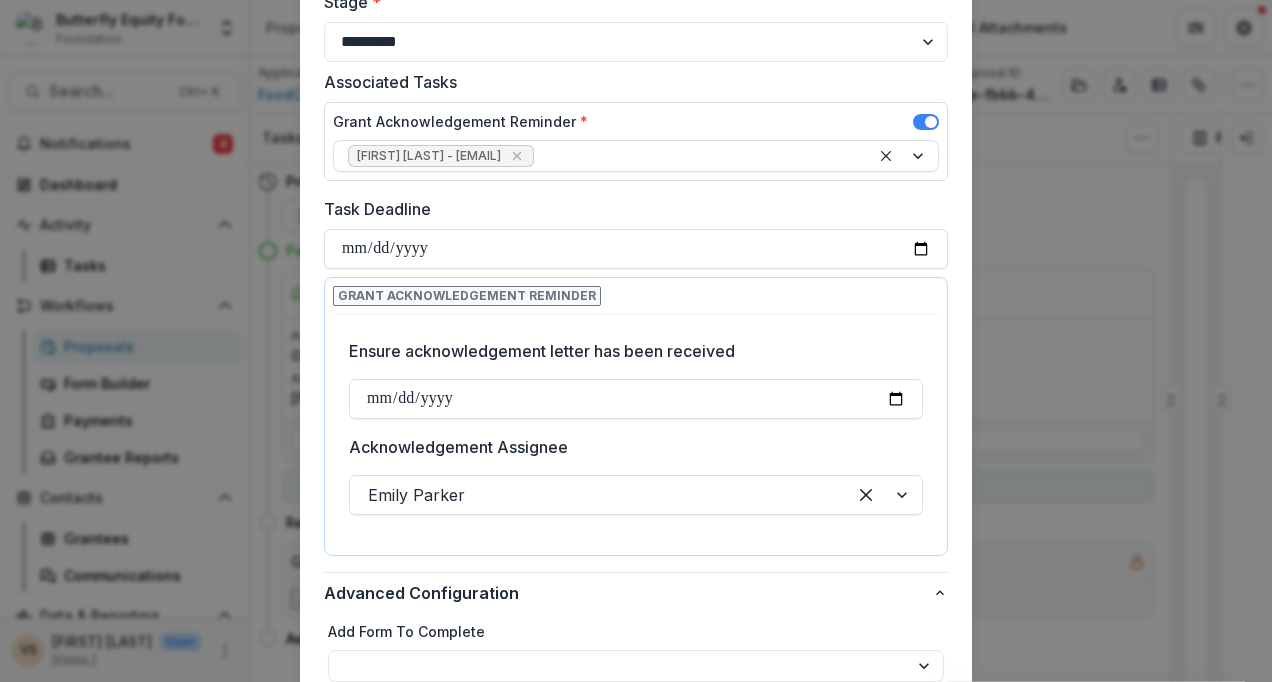 scroll, scrollTop: 361, scrollLeft: 0, axis: vertical 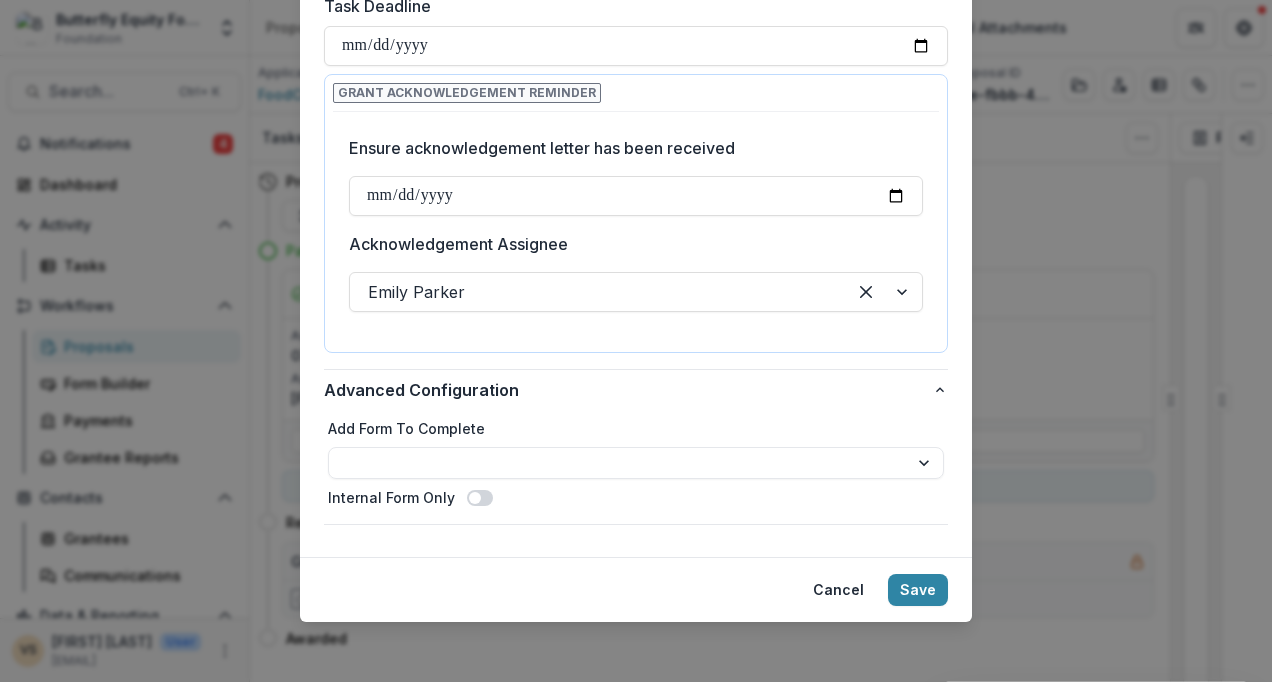 click 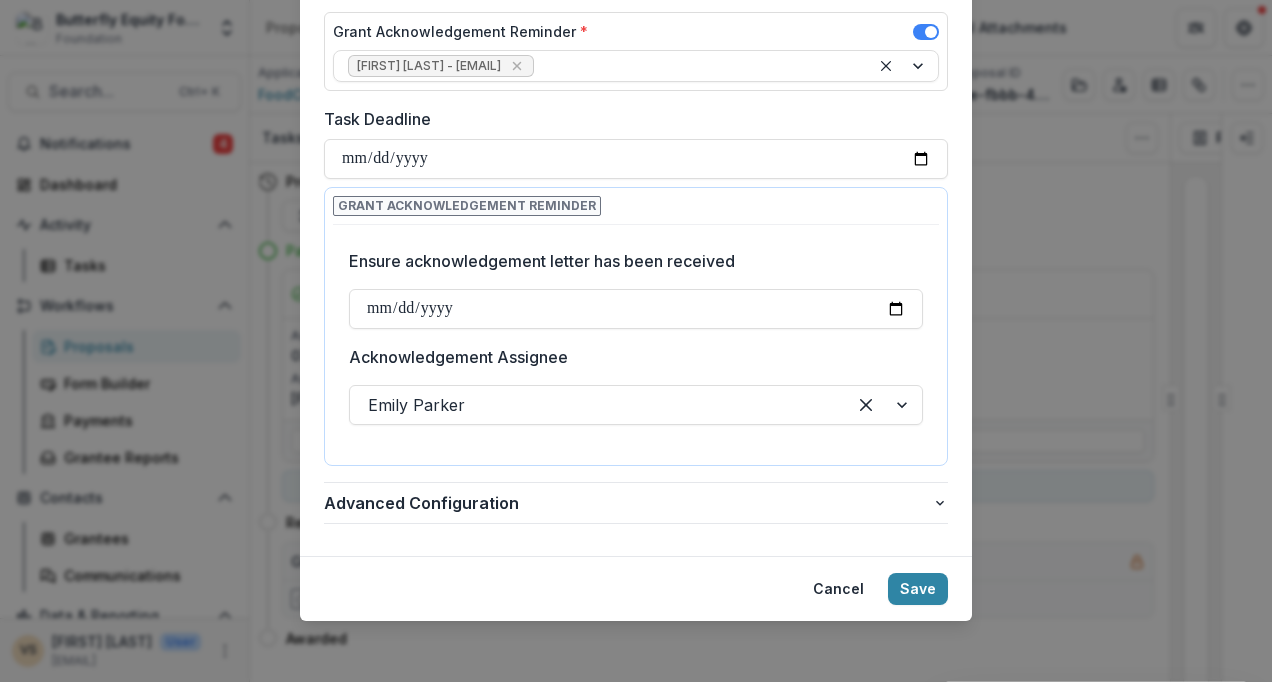 scroll, scrollTop: 247, scrollLeft: 0, axis: vertical 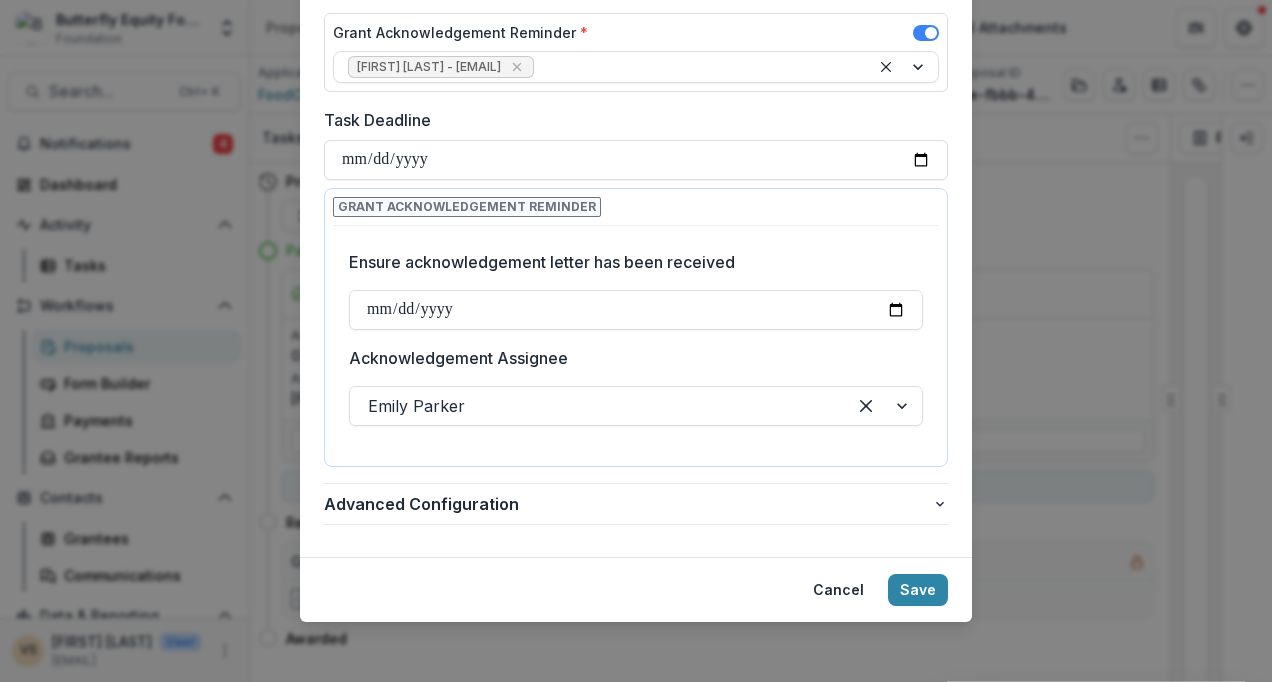 click on "Save" at bounding box center (918, 590) 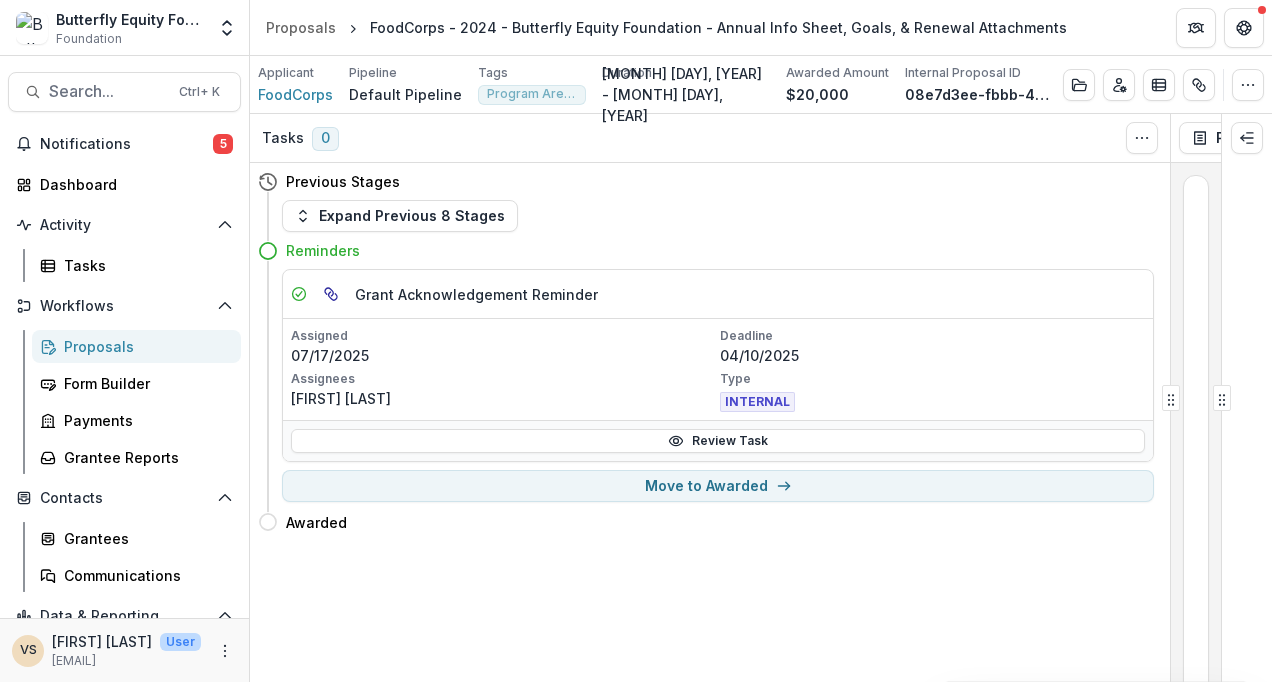 click on "Move to Awarded" at bounding box center [718, 486] 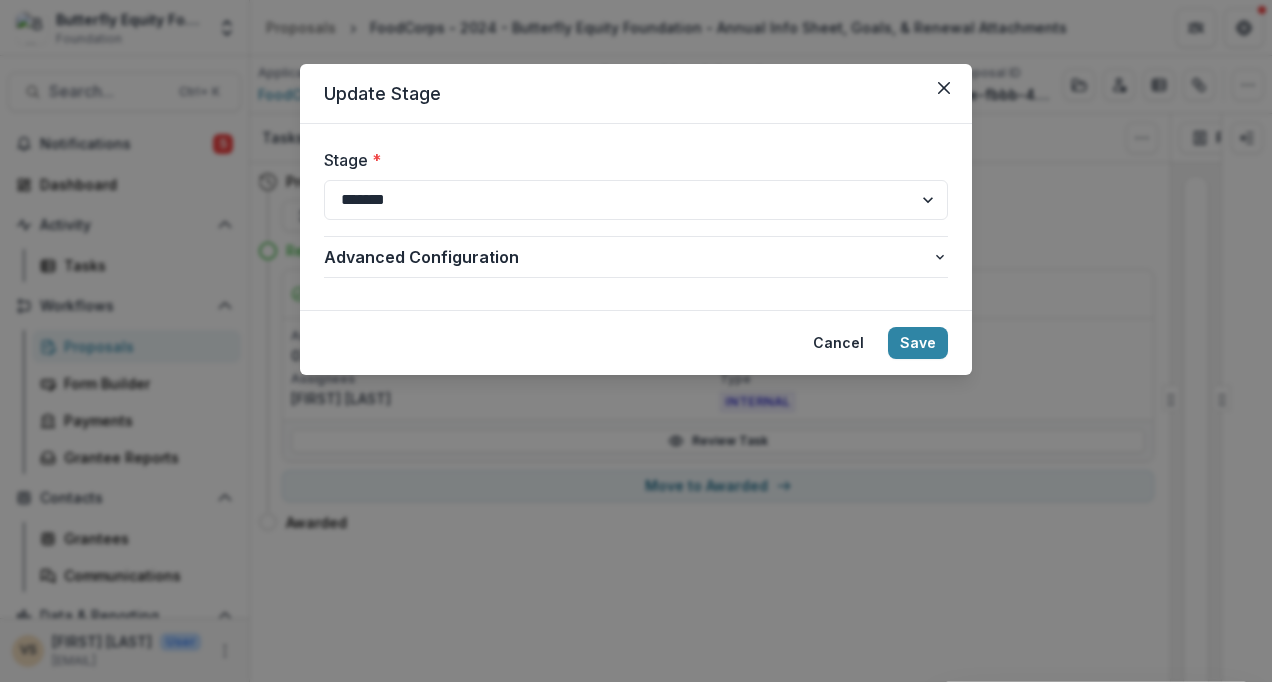 click on "**********" at bounding box center [636, 200] 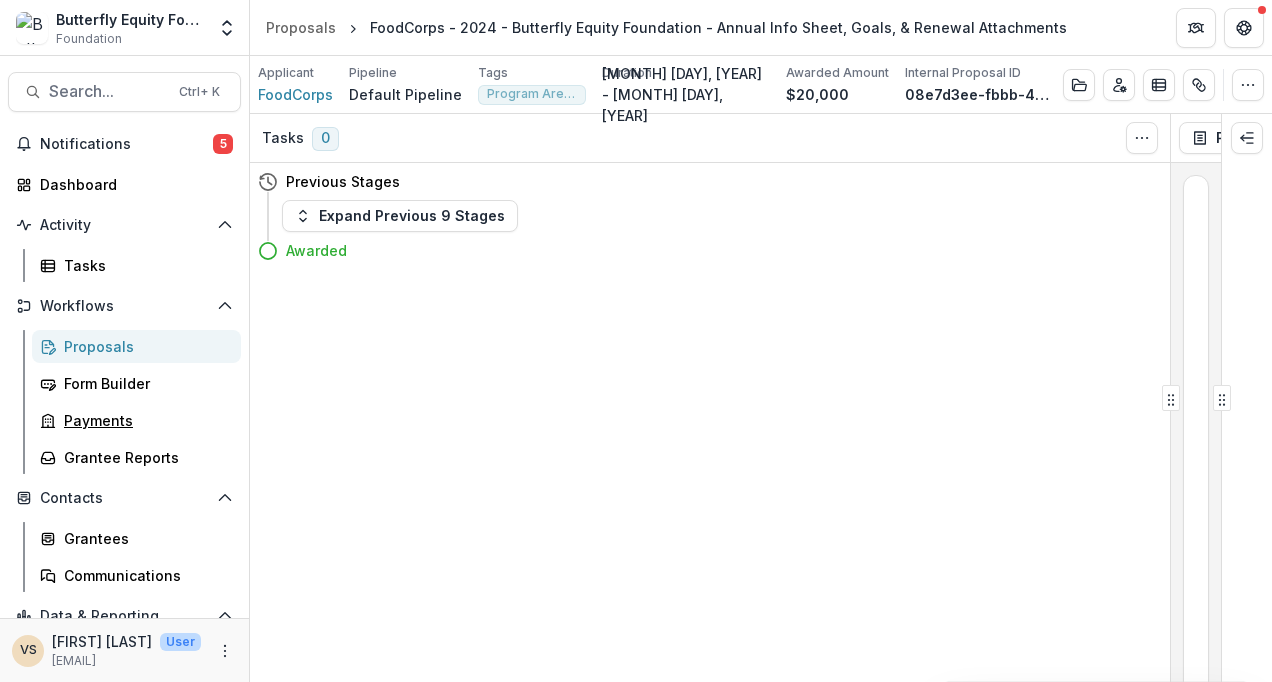 click on "Payments" at bounding box center [144, 420] 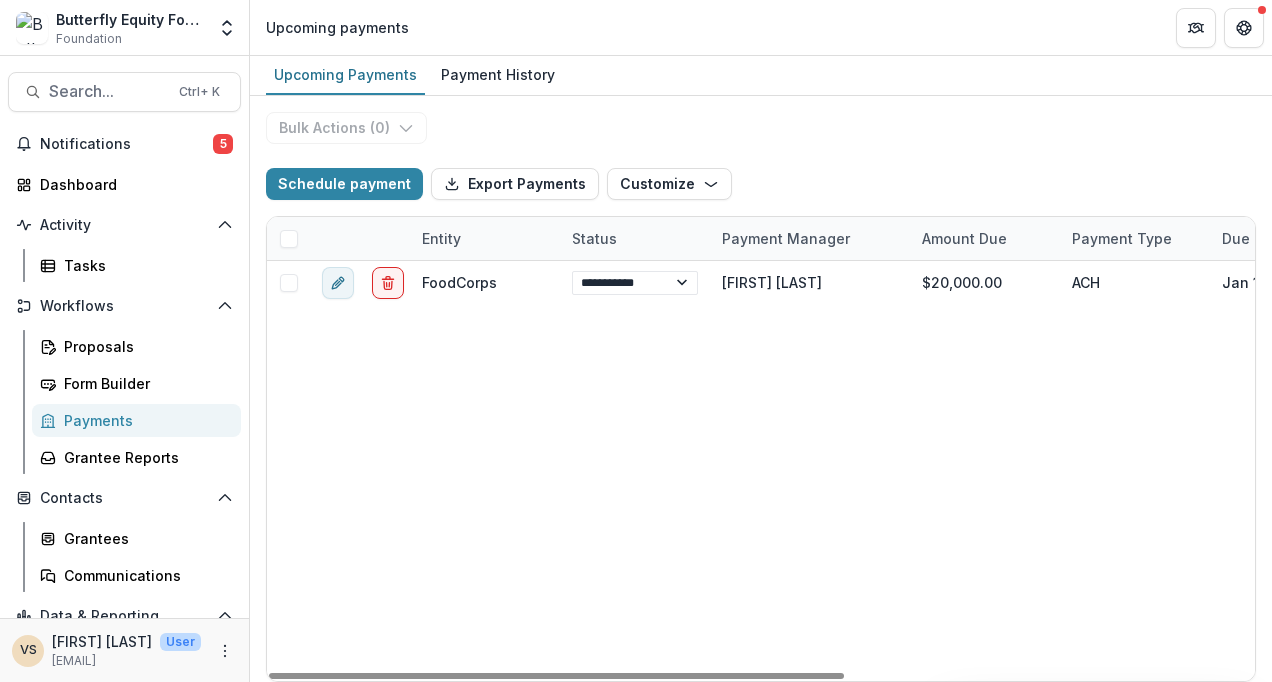 click 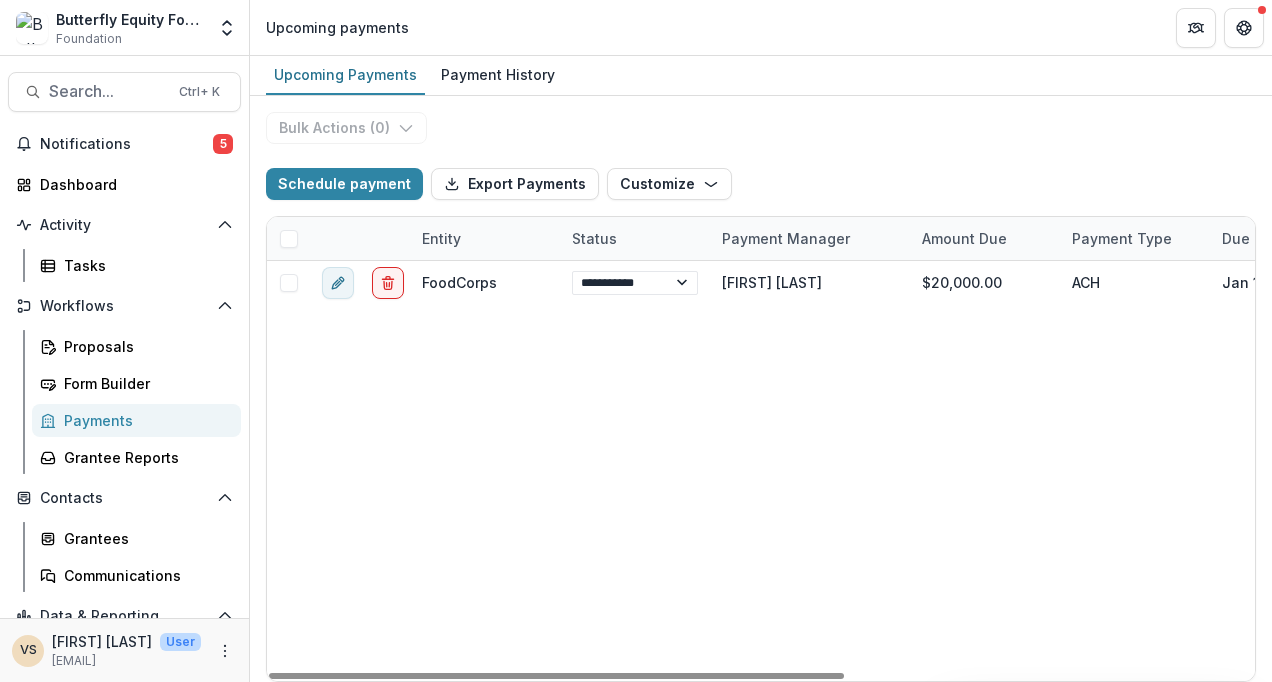 type on "*******" 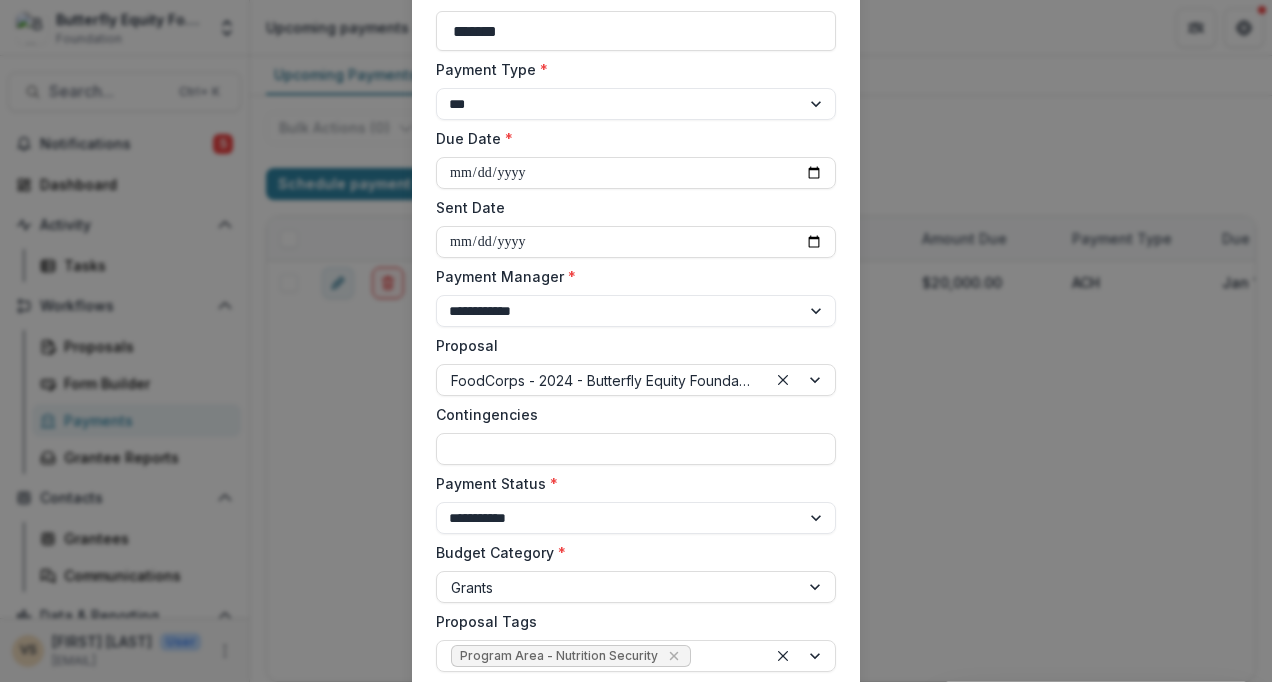 scroll, scrollTop: 167, scrollLeft: 0, axis: vertical 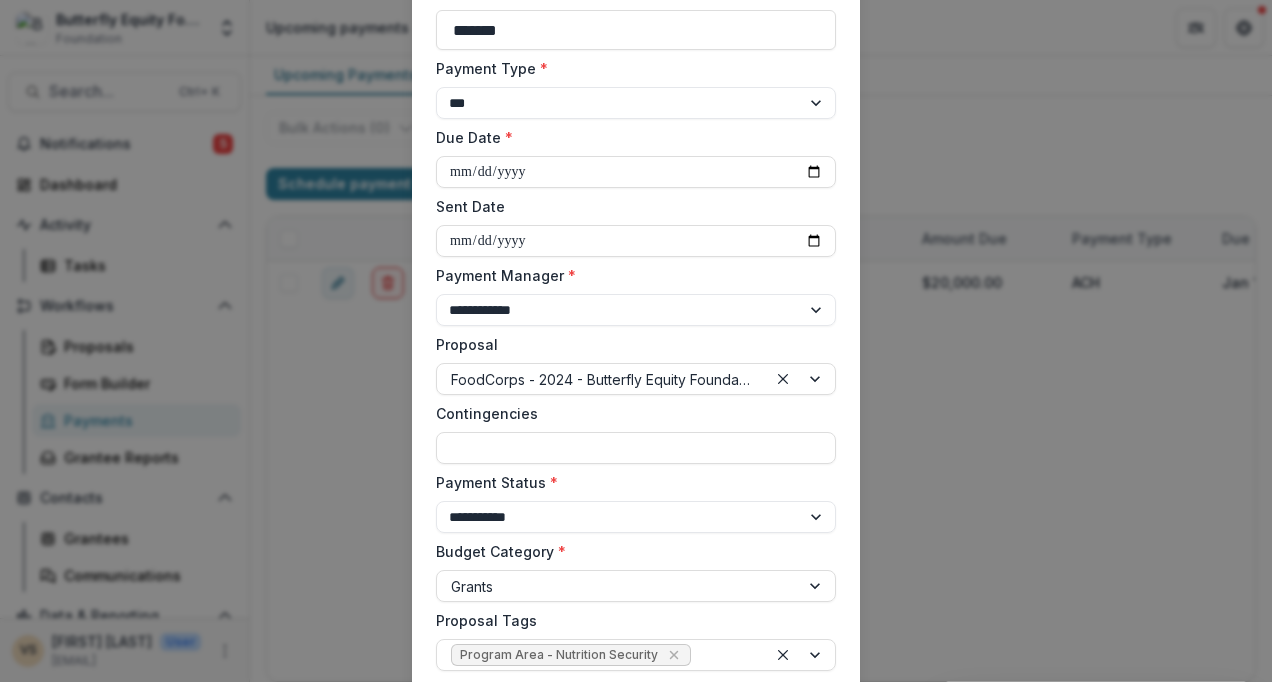 click on "**********" at bounding box center (636, 517) 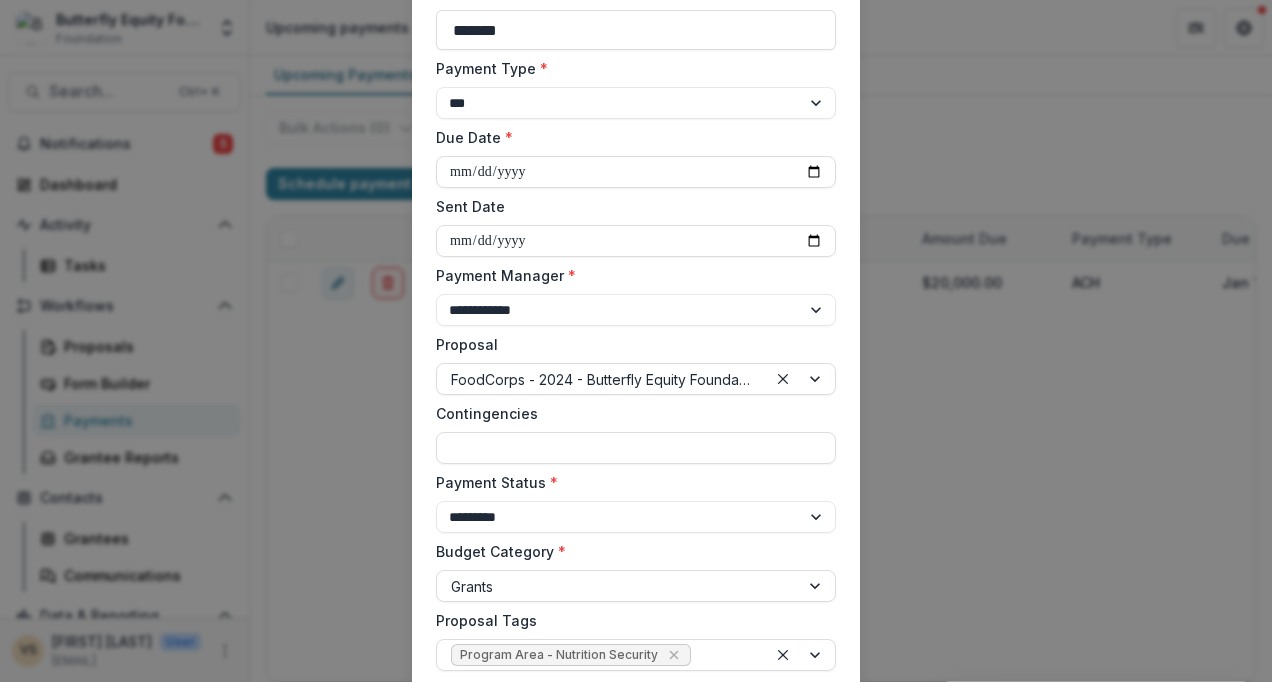 click on "**********" at bounding box center (636, 517) 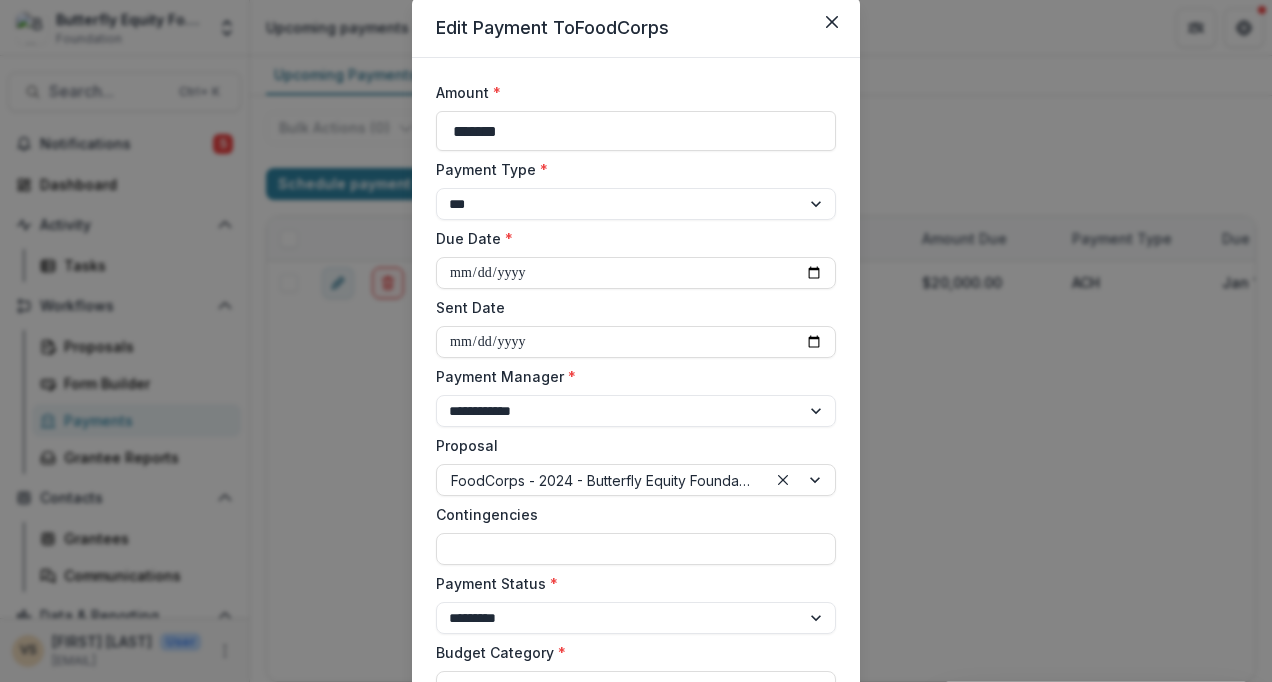 scroll, scrollTop: 0, scrollLeft: 0, axis: both 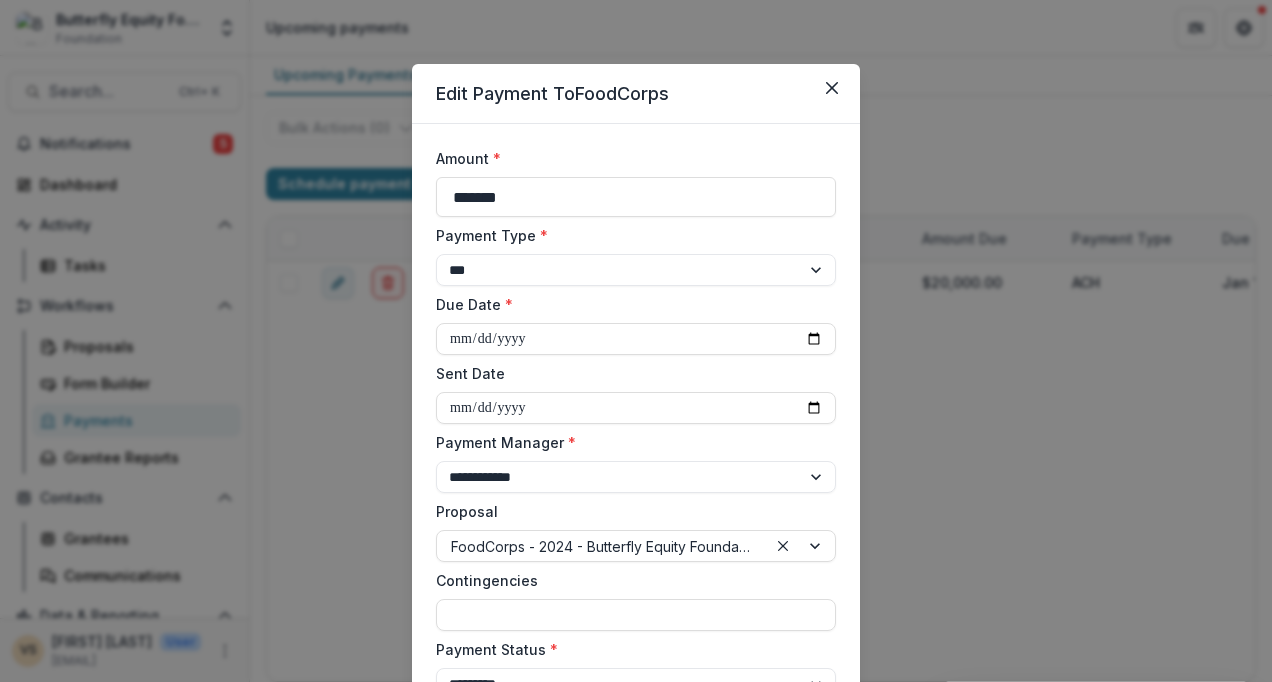 click on "Sent Date" at bounding box center [636, 408] 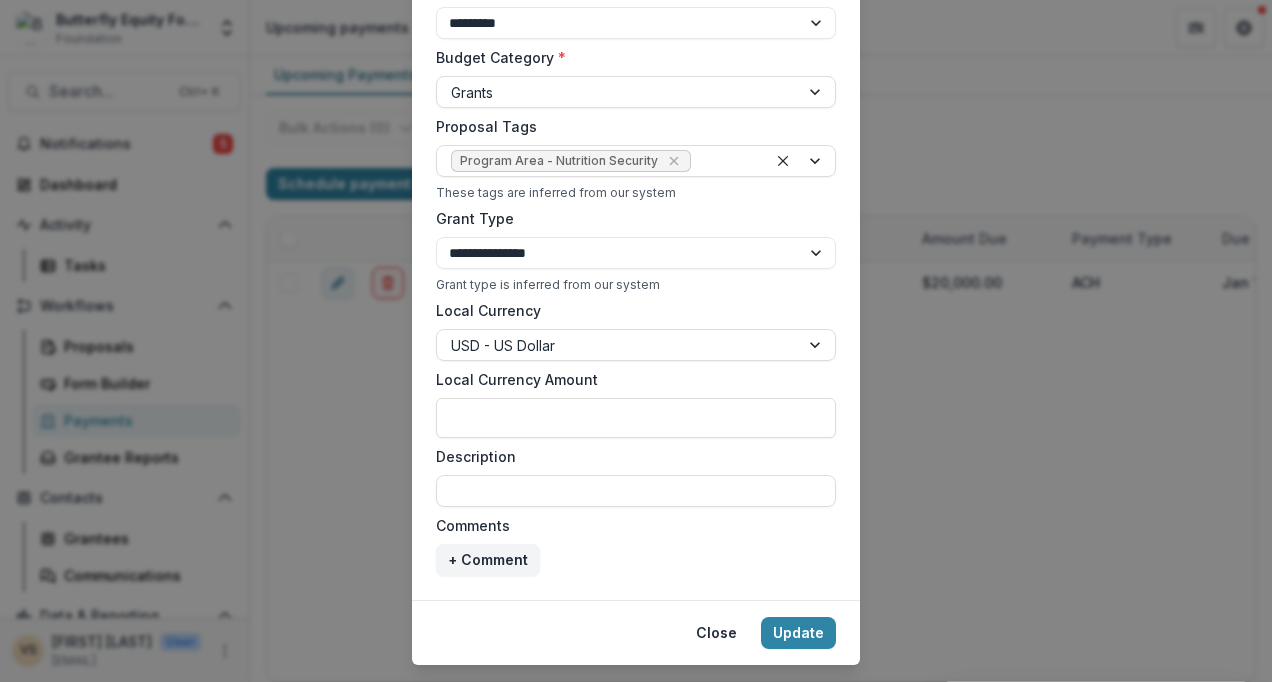 scroll, scrollTop: 660, scrollLeft: 0, axis: vertical 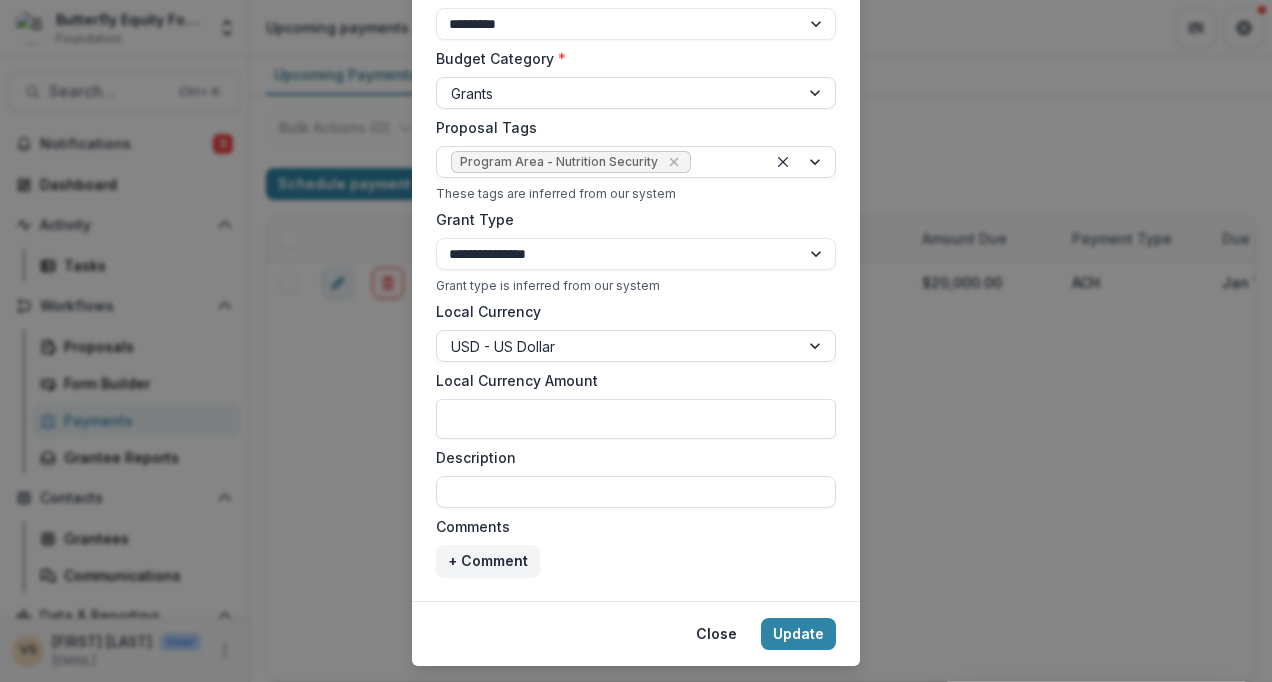 click on "**********" at bounding box center (636, 32) 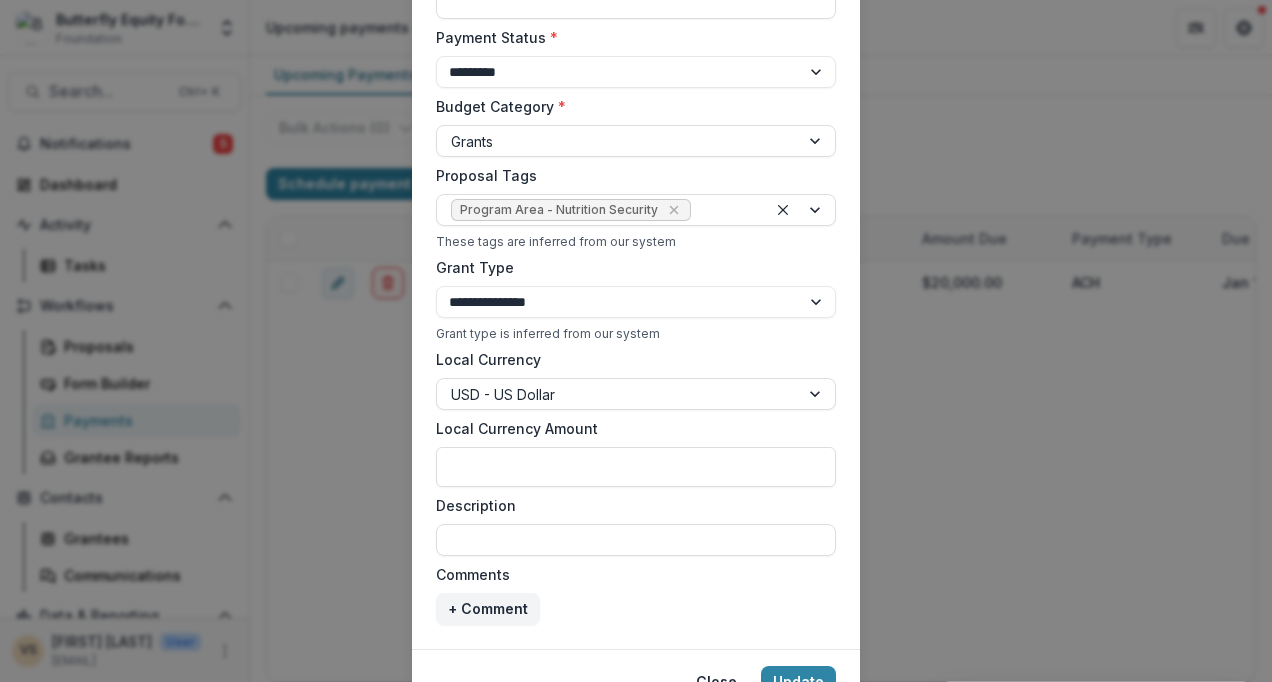 scroll, scrollTop: 705, scrollLeft: 0, axis: vertical 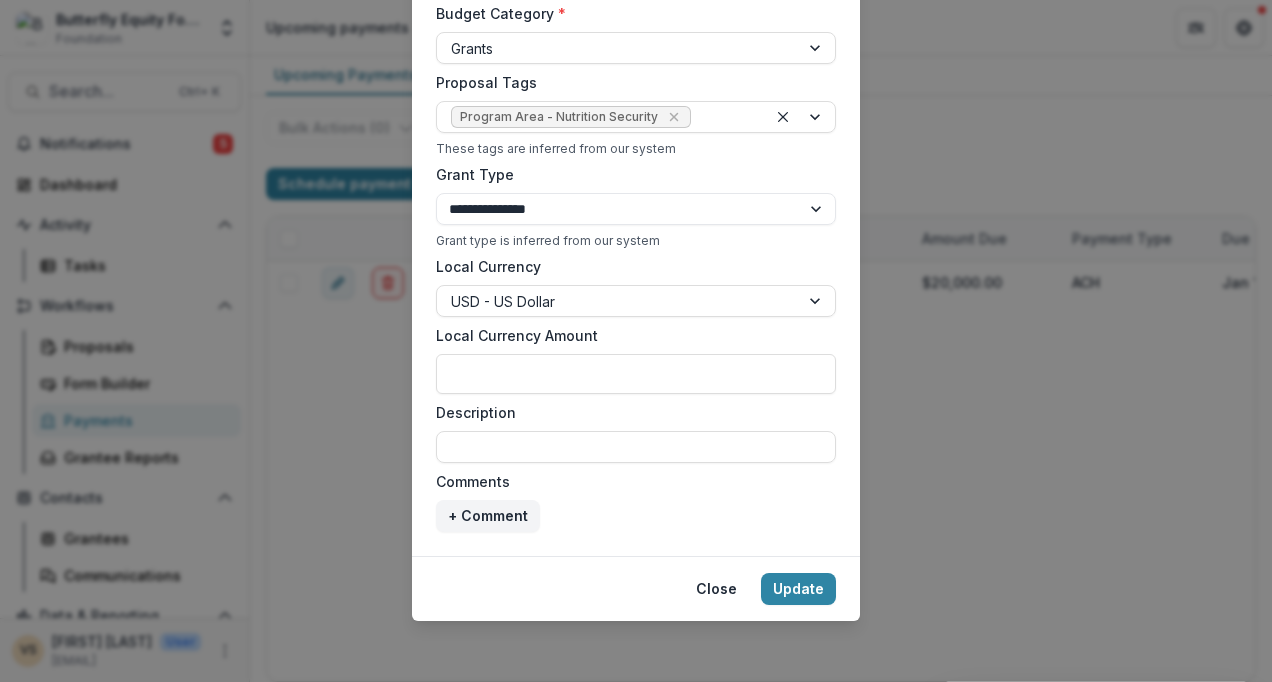 click on "Update" at bounding box center [798, 589] 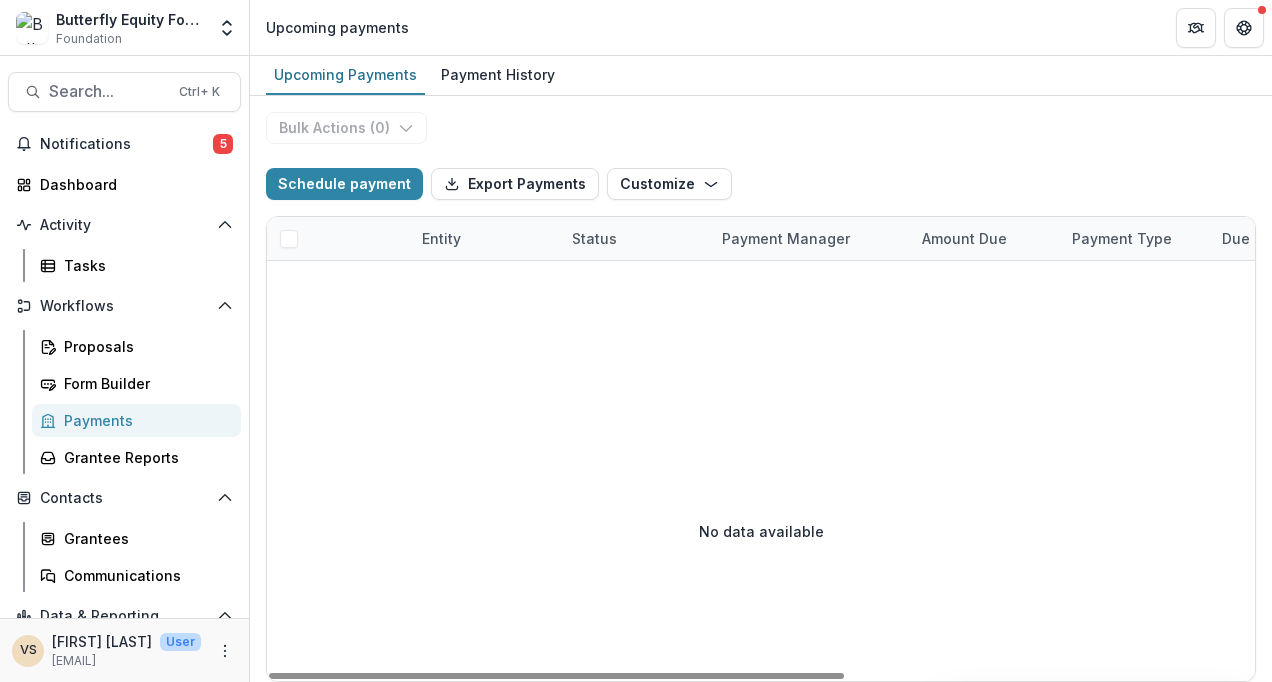click on "Bulk Actions ( 0 ) Schedule payment Export Payments Customize New Custom Field Manage Custom Fields Entity Status Payment Manager Amount Due Payment Type Due Date Budget Category Description Contingencies Comments No data available" at bounding box center (761, 389) 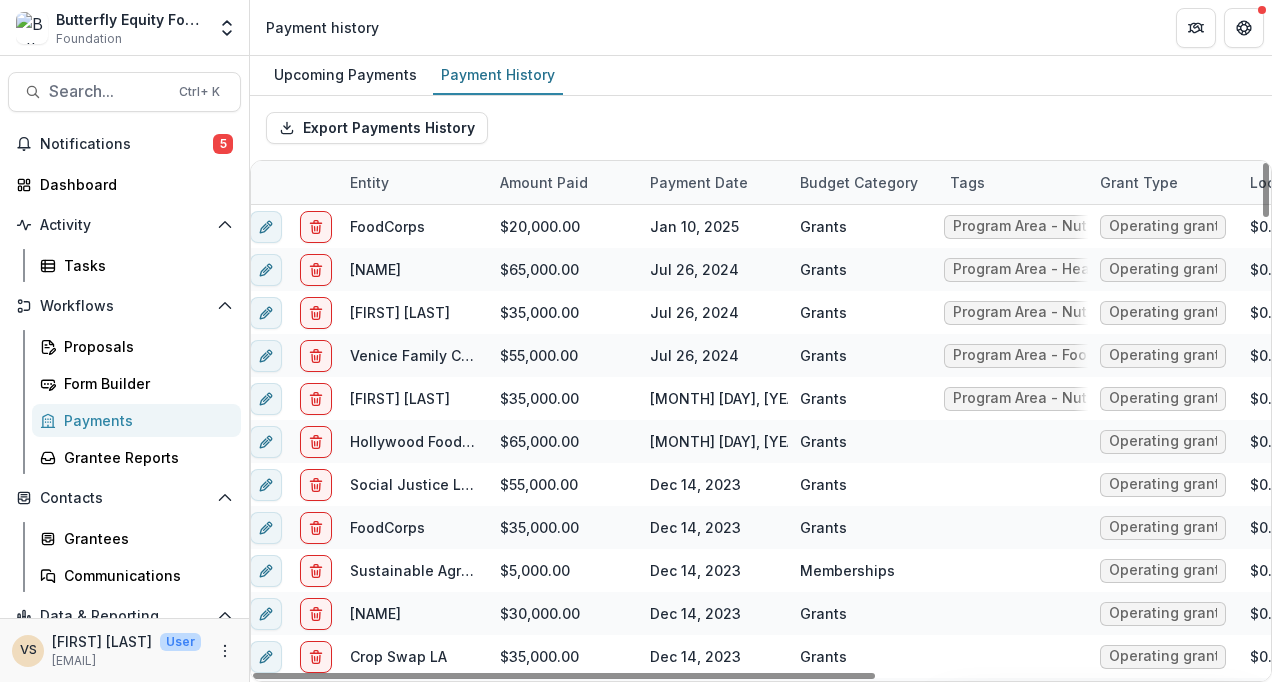 scroll, scrollTop: 0, scrollLeft: 0, axis: both 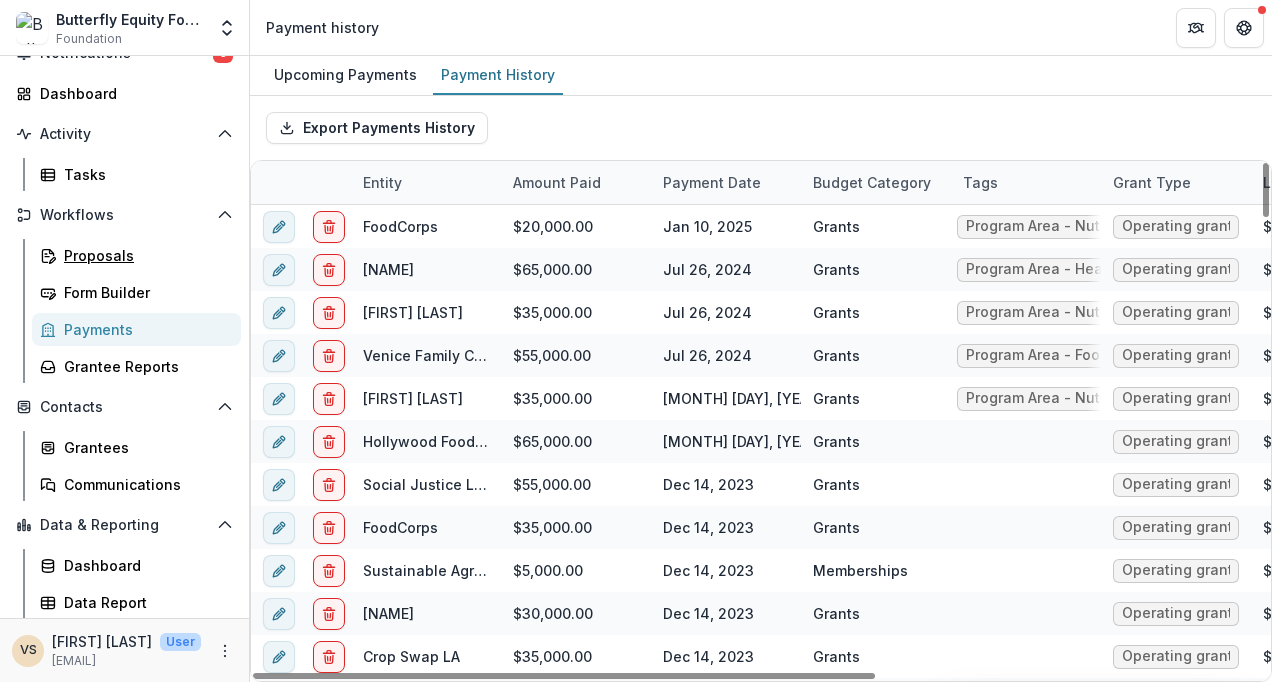 click on "Proposals" at bounding box center (144, 255) 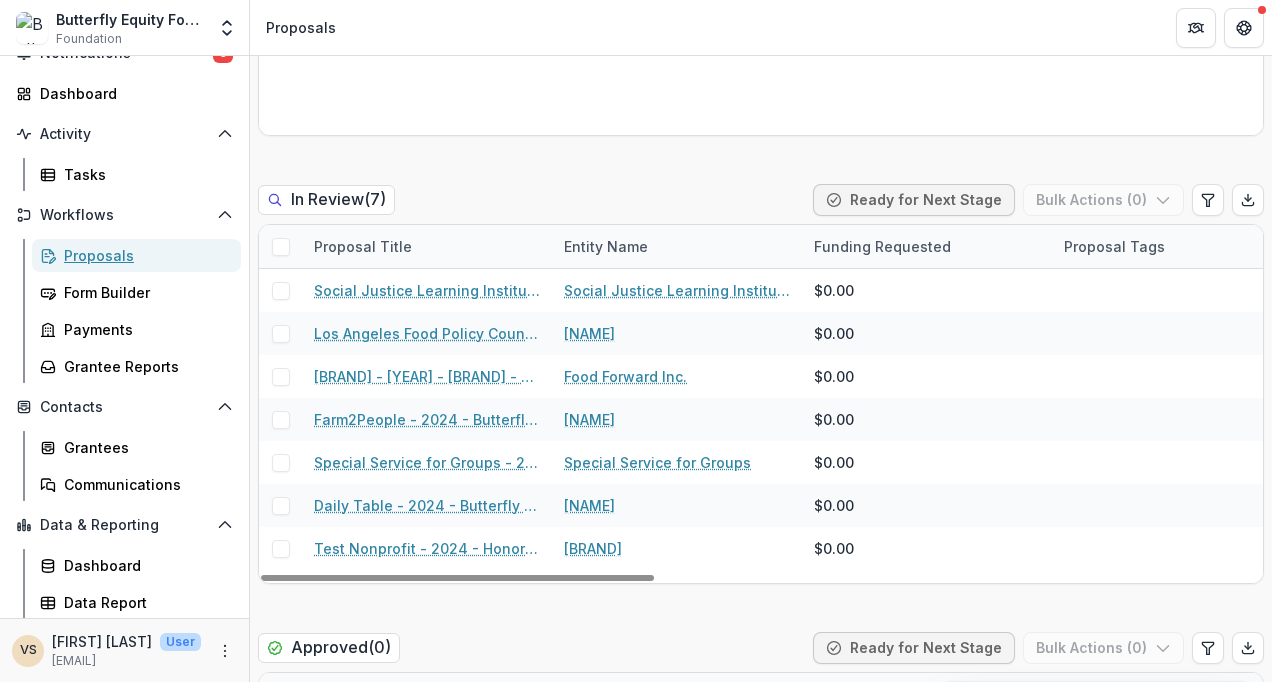 scroll, scrollTop: 1425, scrollLeft: 0, axis: vertical 